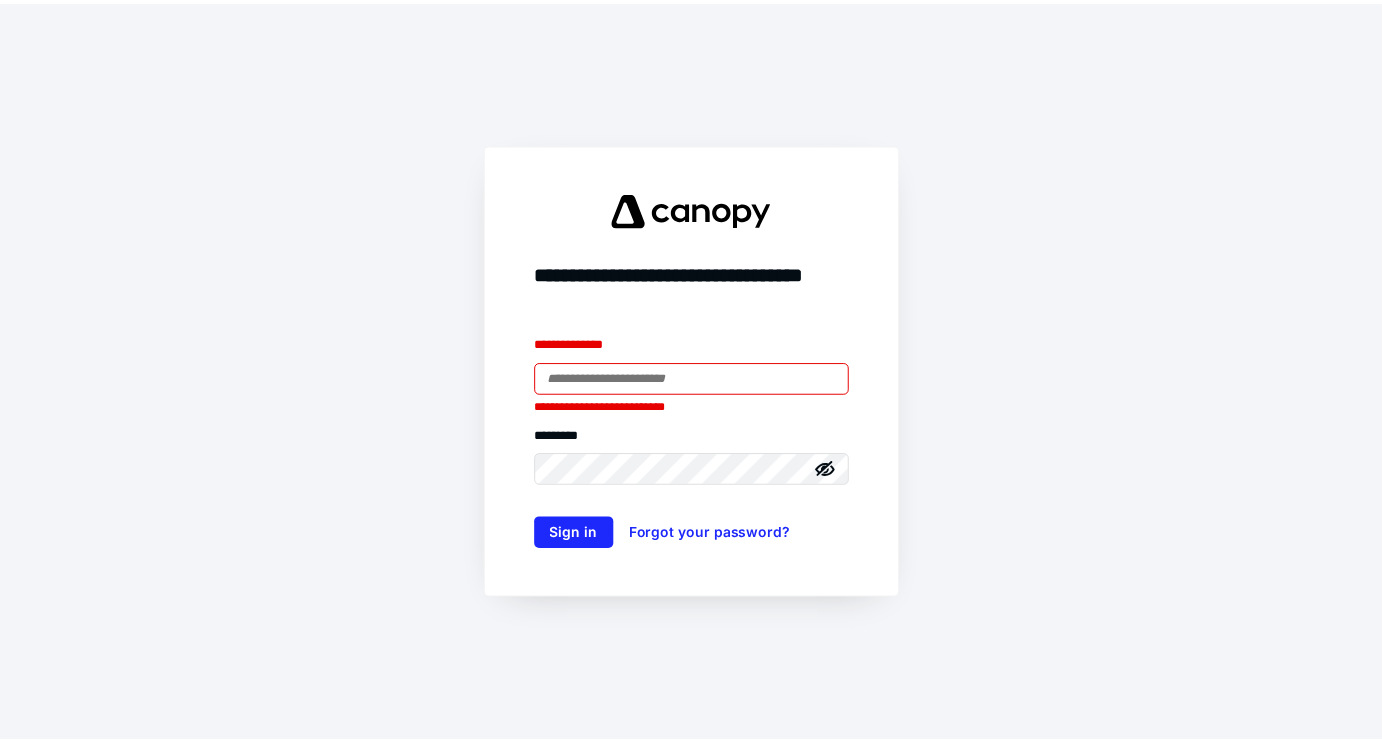 scroll, scrollTop: 0, scrollLeft: 0, axis: both 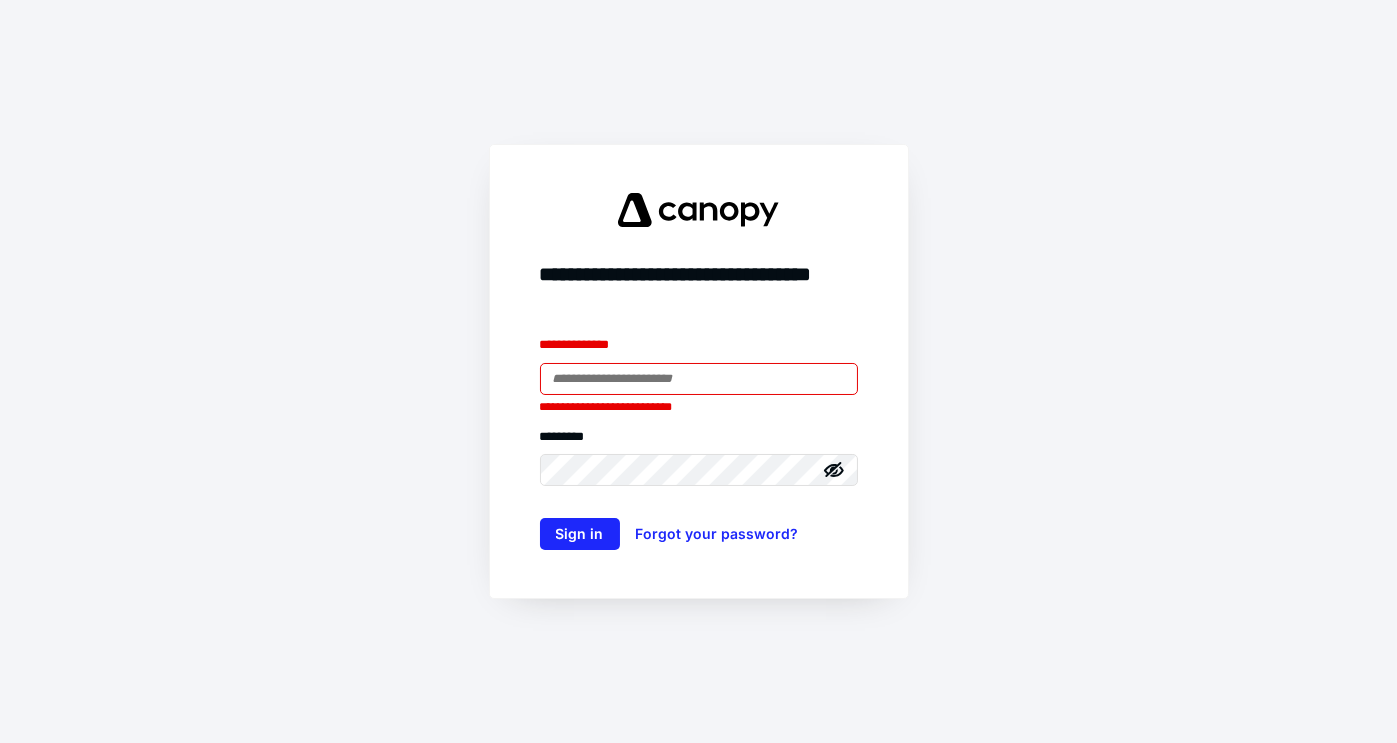 type on "**********" 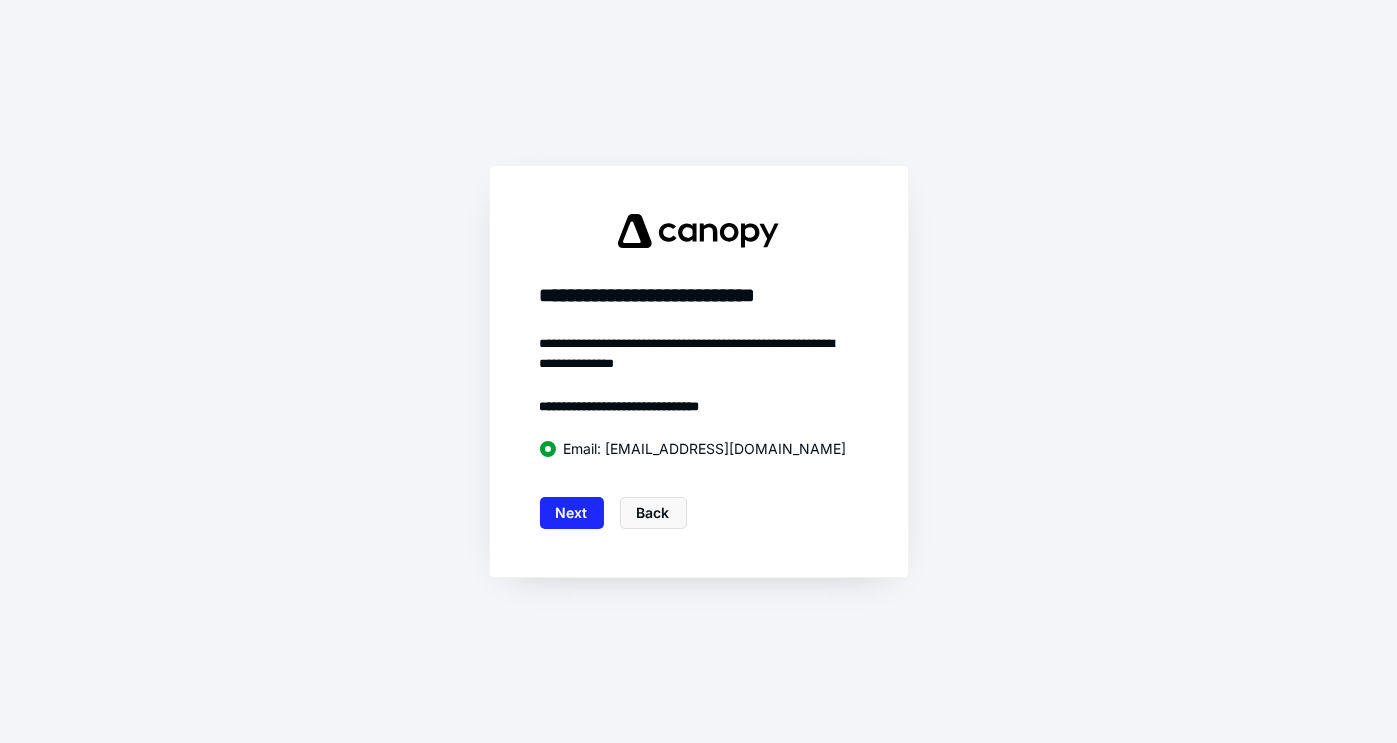 click on "Next" at bounding box center [572, 513] 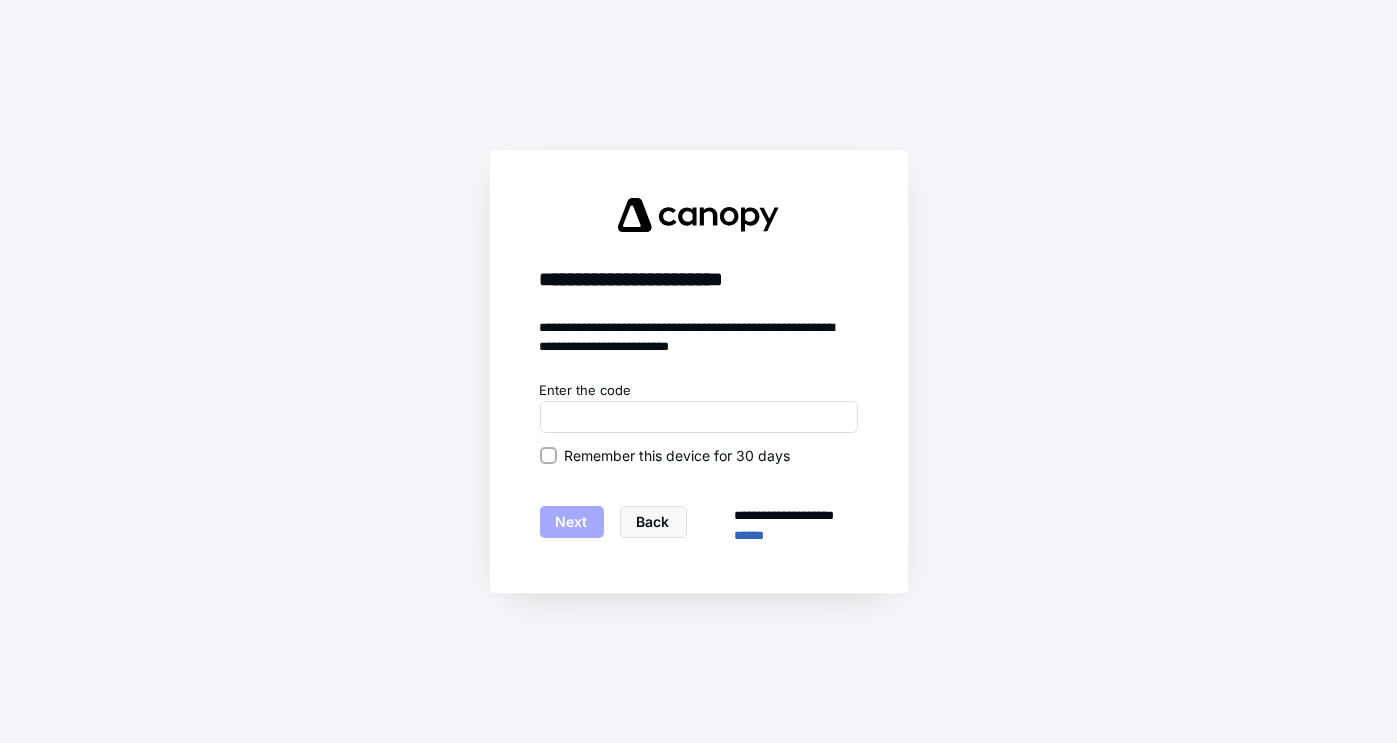 click 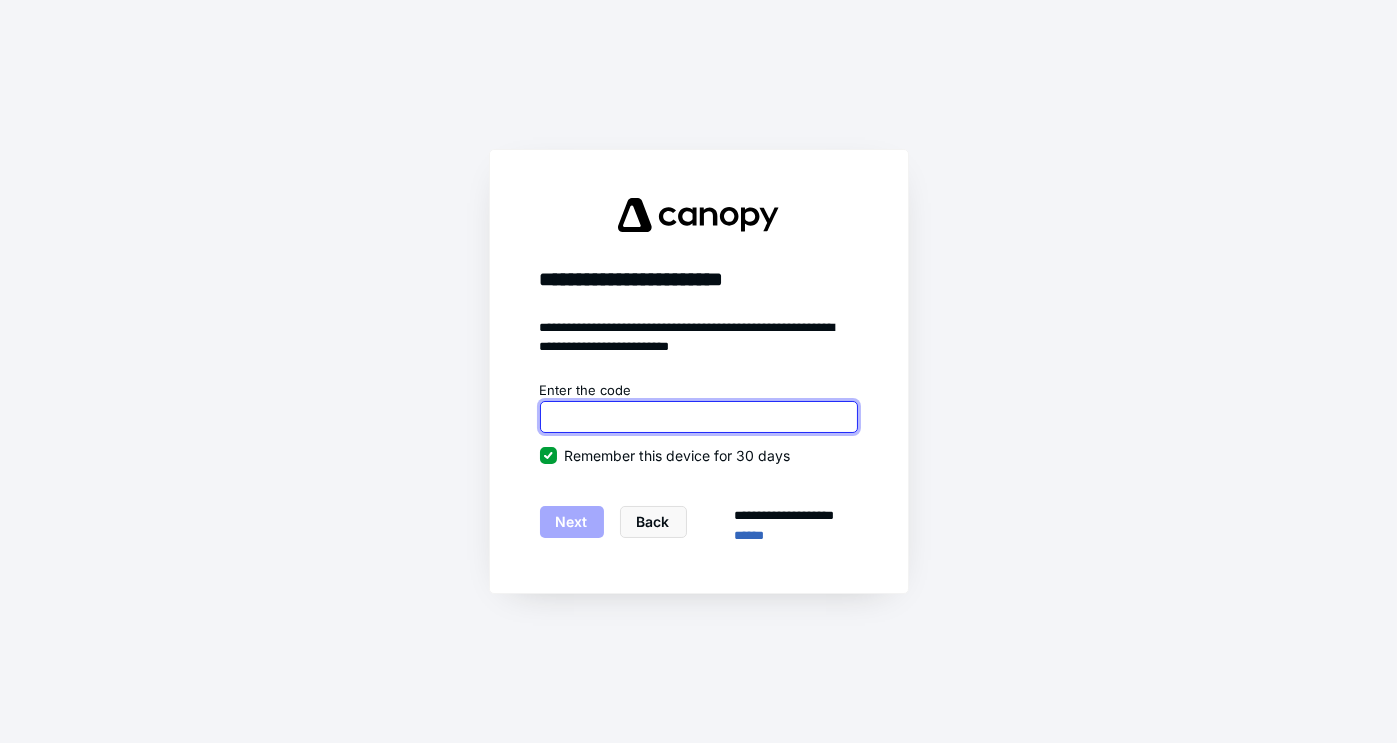 click at bounding box center [699, 417] 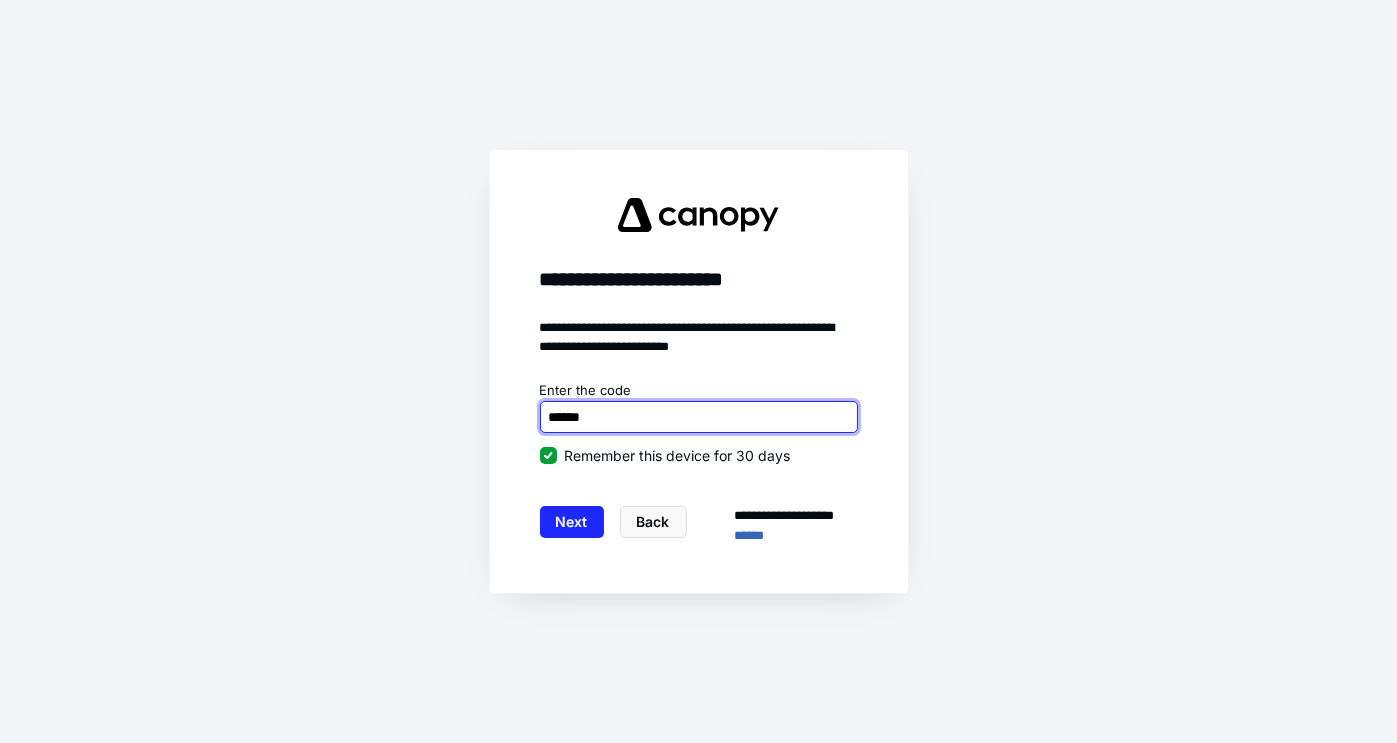 type on "******" 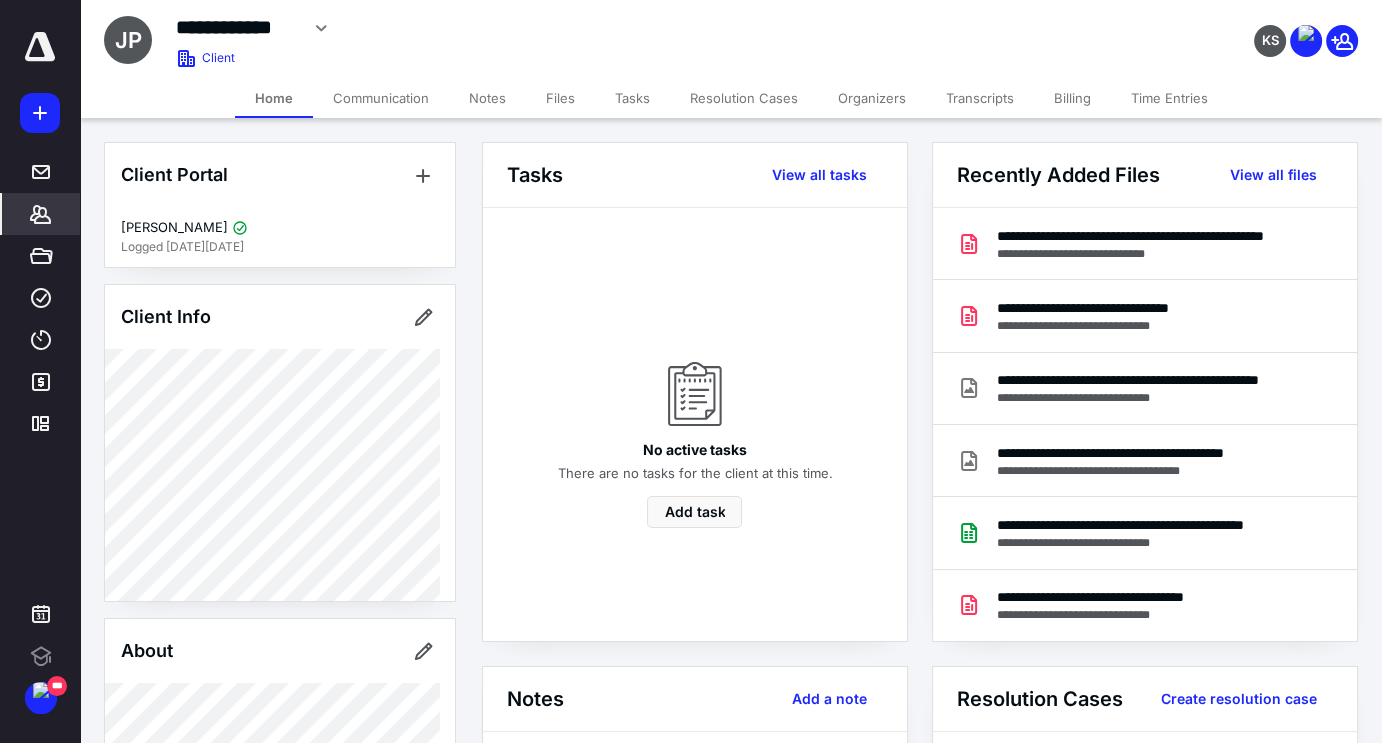 scroll, scrollTop: 0, scrollLeft: 0, axis: both 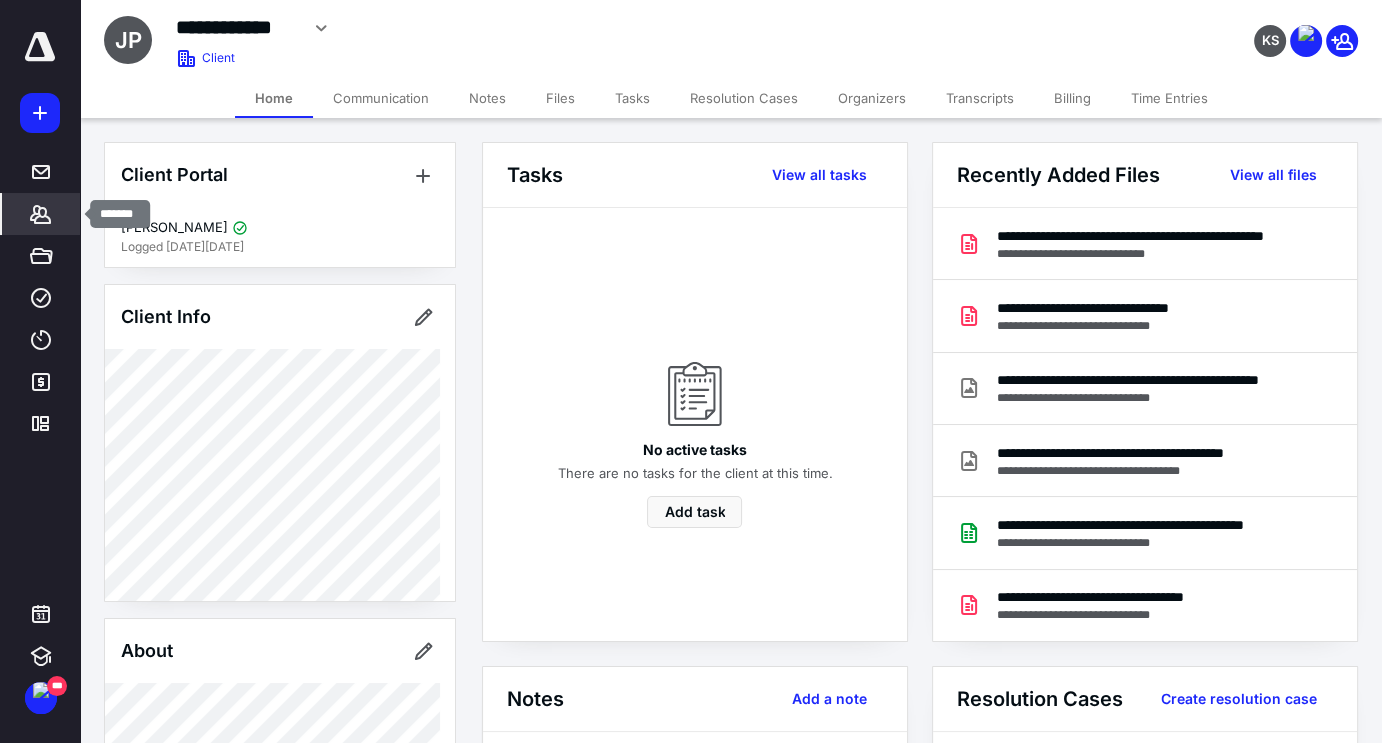 click 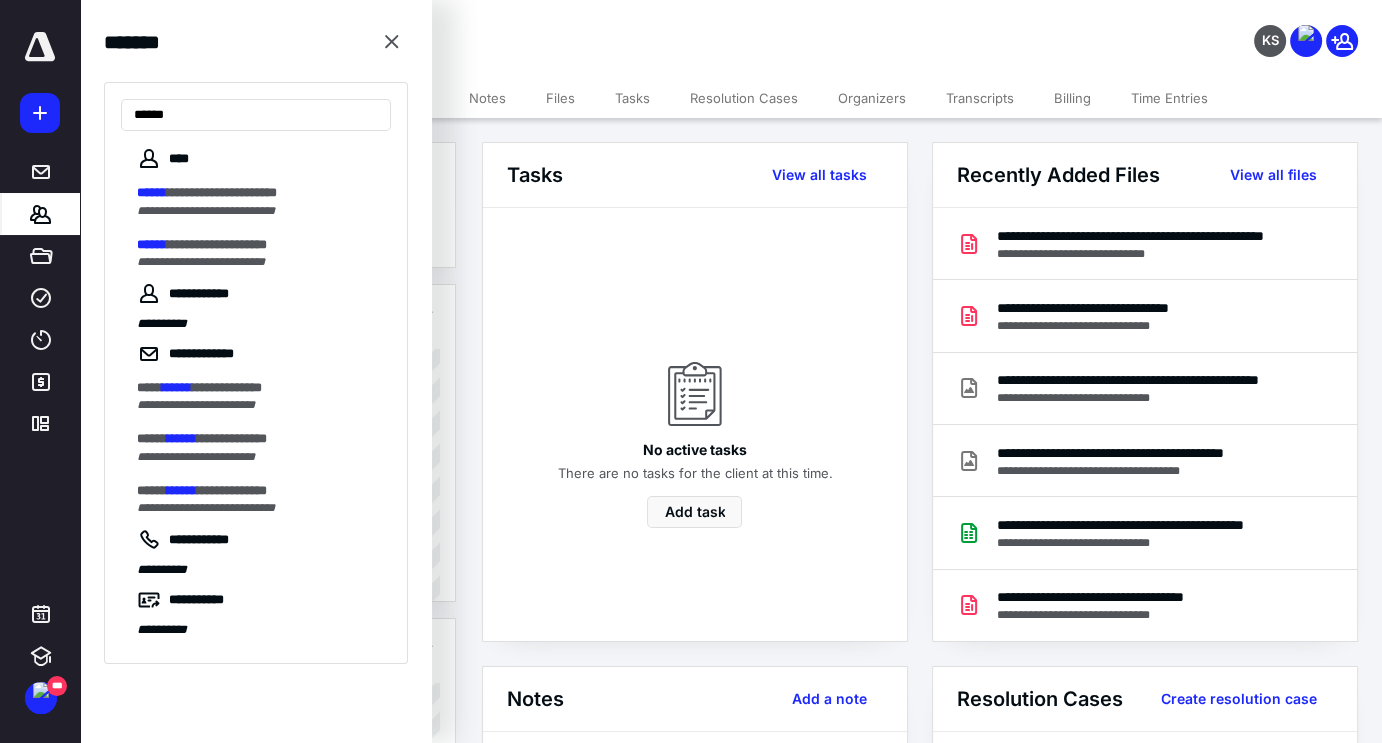 type on "******" 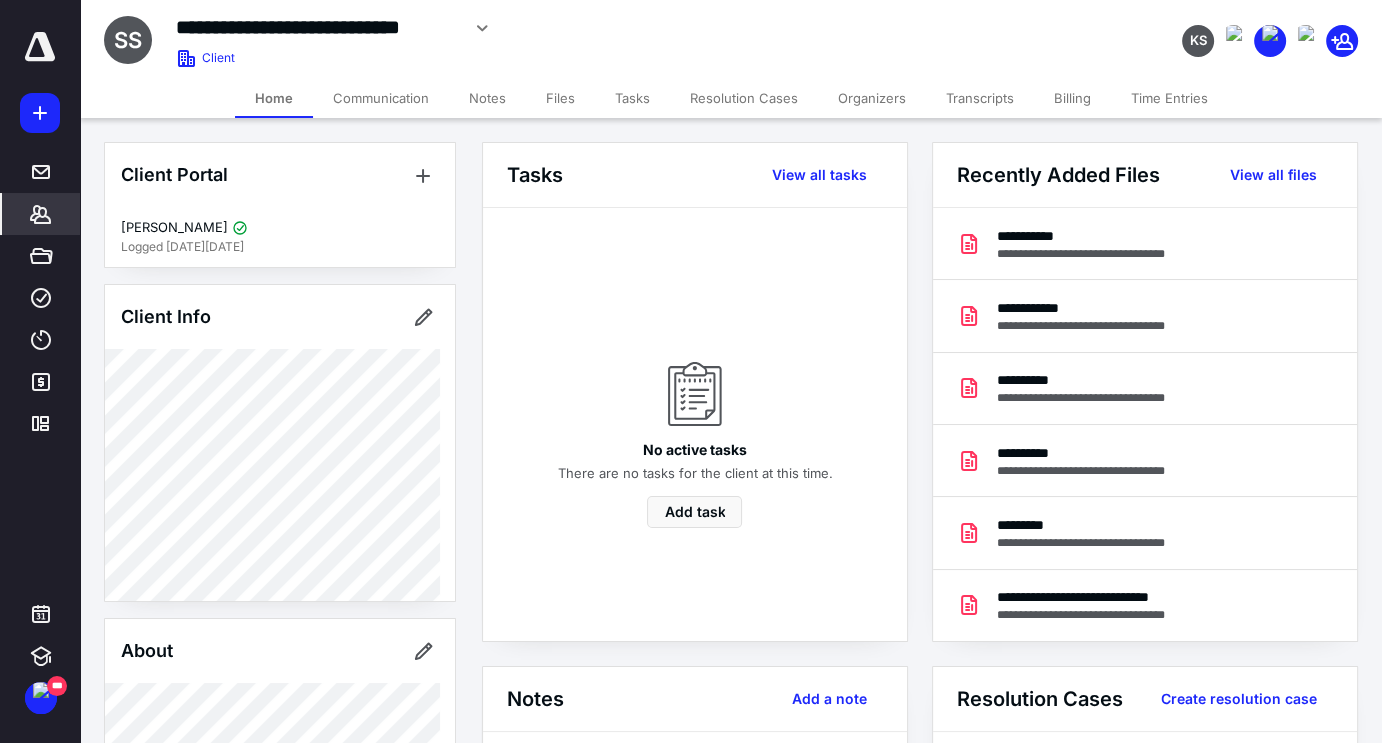 scroll, scrollTop: 433, scrollLeft: 0, axis: vertical 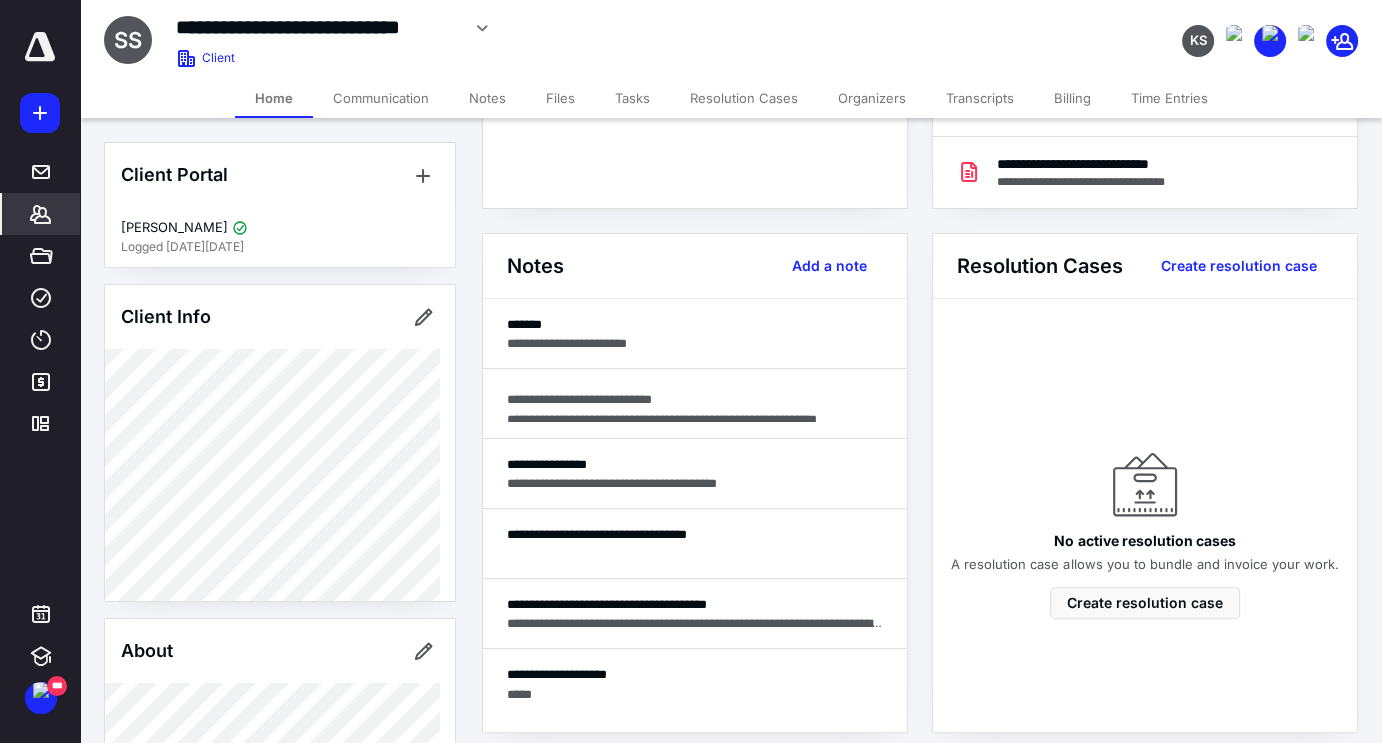 click on "**********" at bounding box center (695, 334) 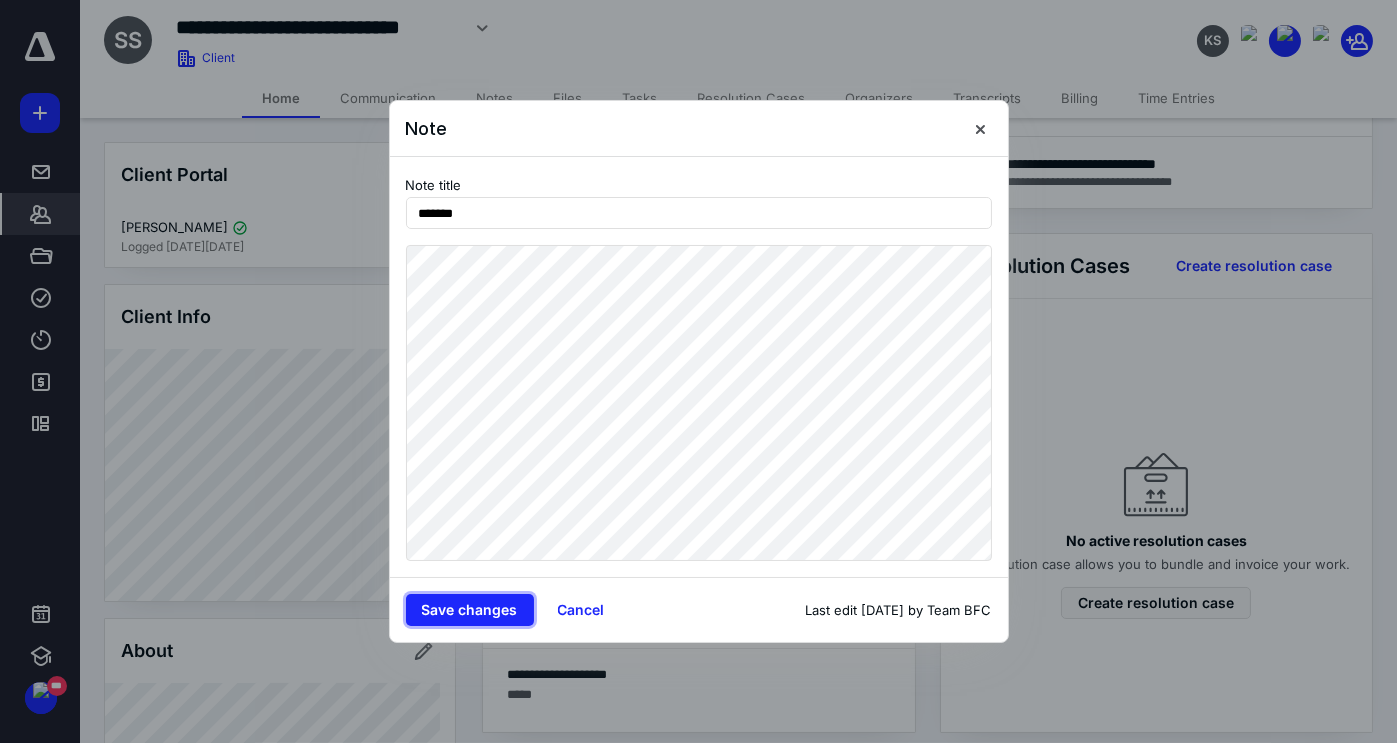 click on "Save changes" at bounding box center (470, 610) 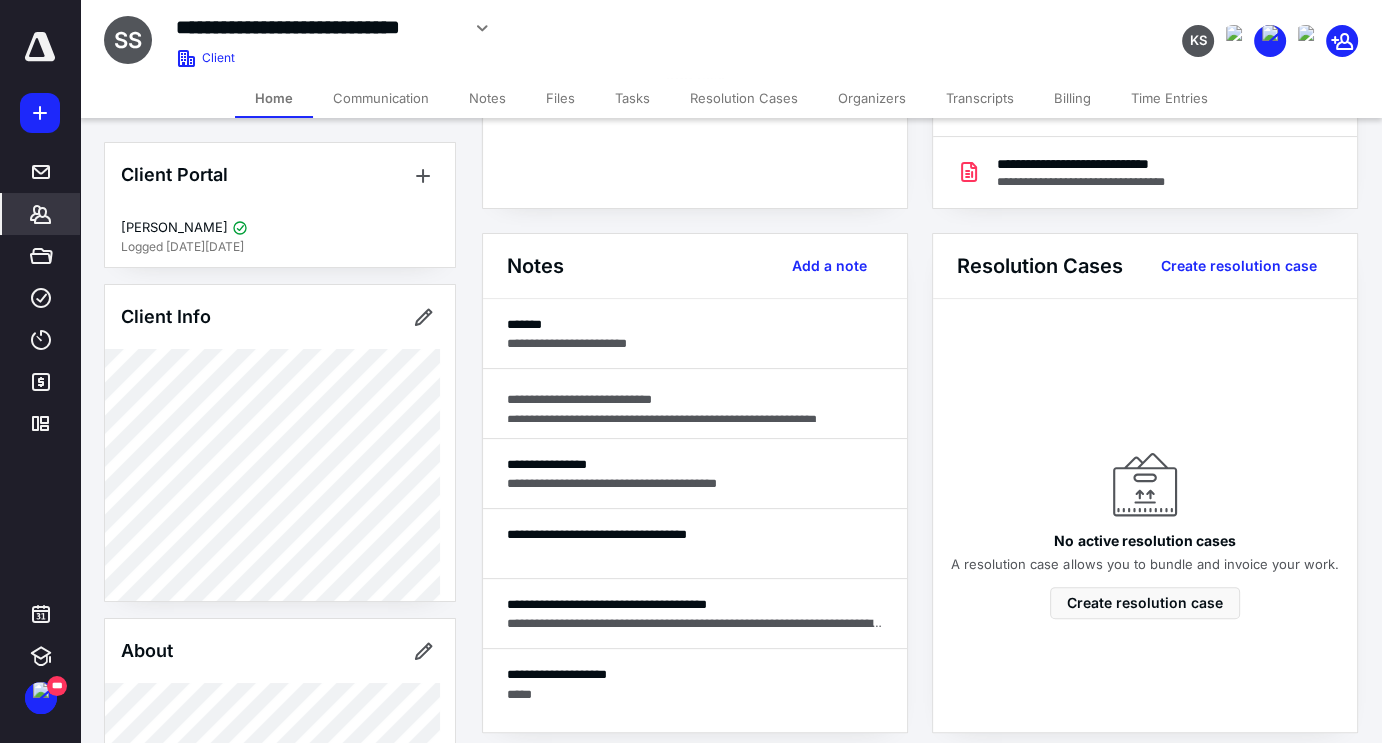 click on "**********" at bounding box center [695, 406] 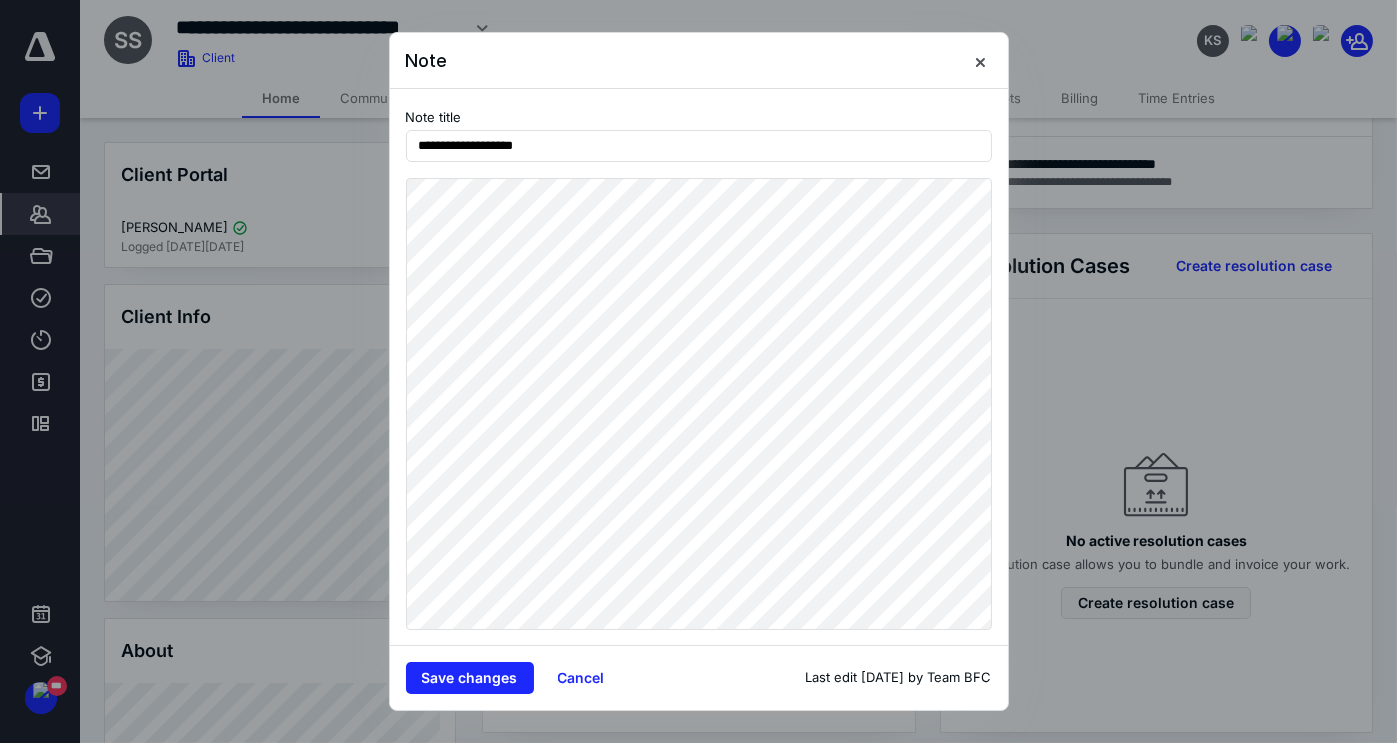 click on "Cancel" at bounding box center [581, 678] 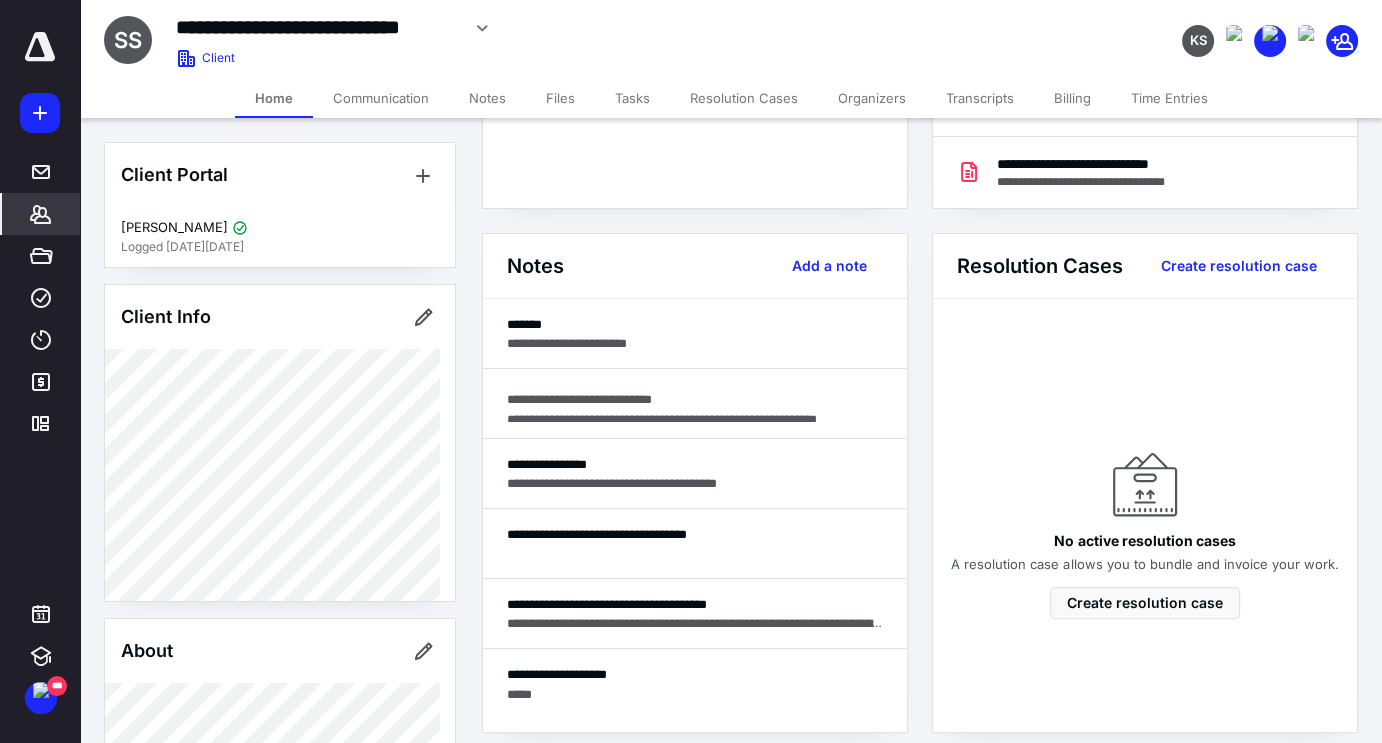 click on "Home" at bounding box center (274, 98) 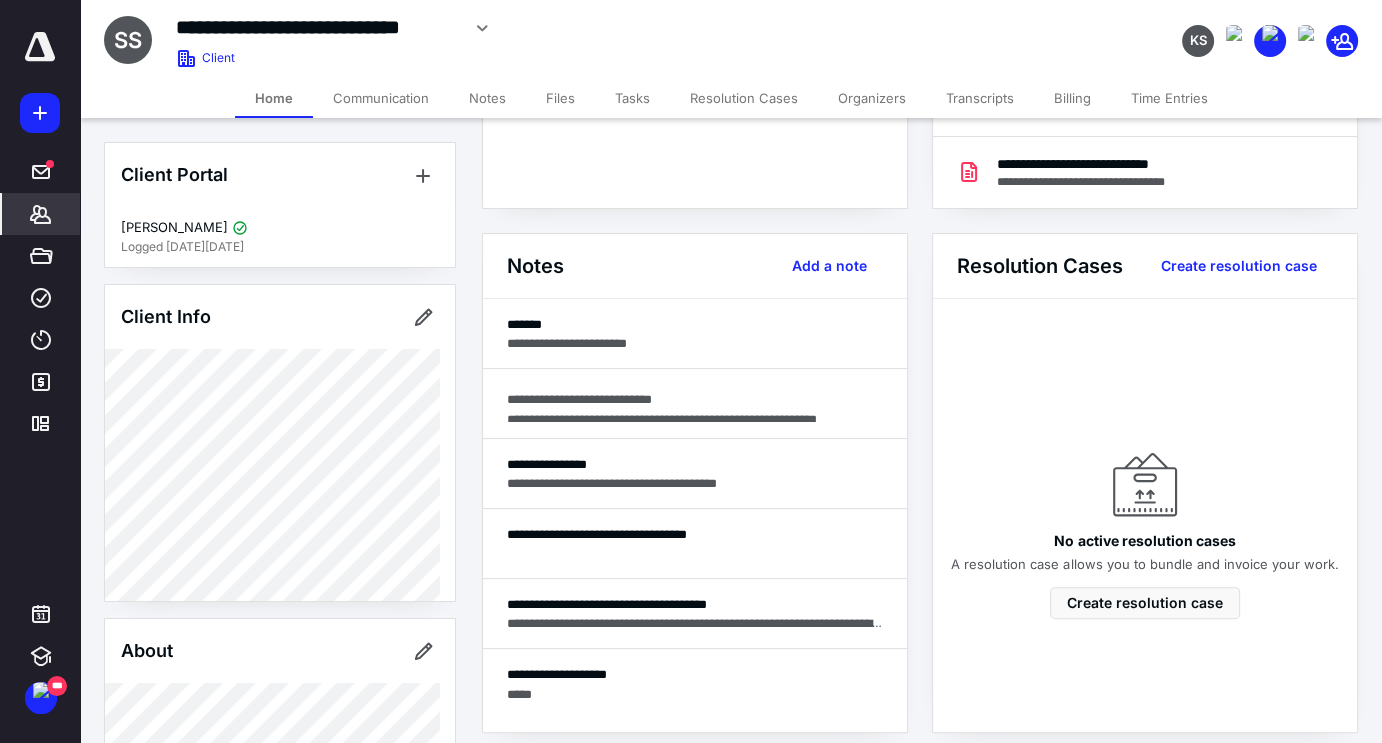 click on "**********" at bounding box center (695, 474) 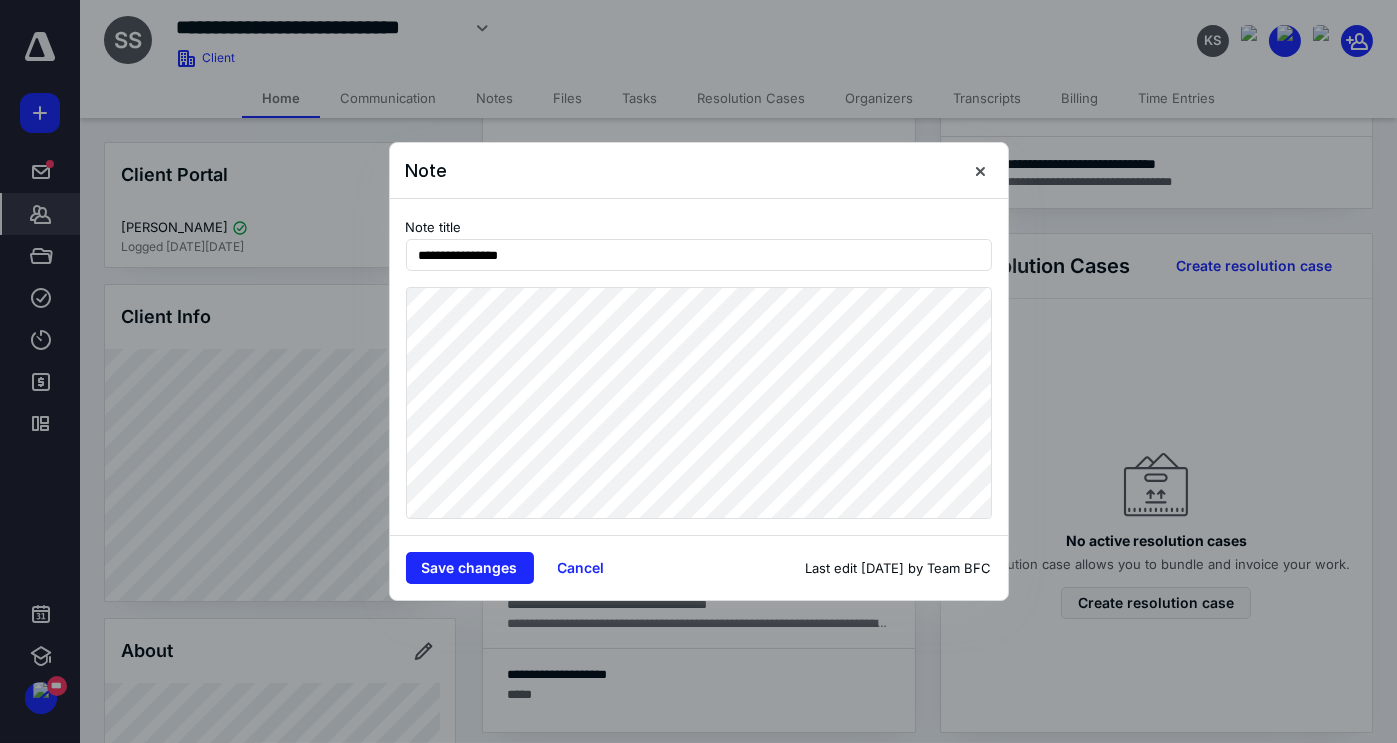 click on "Cancel" at bounding box center [581, 568] 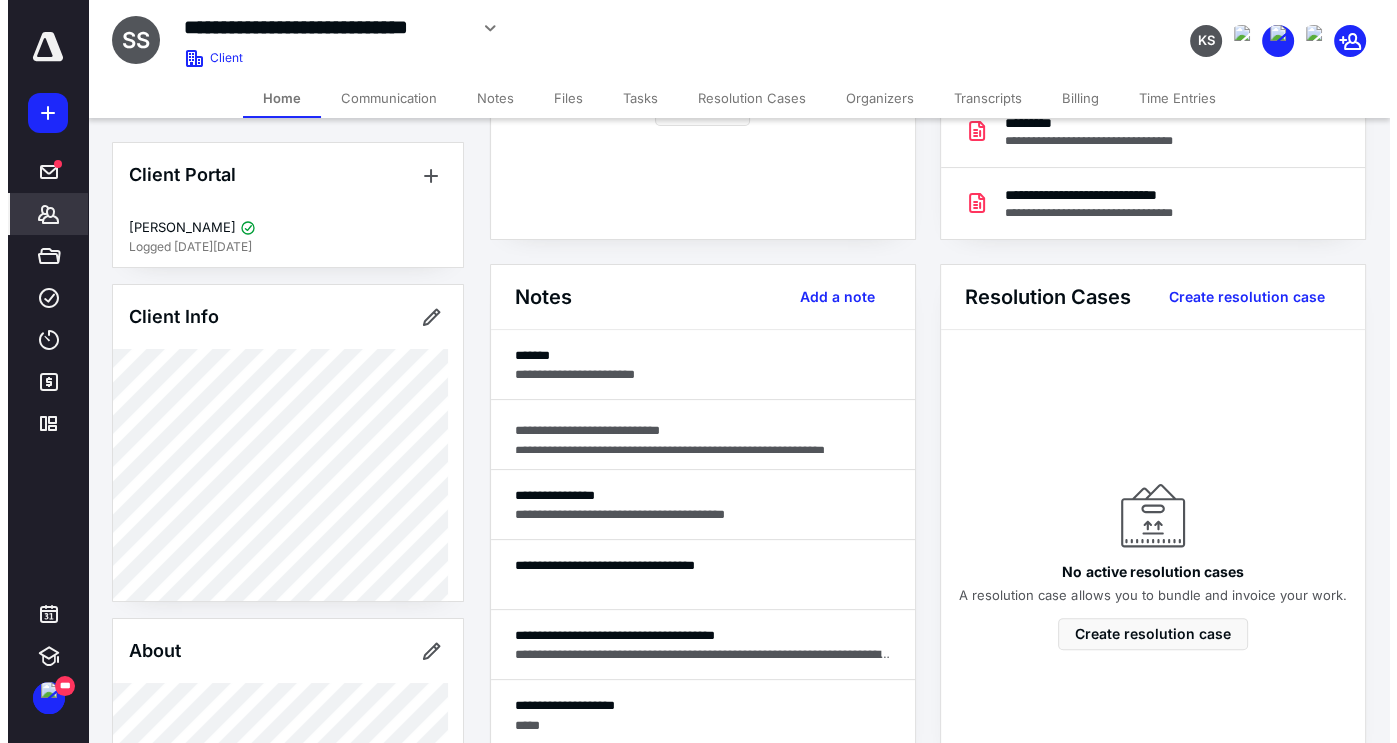 scroll, scrollTop: 0, scrollLeft: 0, axis: both 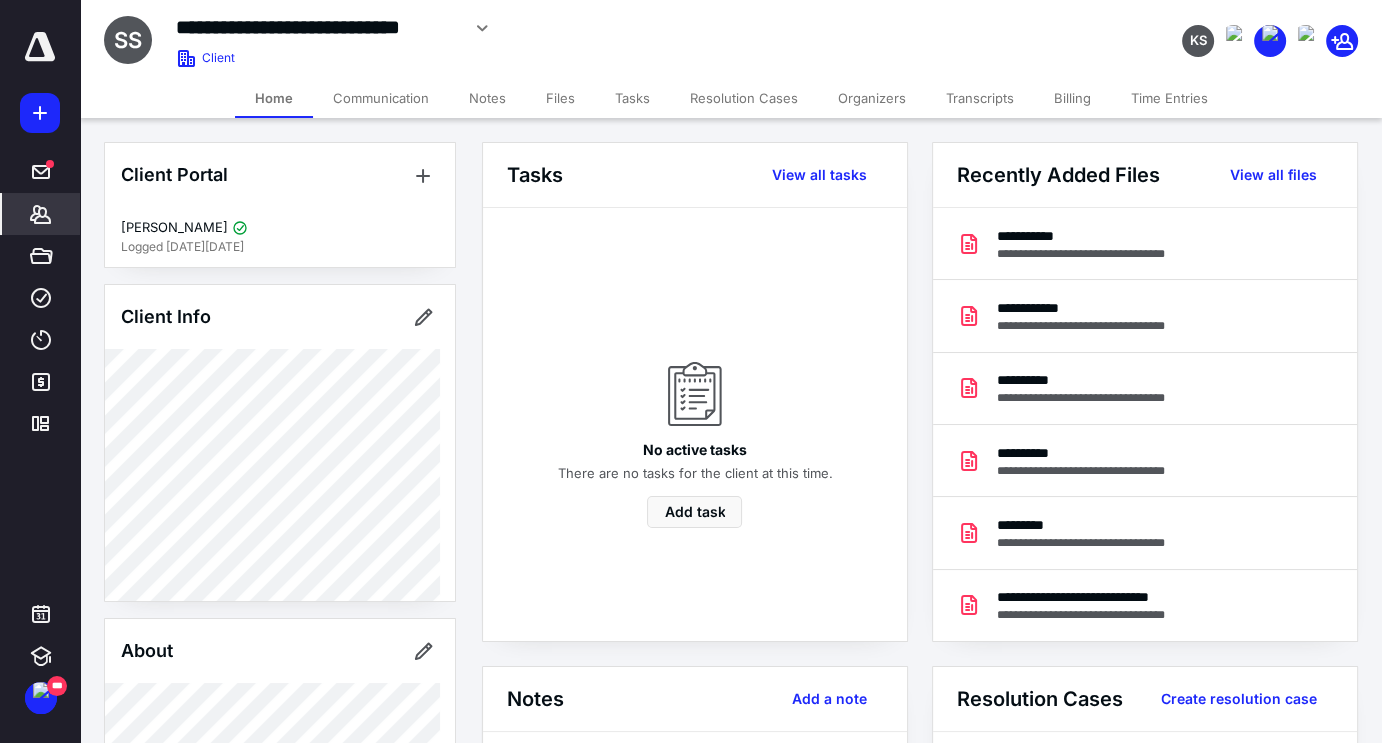click on "View all files" at bounding box center [1273, 175] 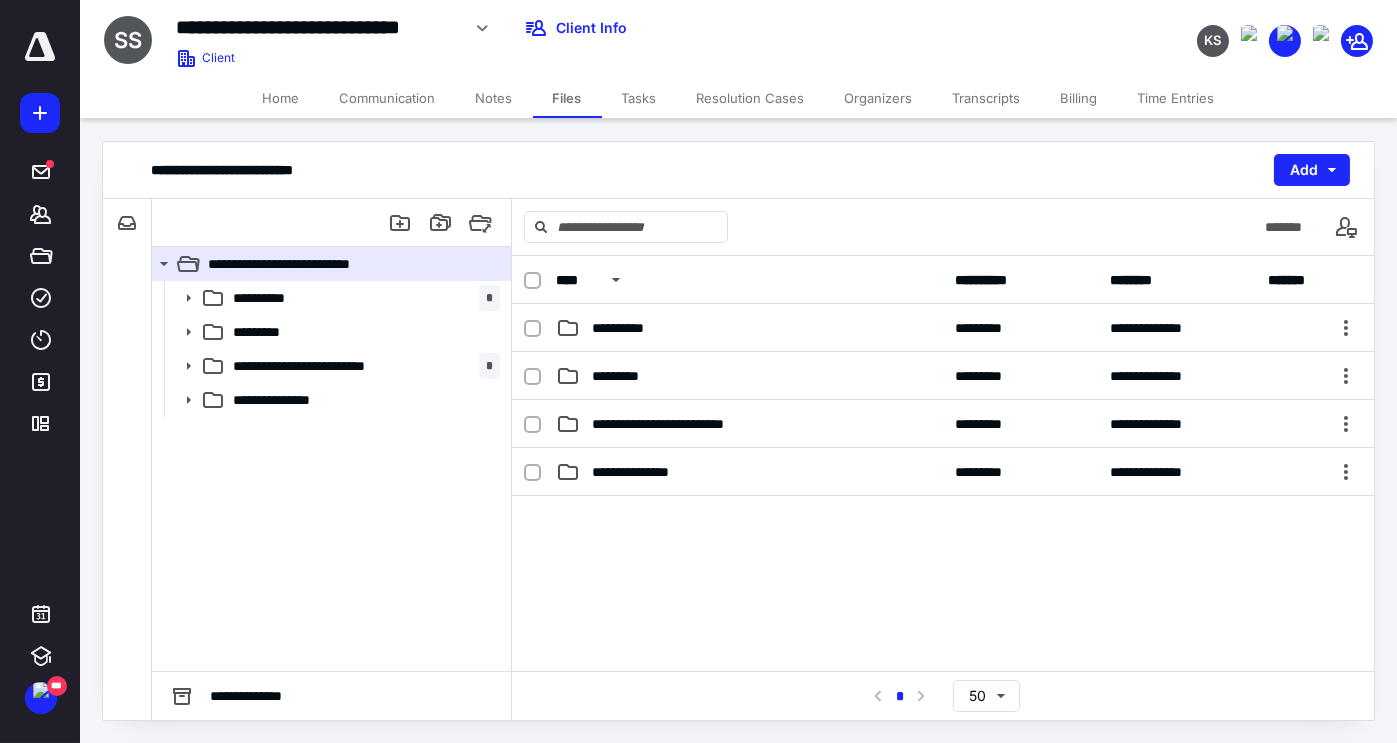 click on "**********" at bounding box center (319, 366) 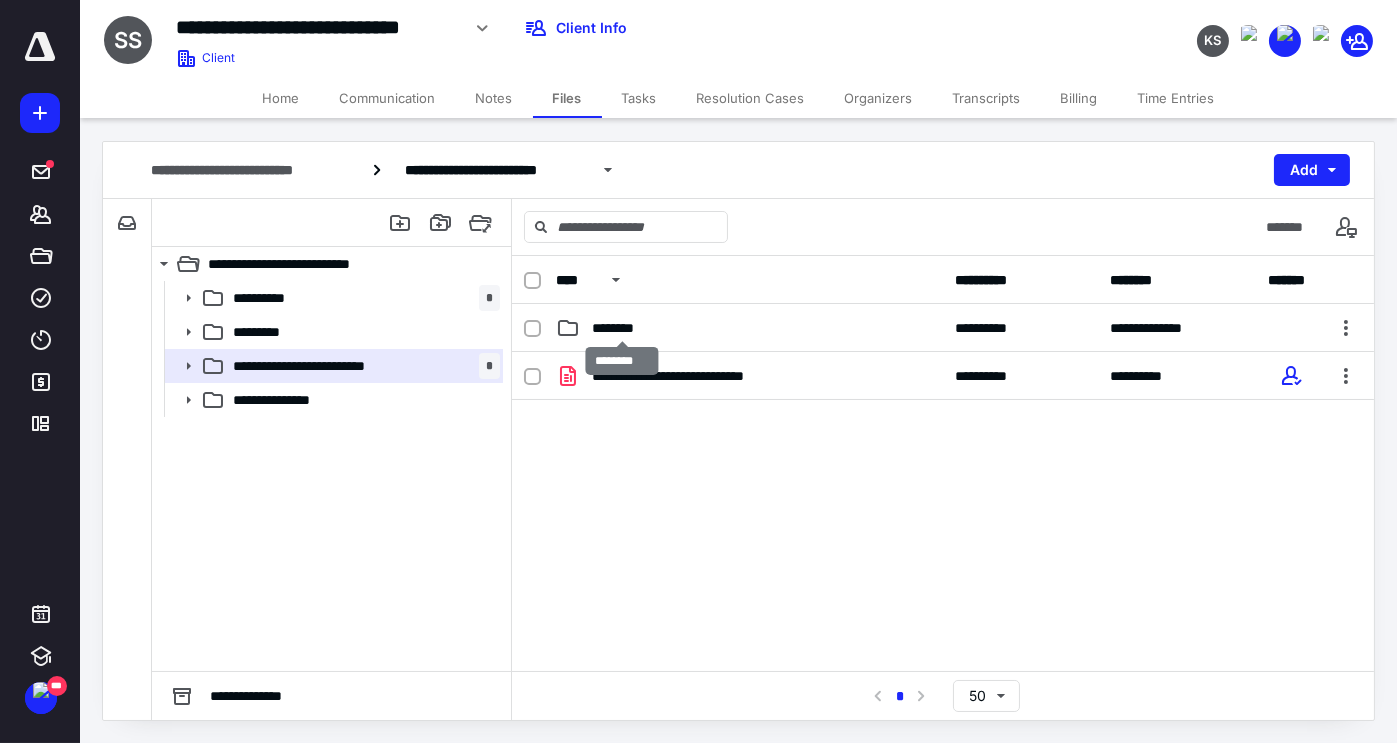 click on "********" at bounding box center (622, 328) 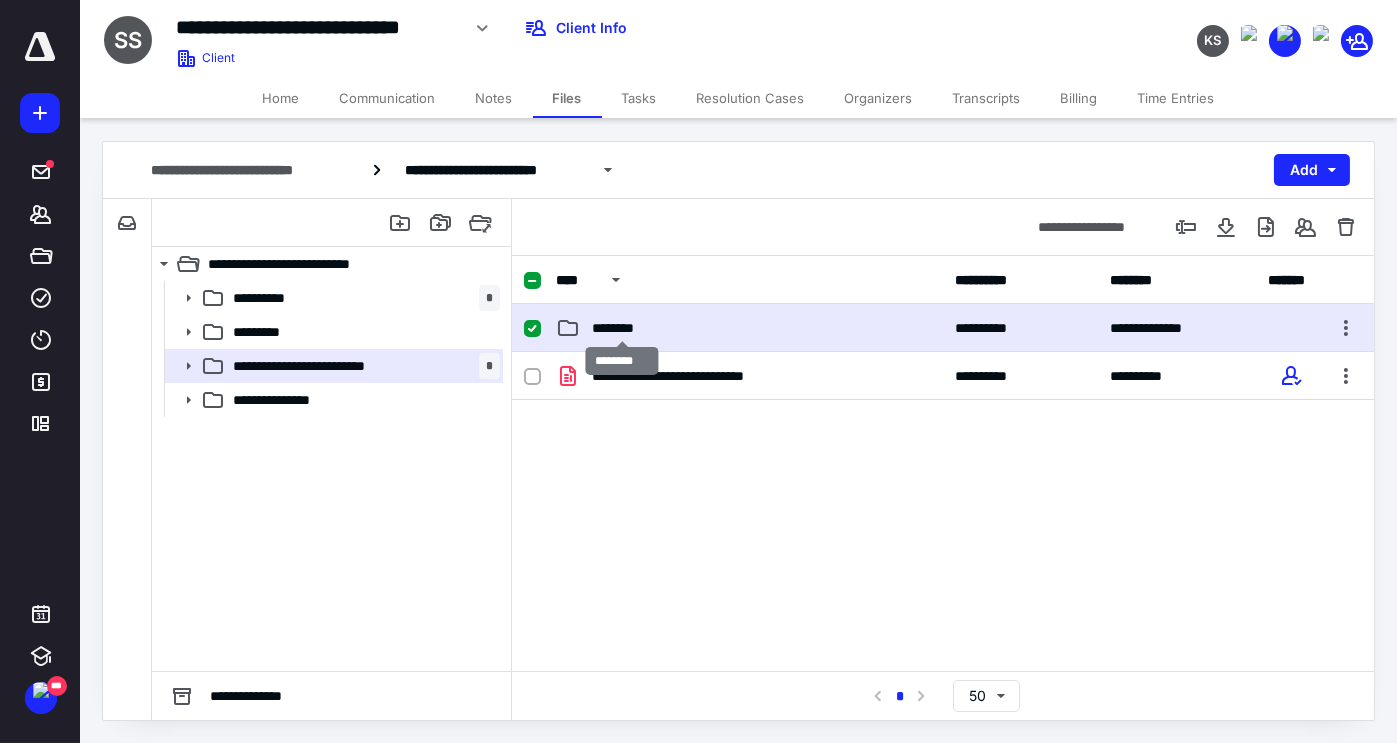 click on "********" at bounding box center [622, 328] 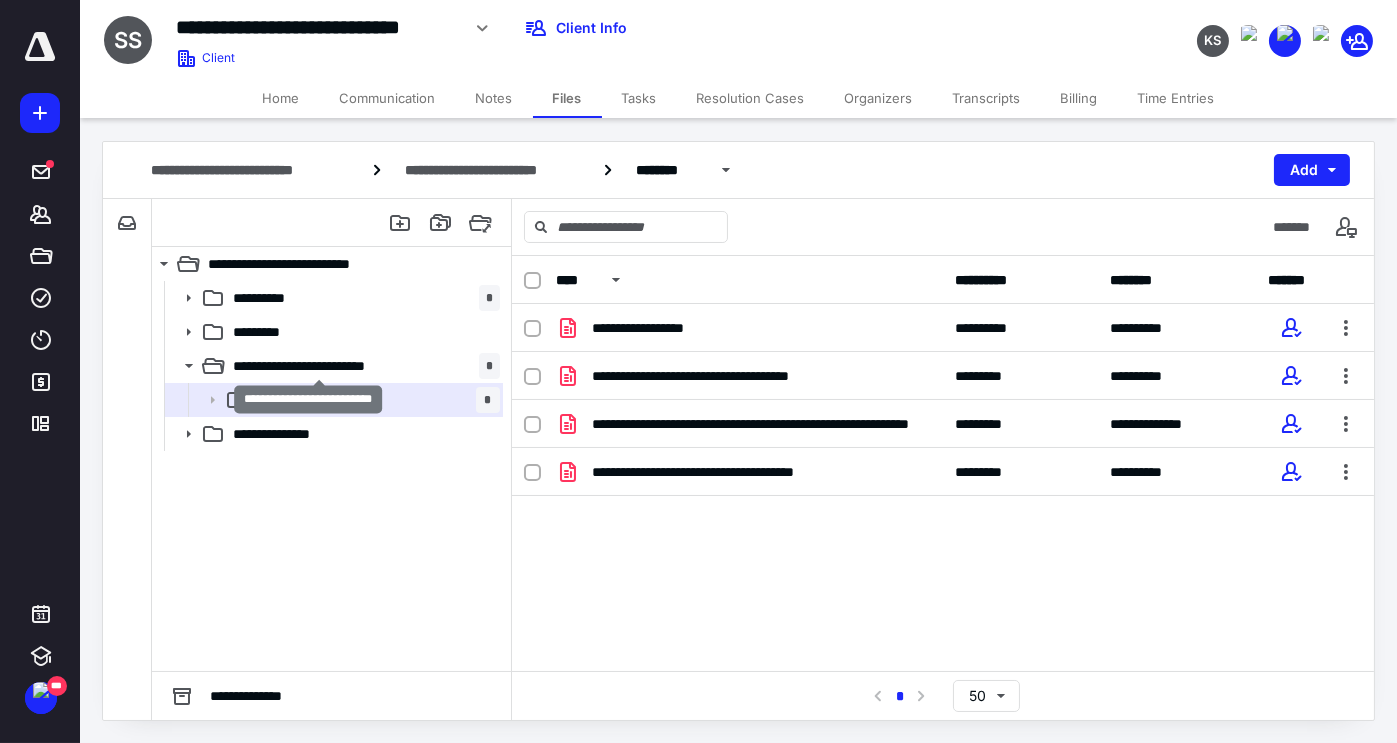 click on "**********" at bounding box center [319, 366] 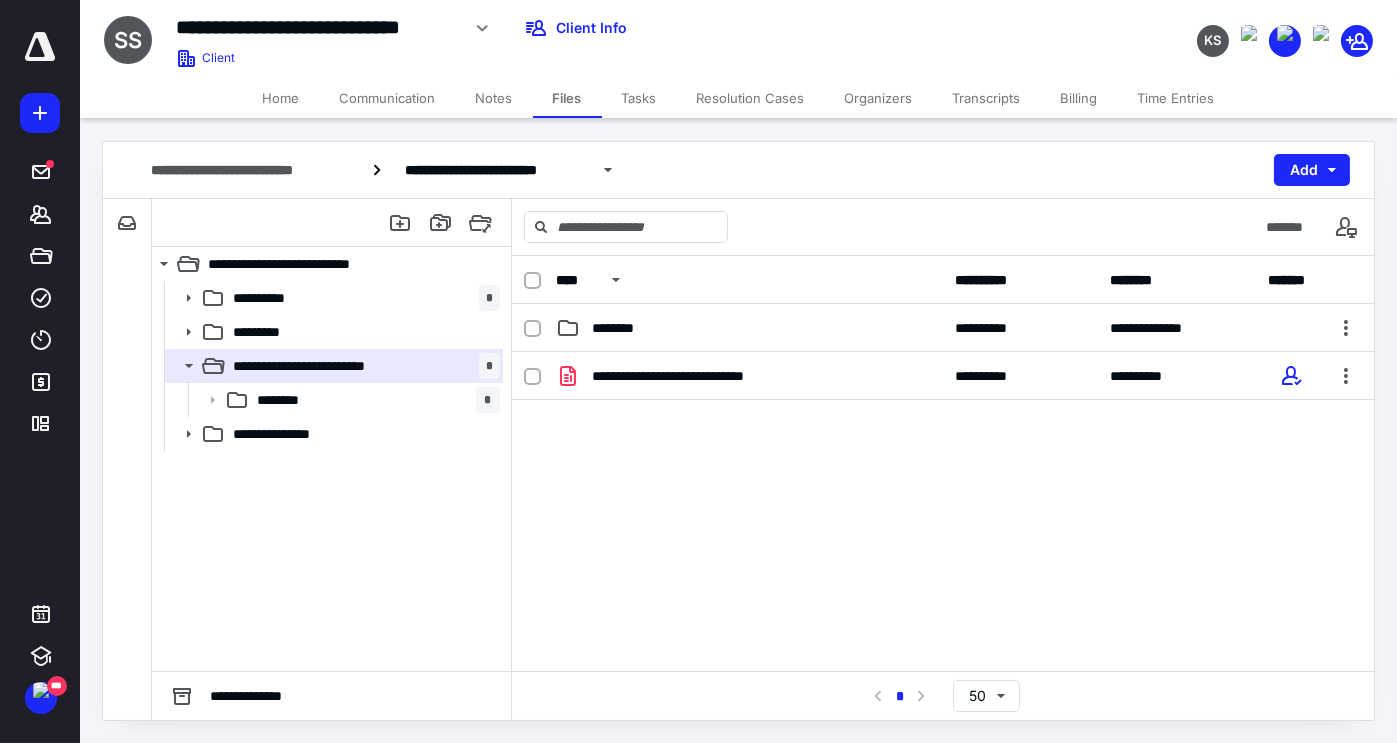 click 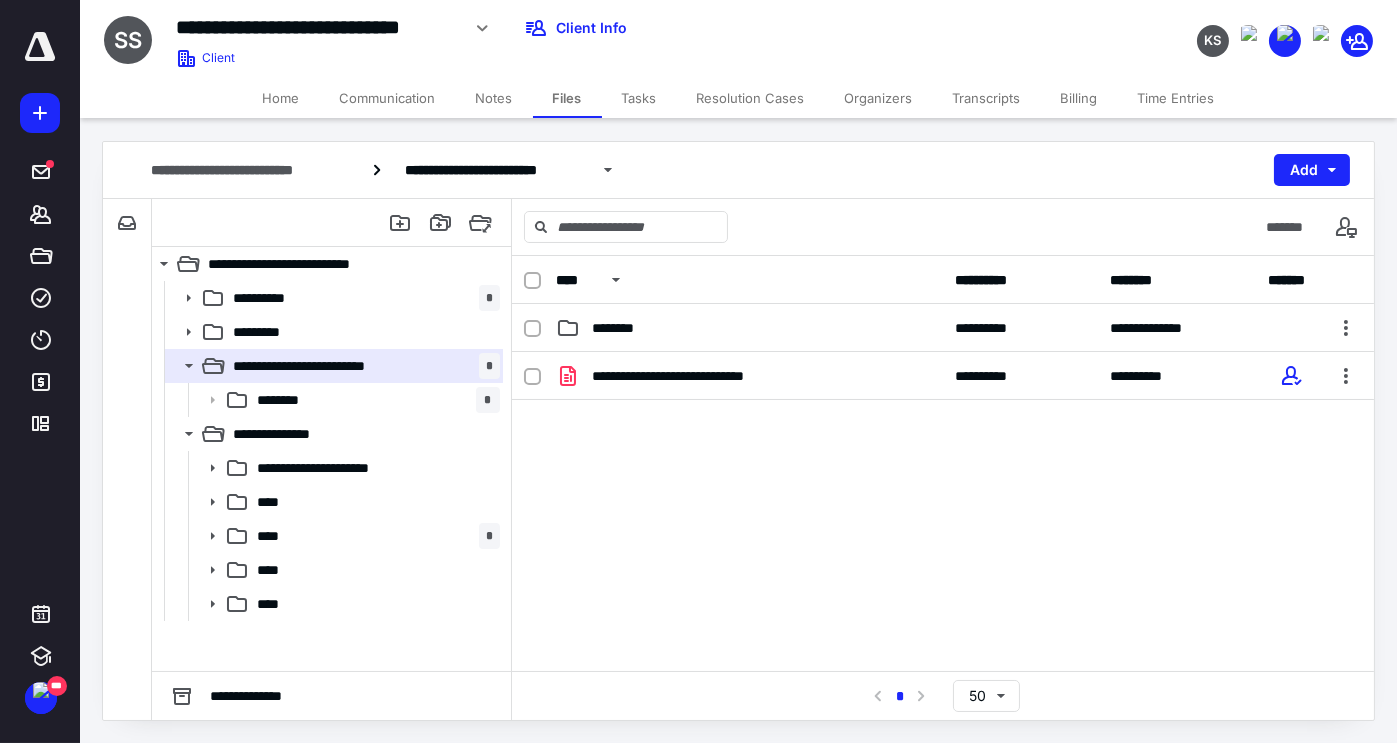 click 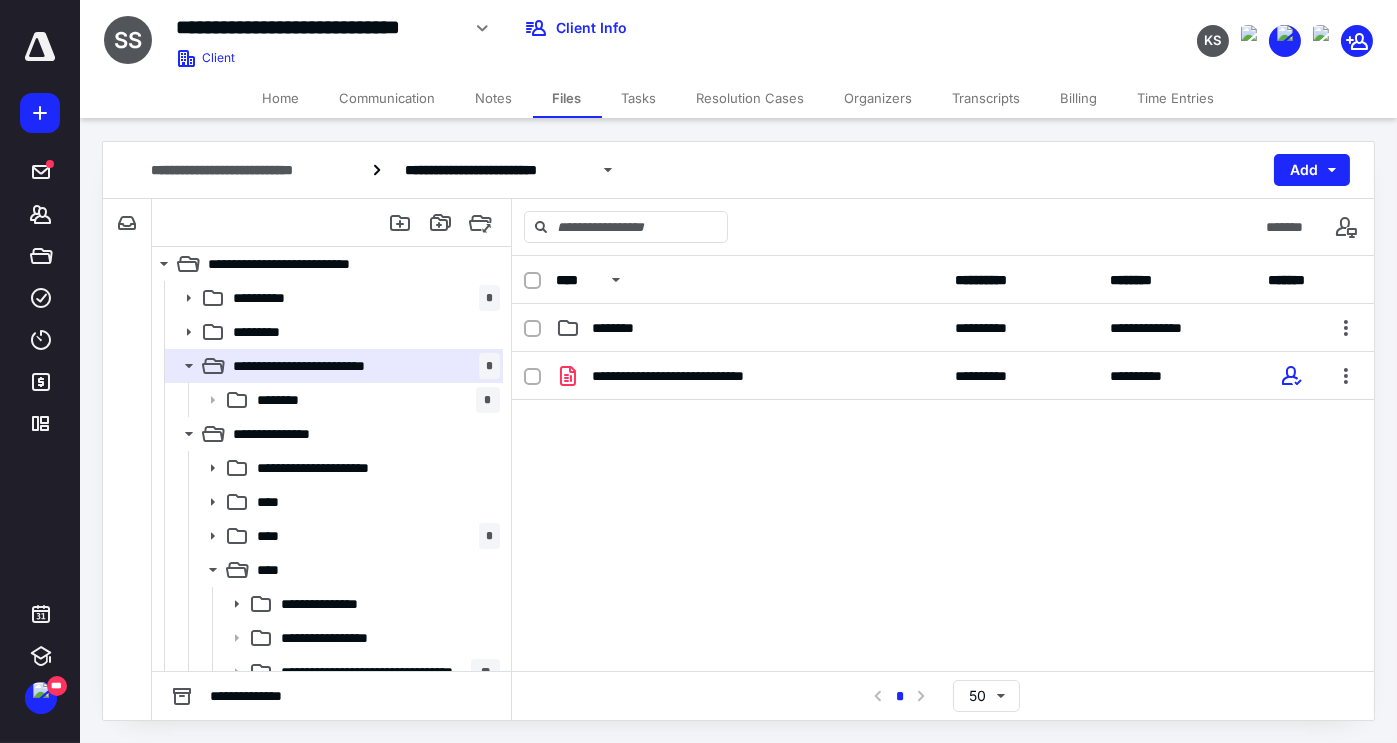scroll, scrollTop: 118, scrollLeft: 0, axis: vertical 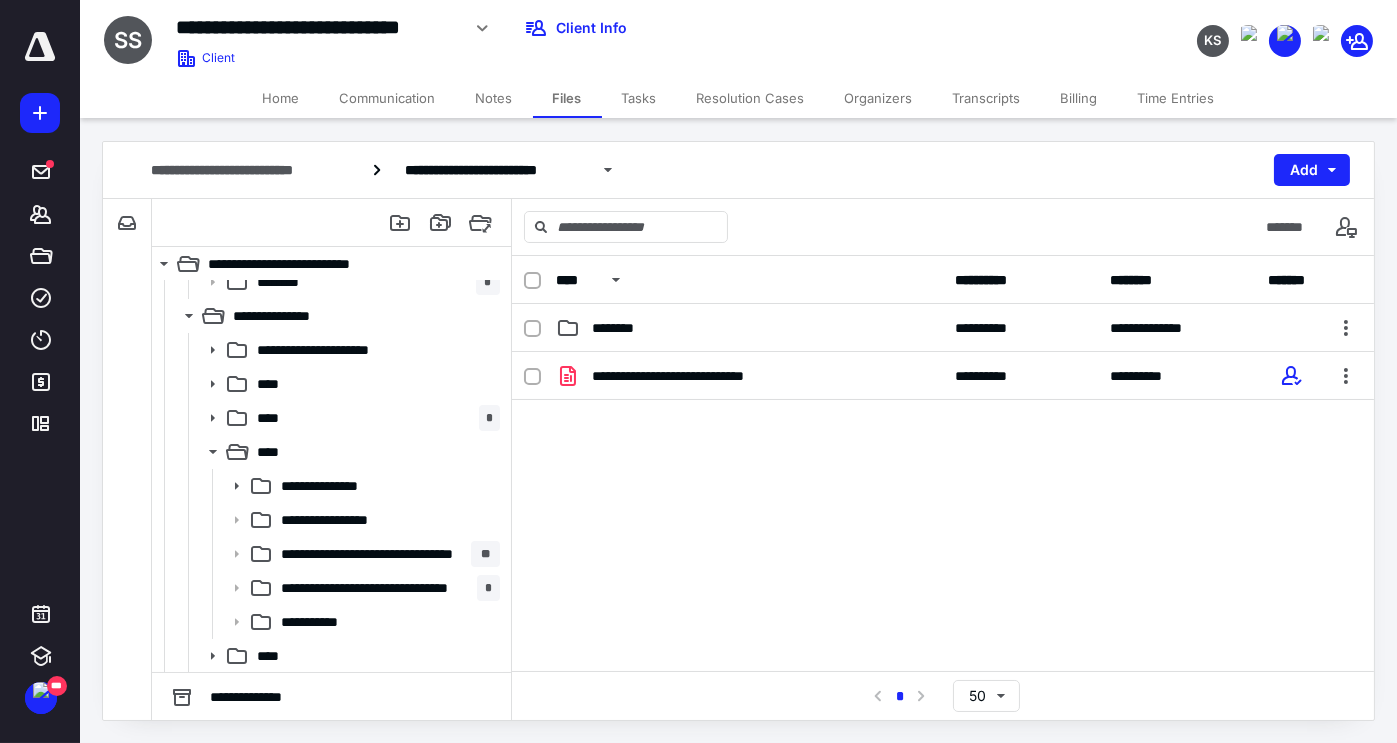 click on "**********" at bounding box center [373, 588] 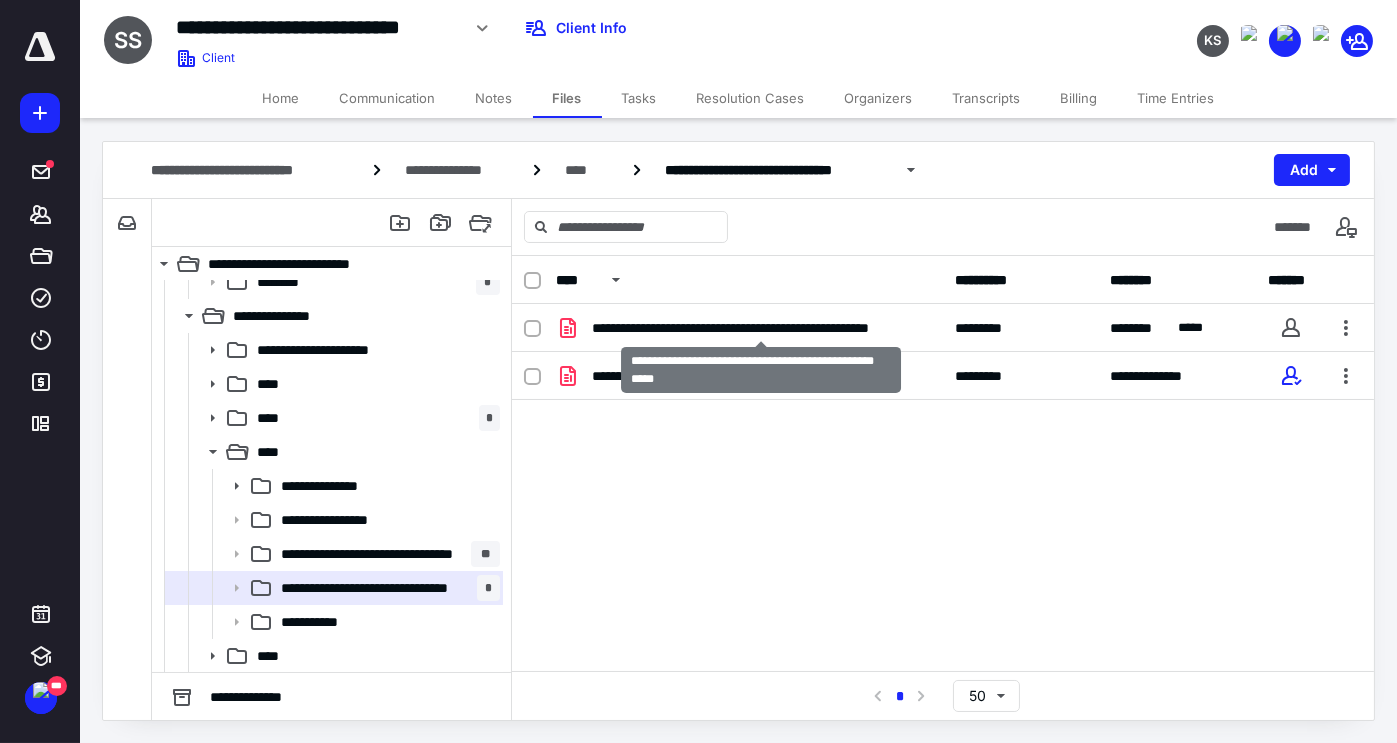 click on "**********" at bounding box center (761, 328) 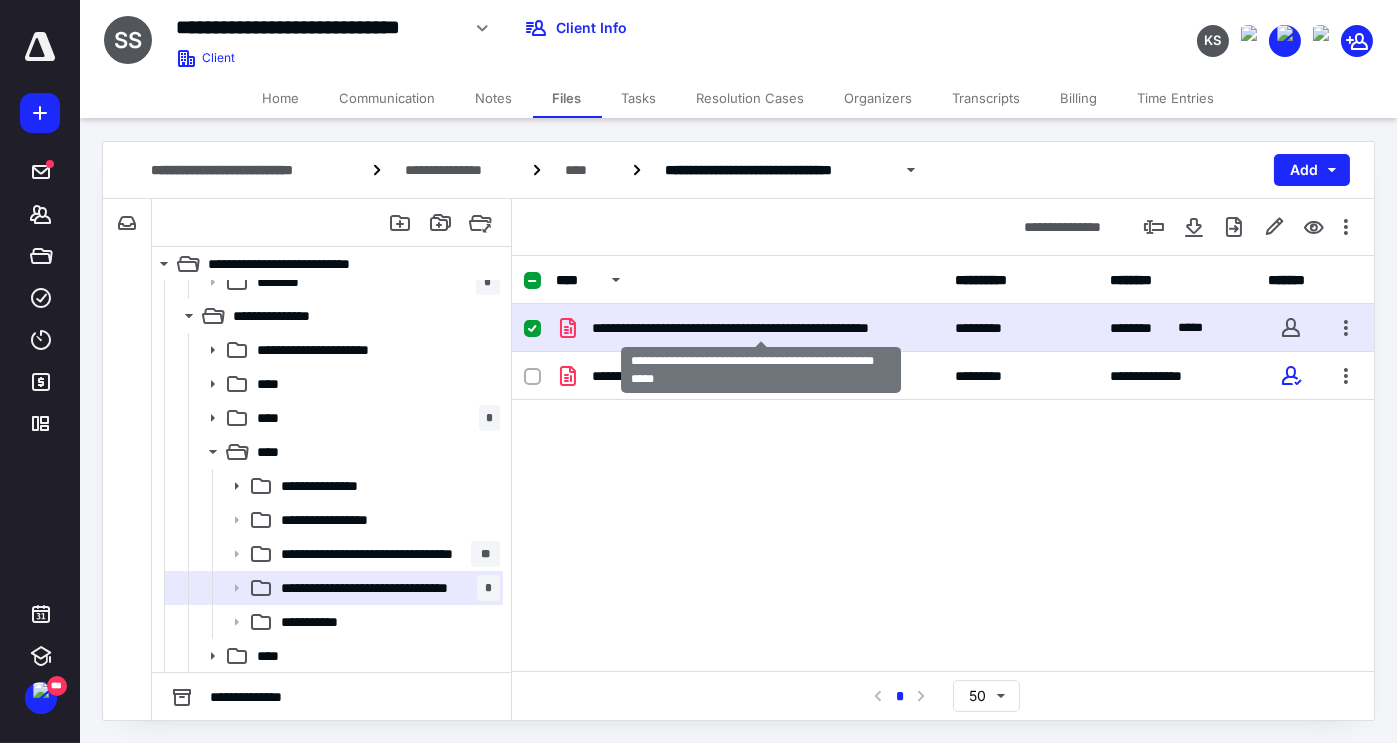 click on "**********" at bounding box center [761, 328] 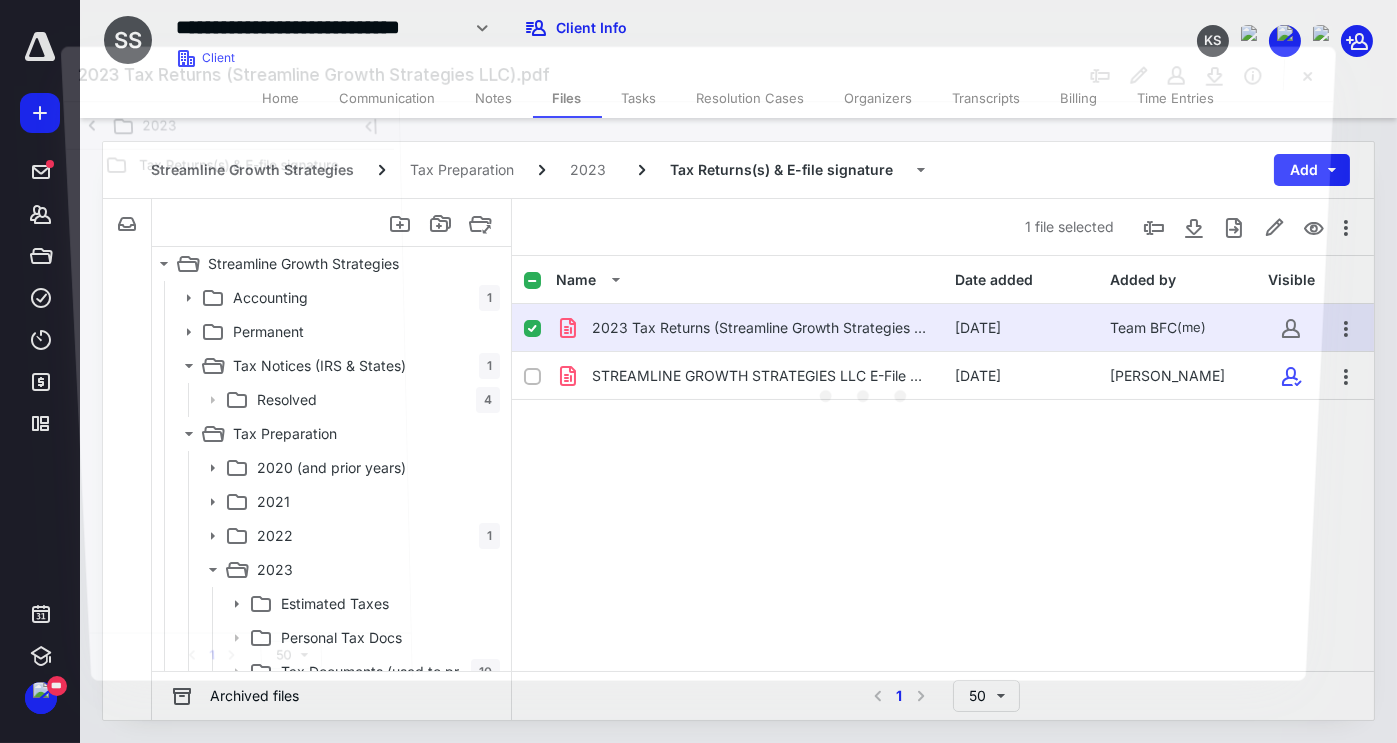 scroll, scrollTop: 118, scrollLeft: 0, axis: vertical 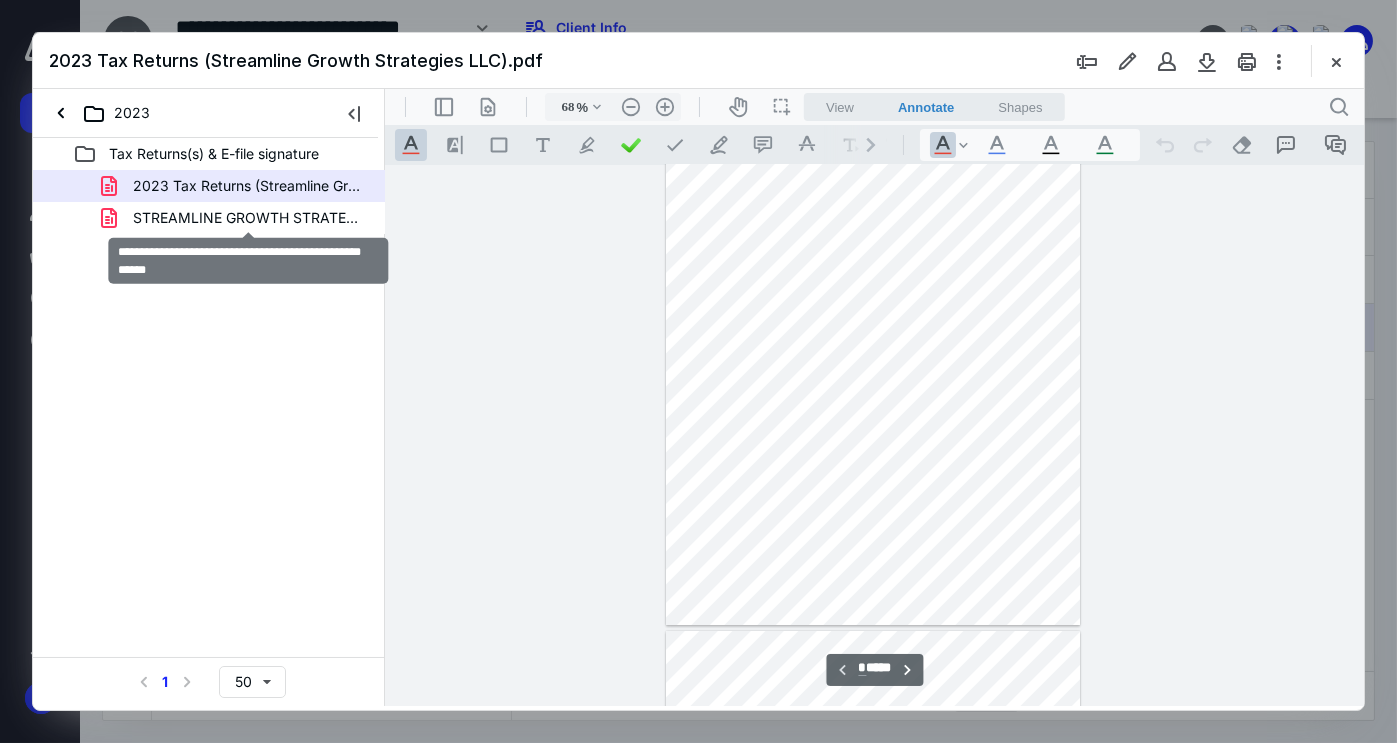 click on "STREAMLINE GROWTH STRATEGIES LLC E-File Confirmation.pdf" at bounding box center [249, 218] 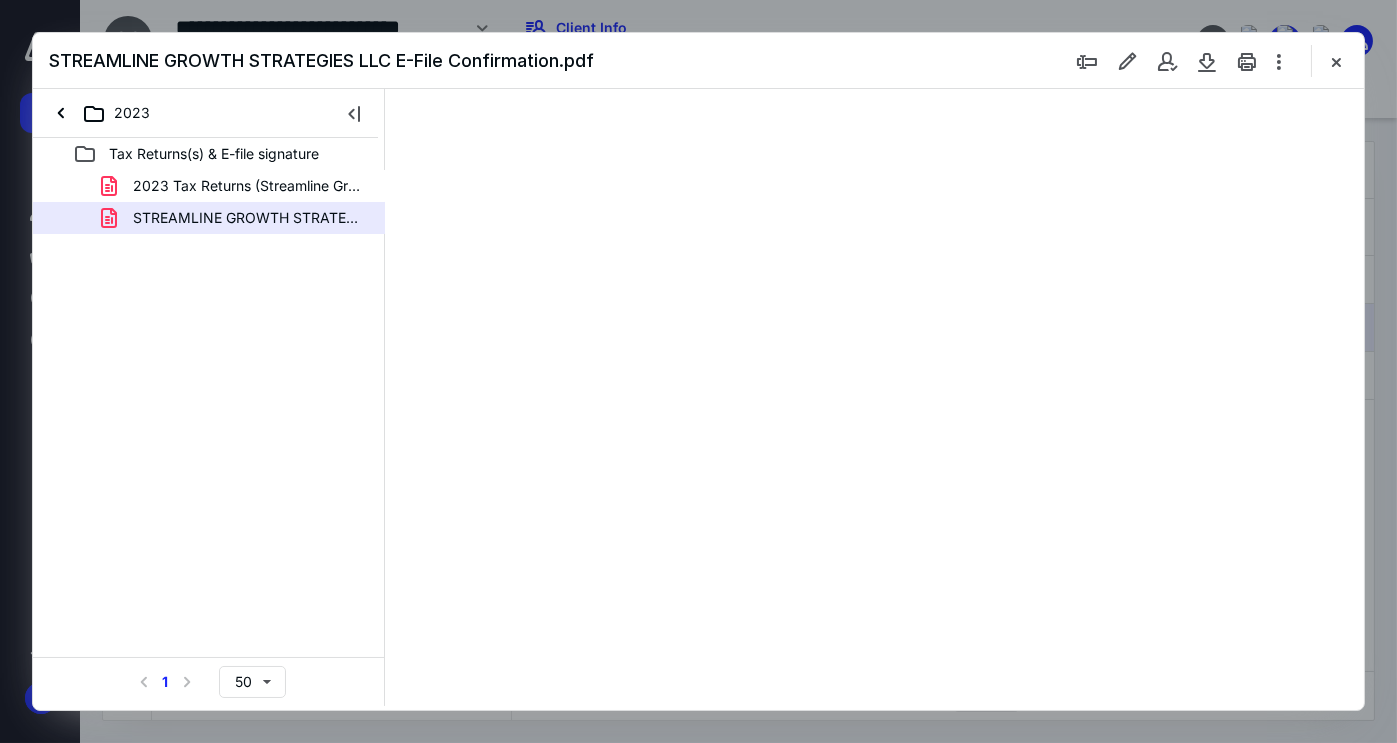 scroll, scrollTop: 0, scrollLeft: 0, axis: both 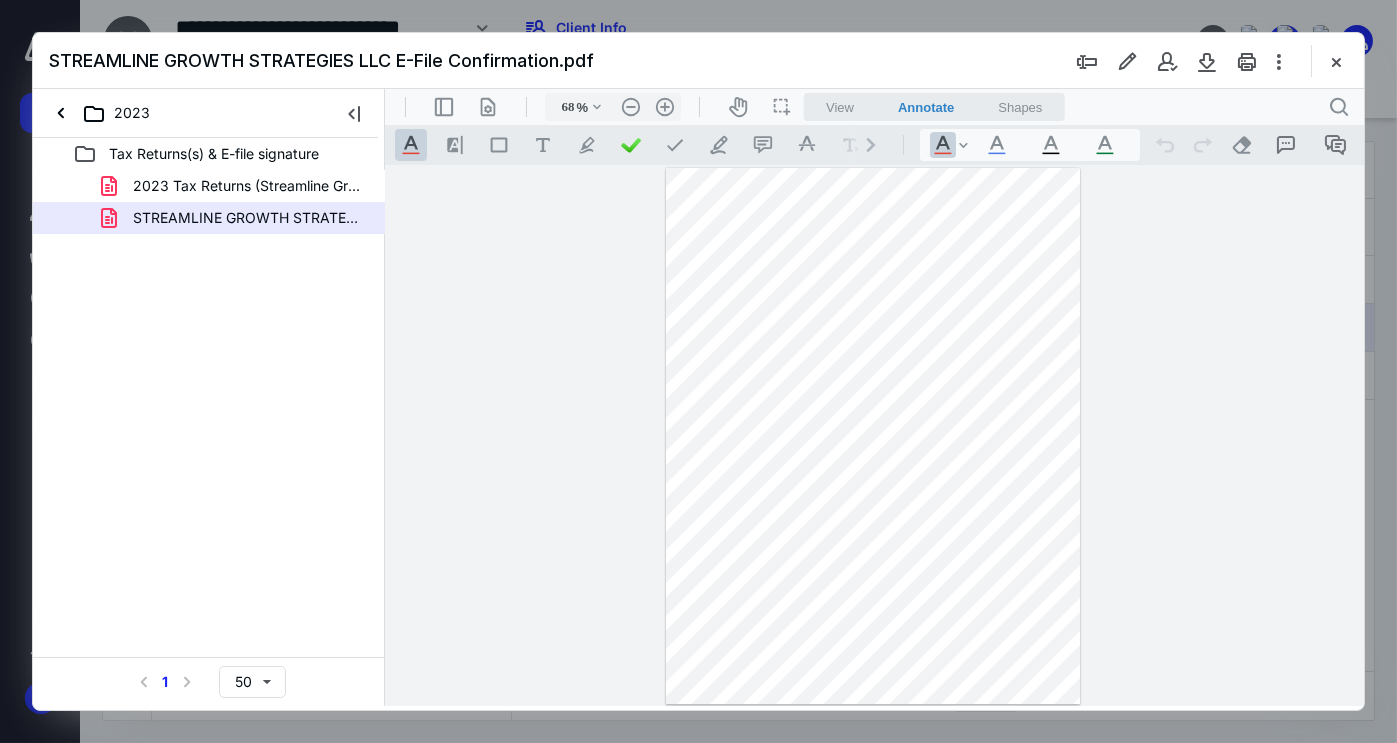click on "2023 Tax Returns (Streamline Growth Strategies LLC).pdf" at bounding box center (249, 186) 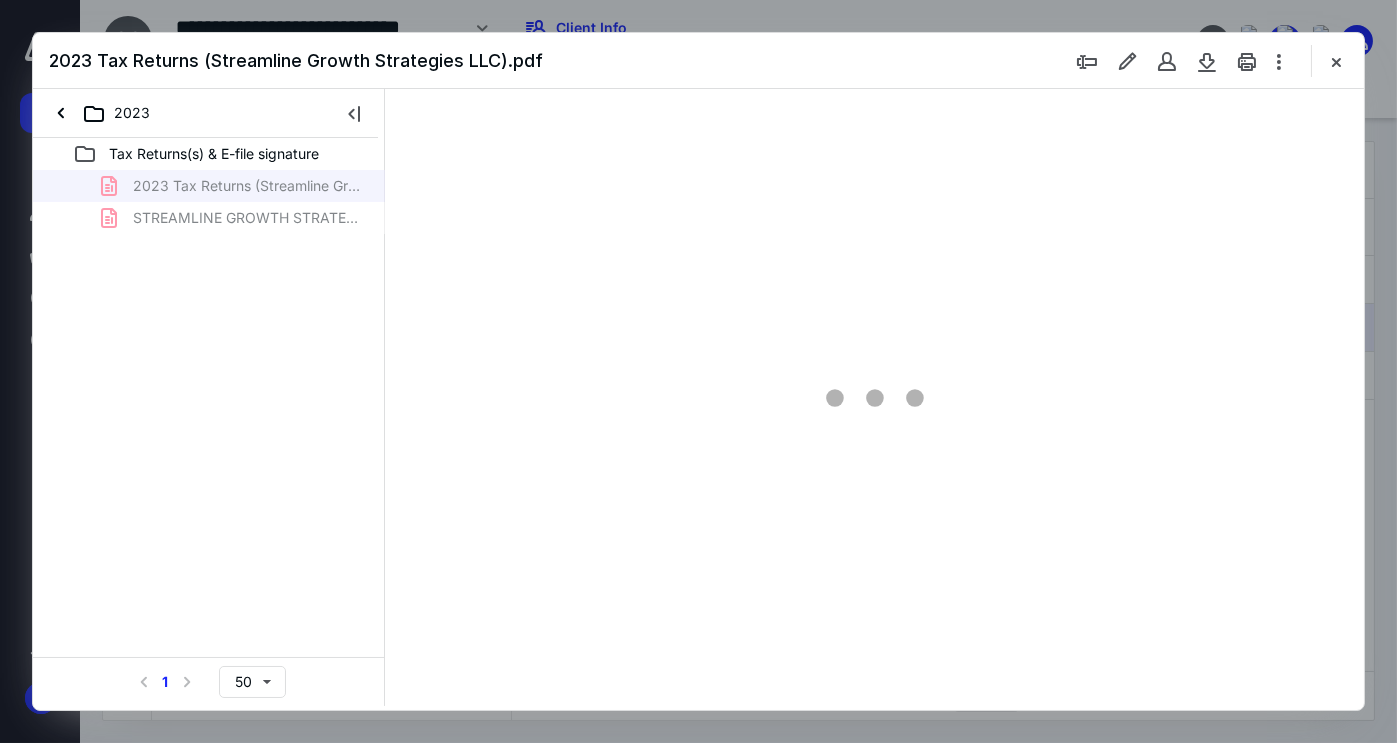 type on "68" 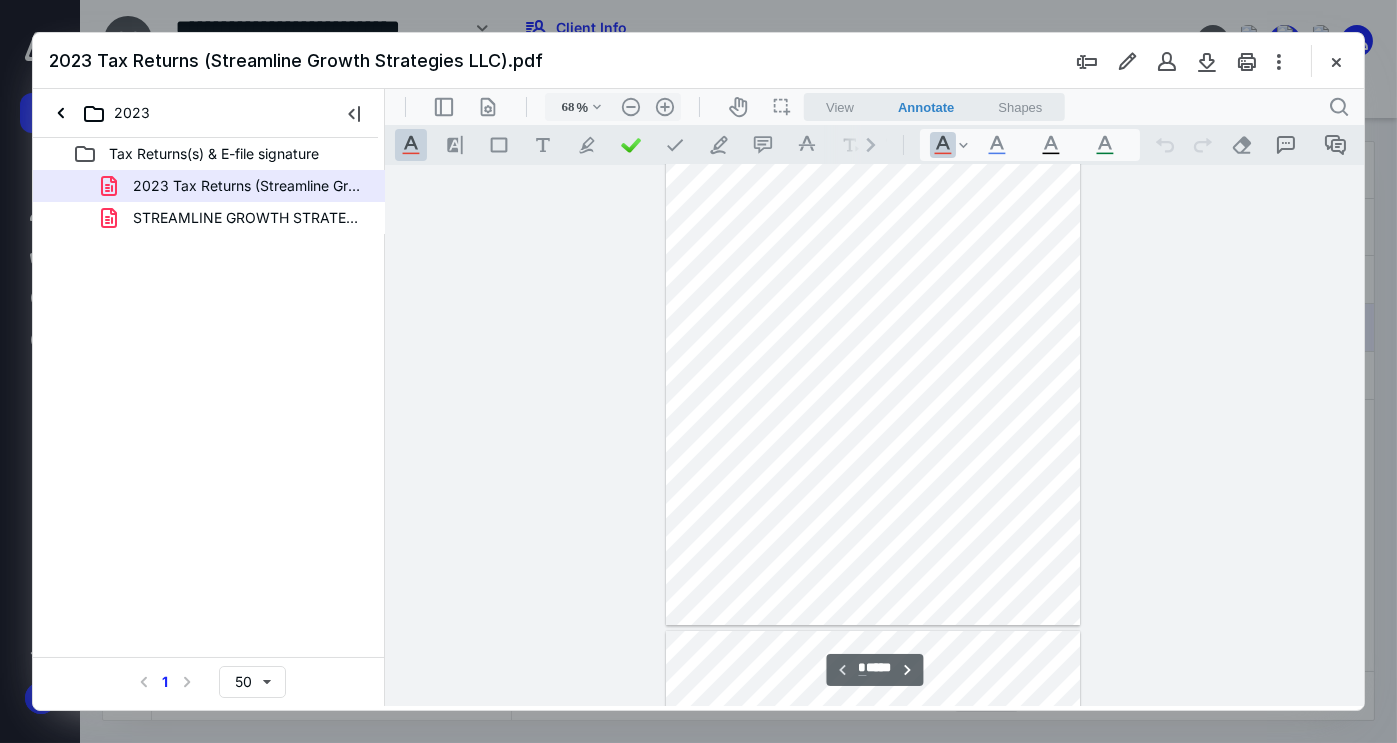 scroll, scrollTop: 512, scrollLeft: 0, axis: vertical 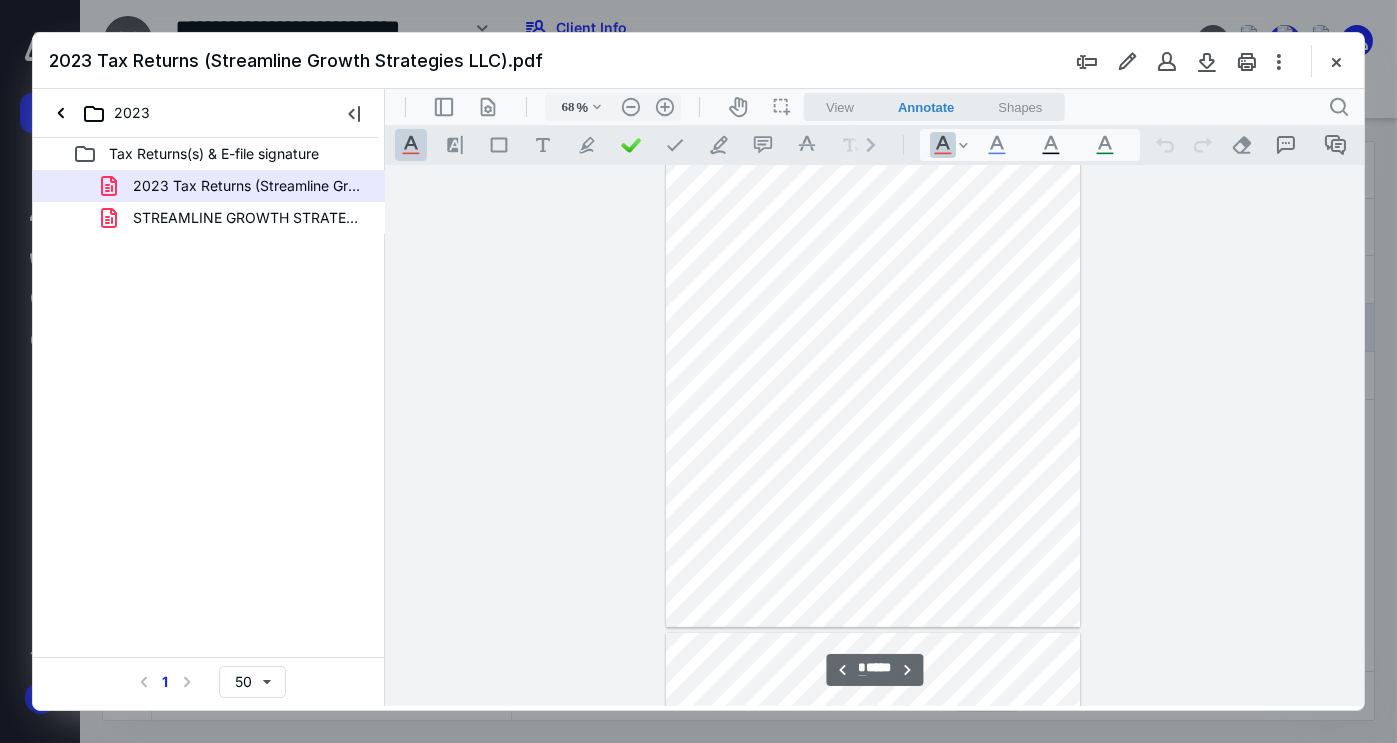 type on "*" 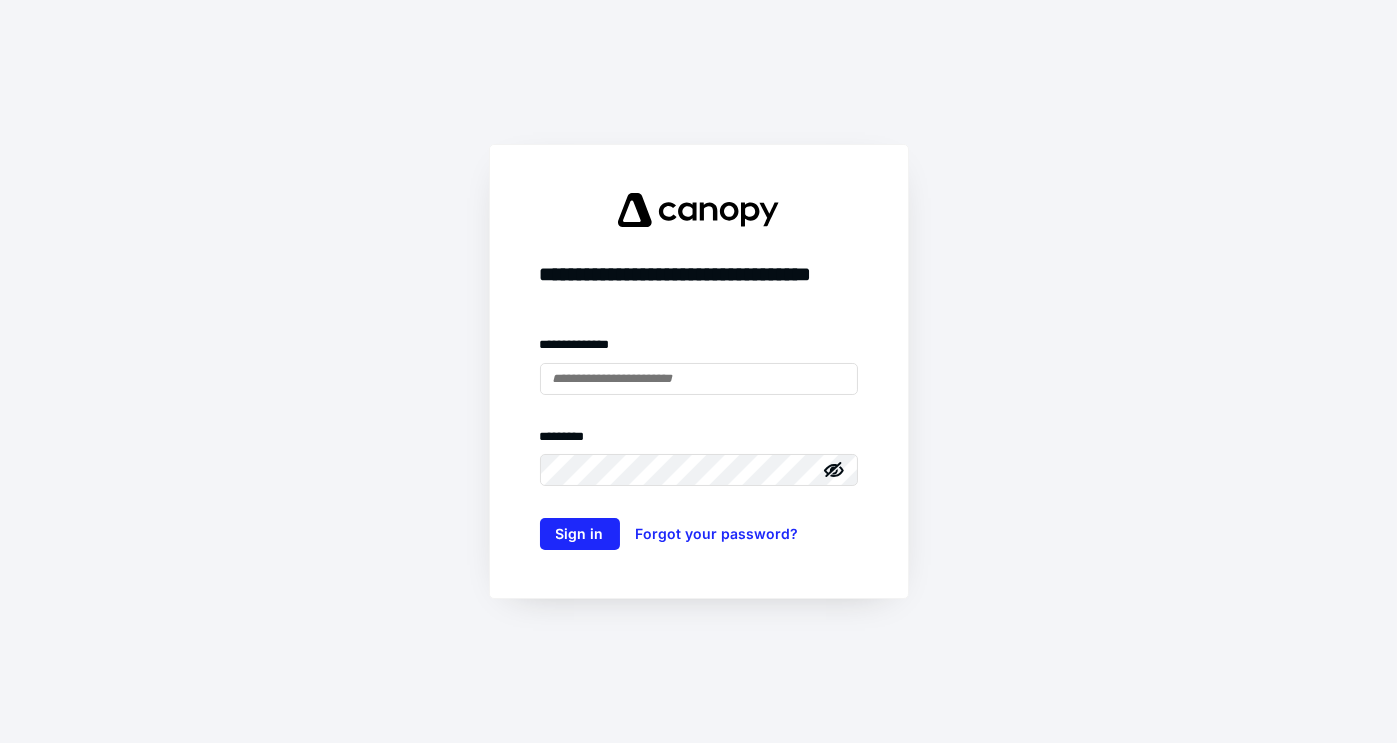 scroll, scrollTop: 0, scrollLeft: 0, axis: both 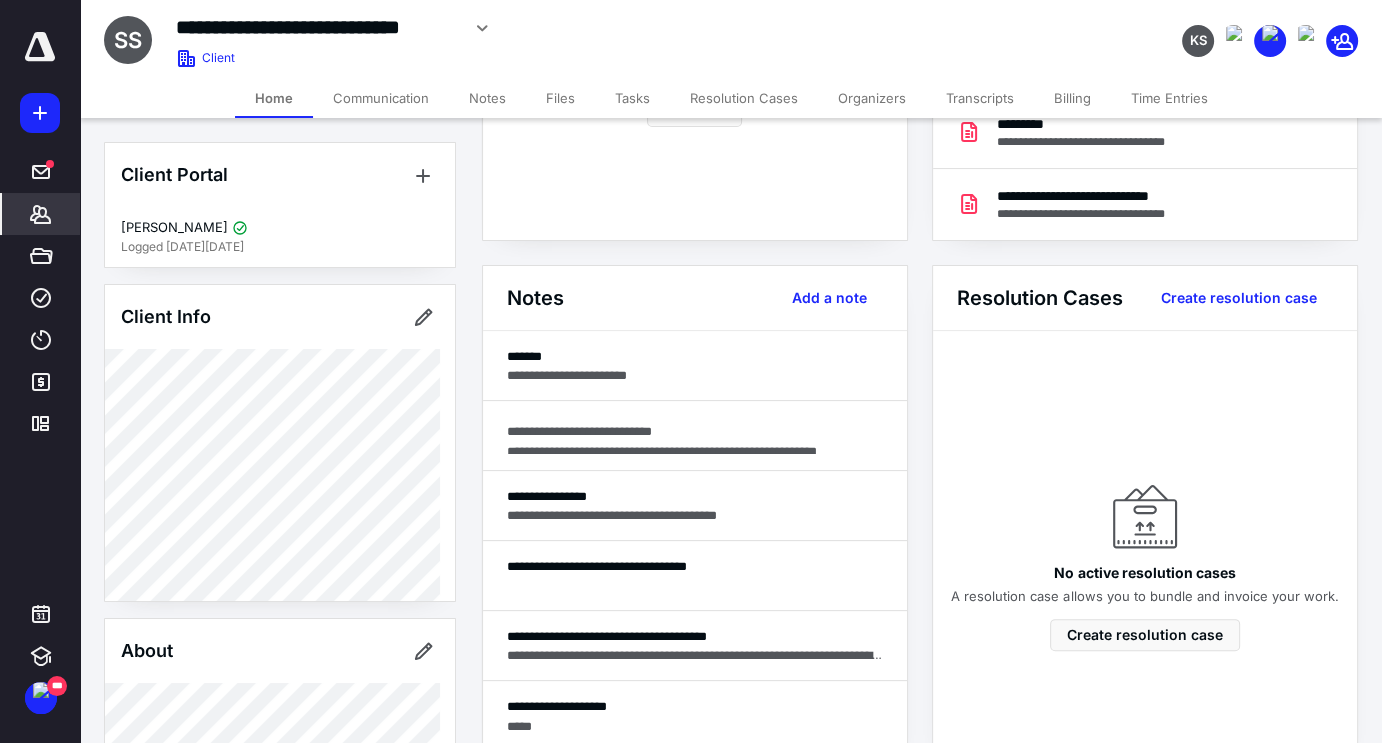 click on "**********" at bounding box center (1103, 214) 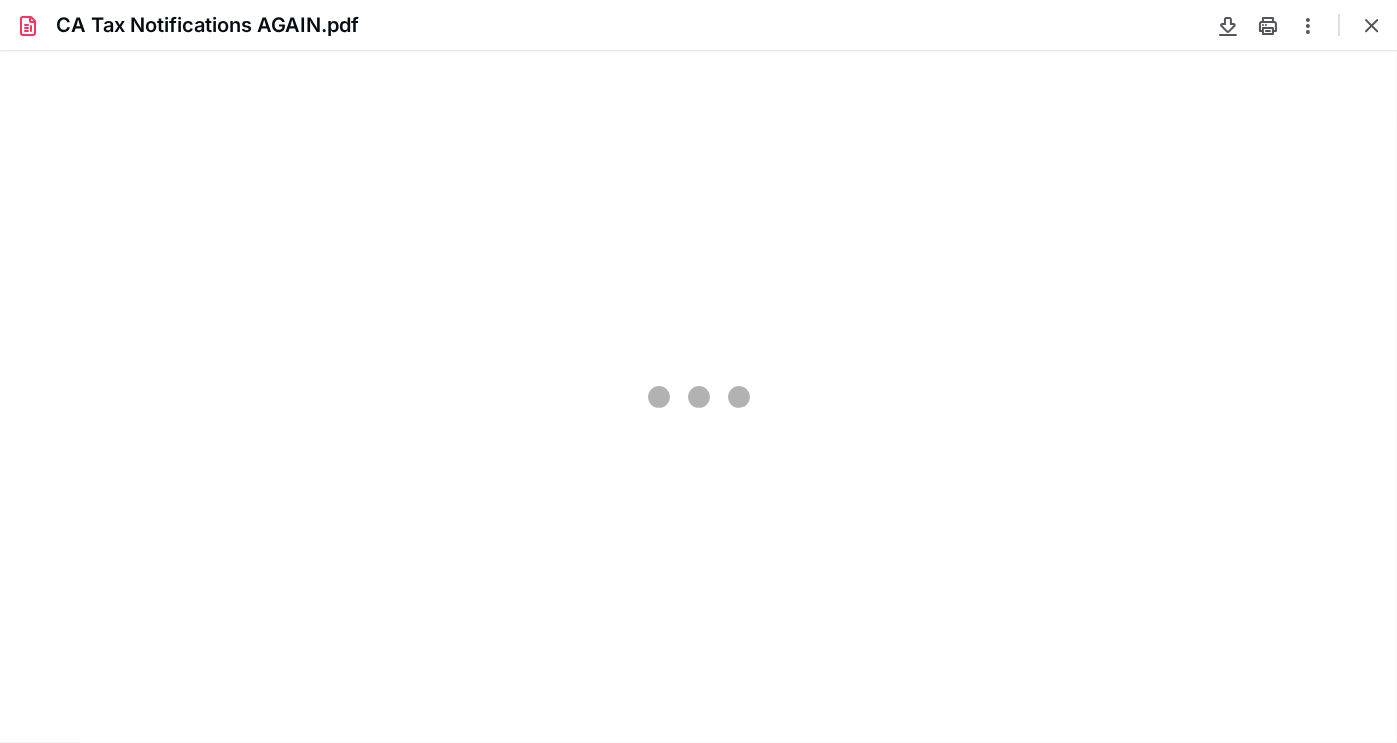 scroll, scrollTop: 0, scrollLeft: 0, axis: both 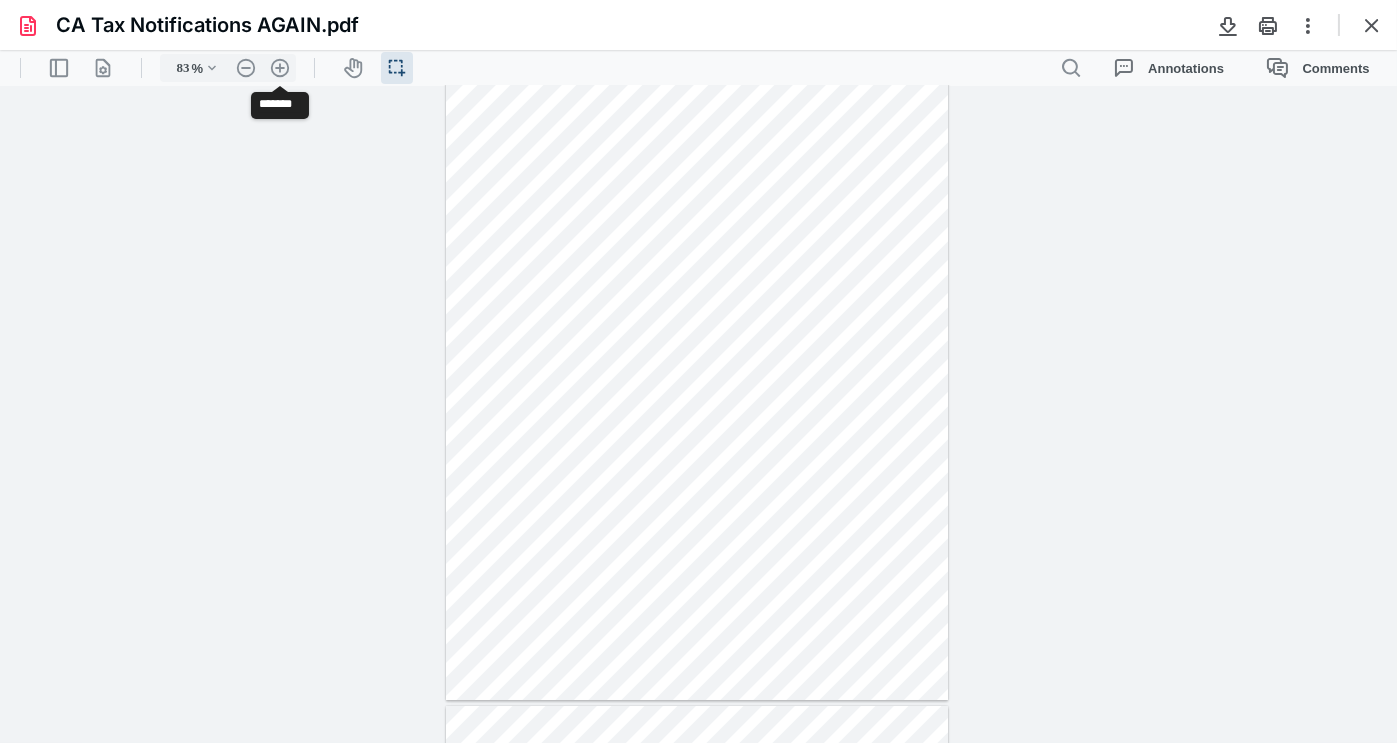 click on ".cls-1{fill:#abb0c4;} icon - header - zoom - in - line" at bounding box center (280, 68) 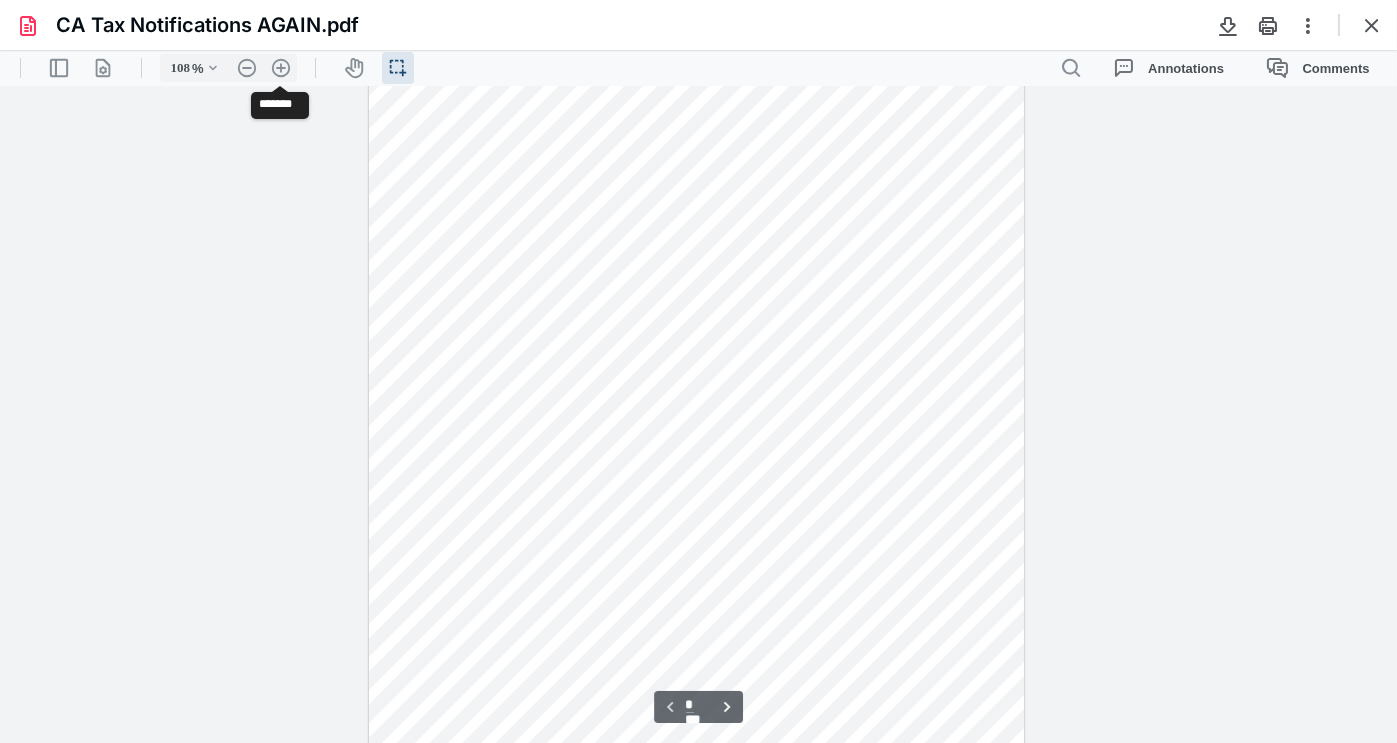 click on ".cls-1{fill:#abb0c4;} icon - header - zoom - in - line" at bounding box center [281, 68] 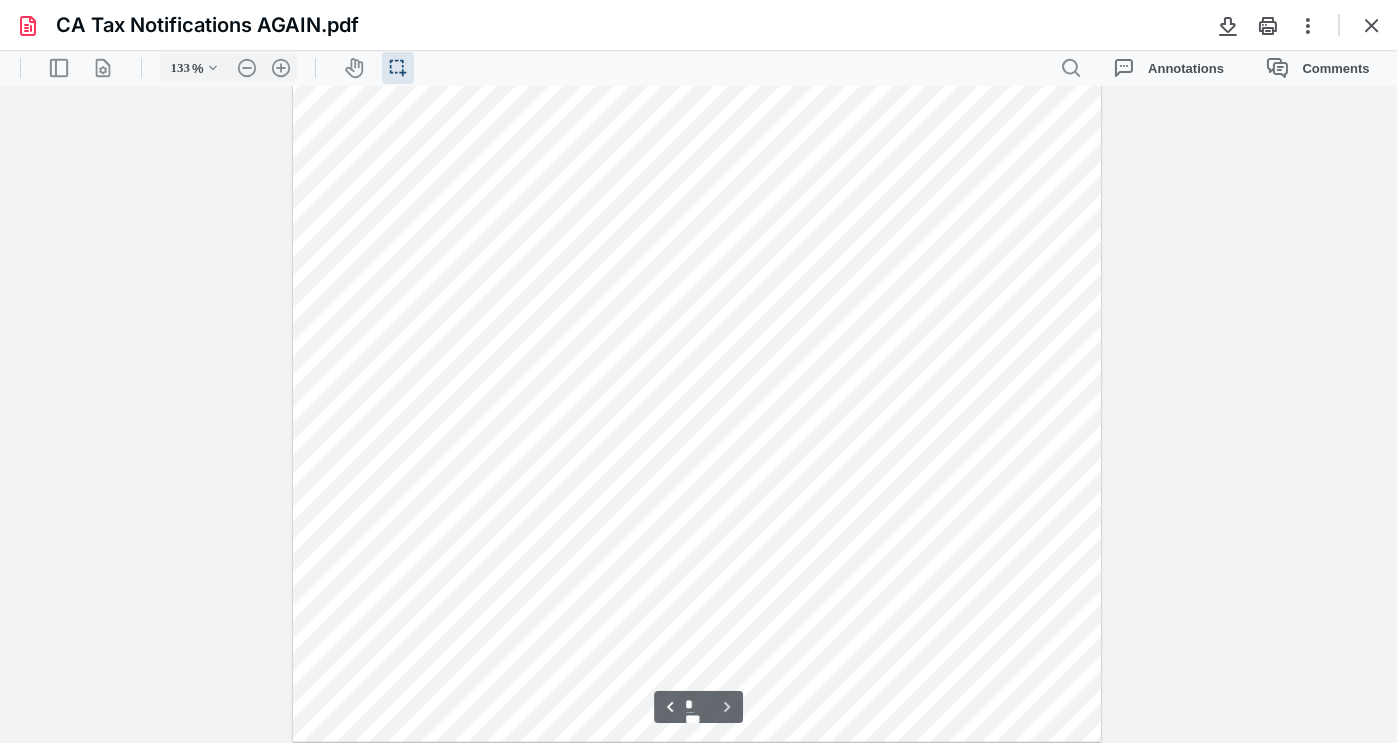 scroll, scrollTop: 4622, scrollLeft: 0, axis: vertical 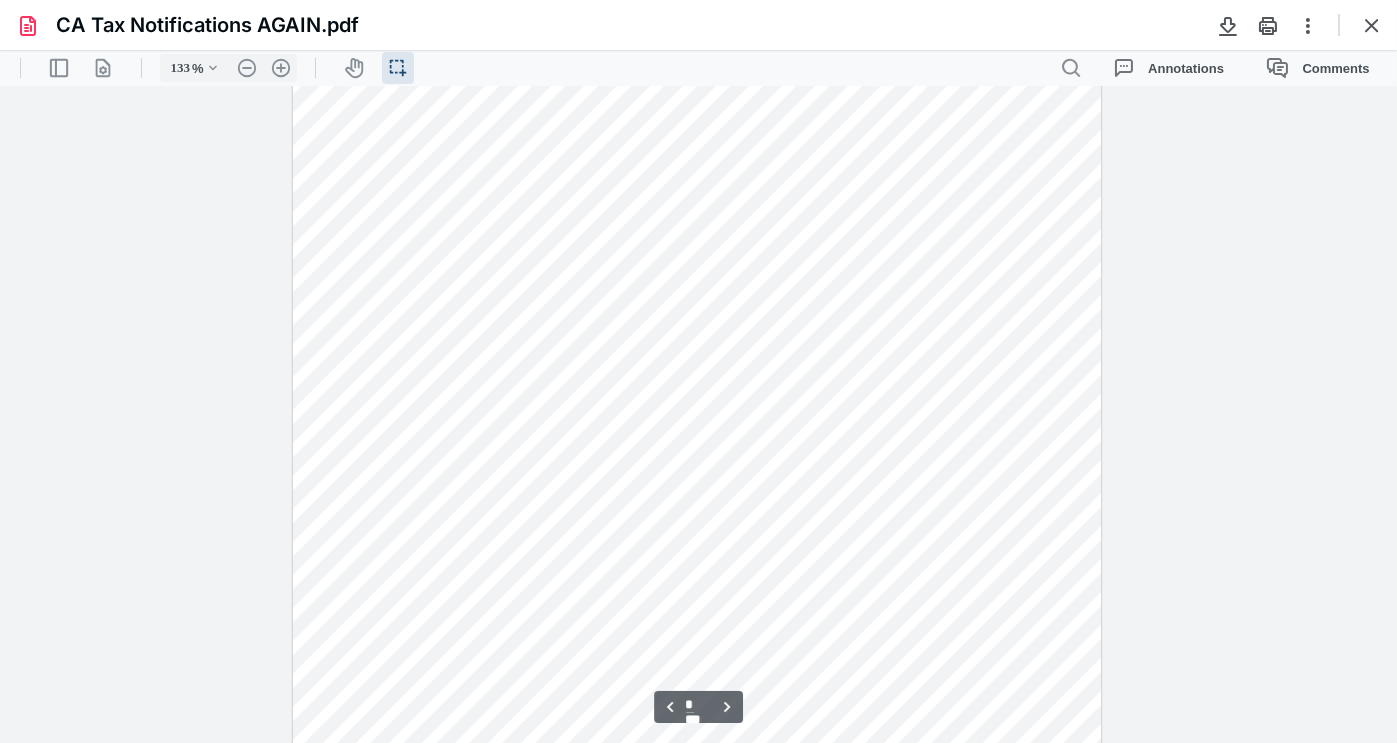 type on "*" 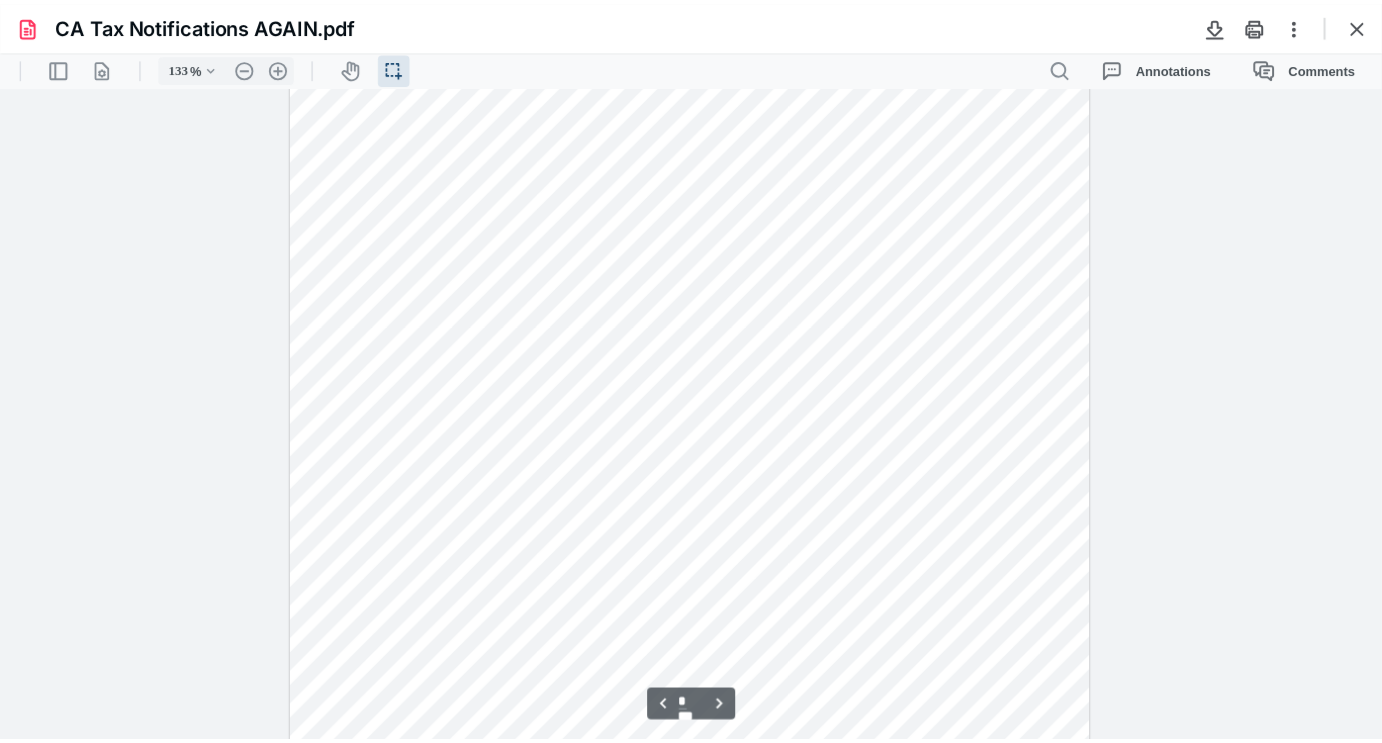 scroll, scrollTop: 722, scrollLeft: 0, axis: vertical 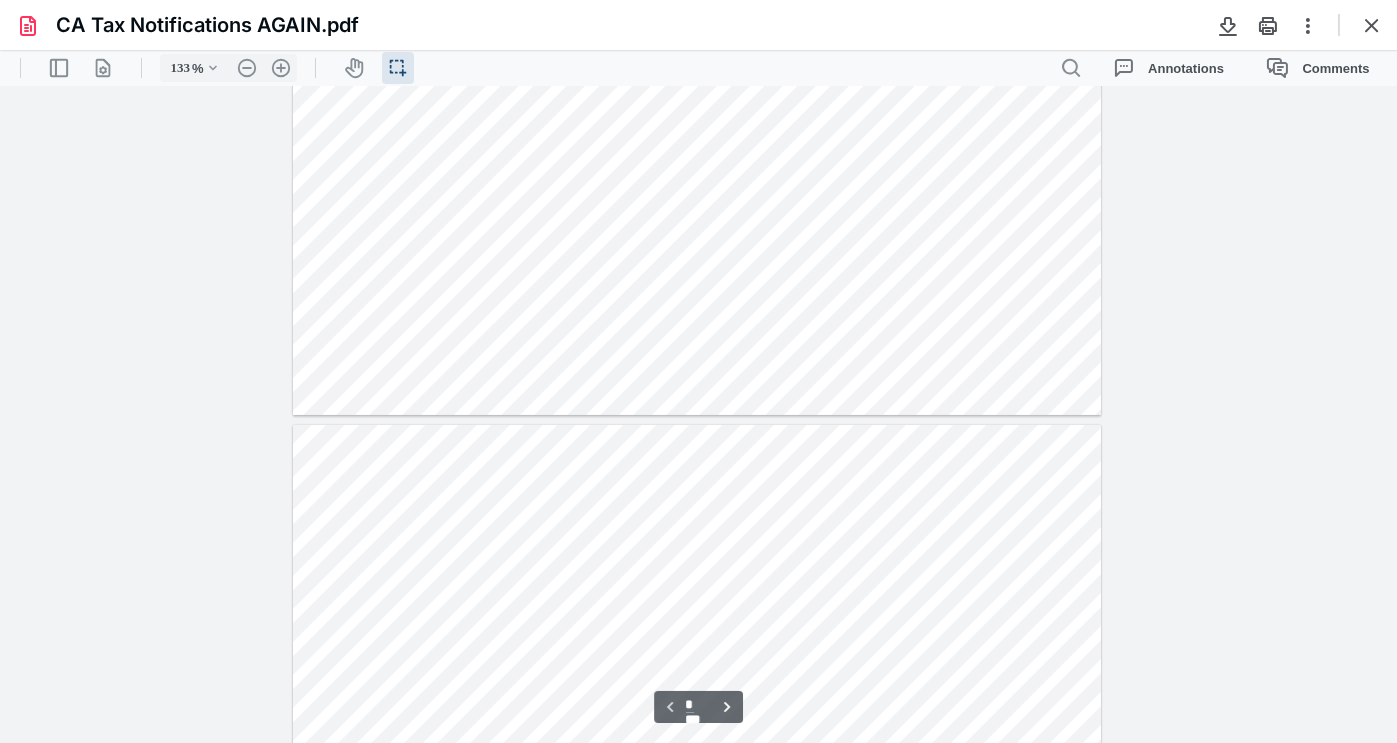 click at bounding box center (1372, 25) 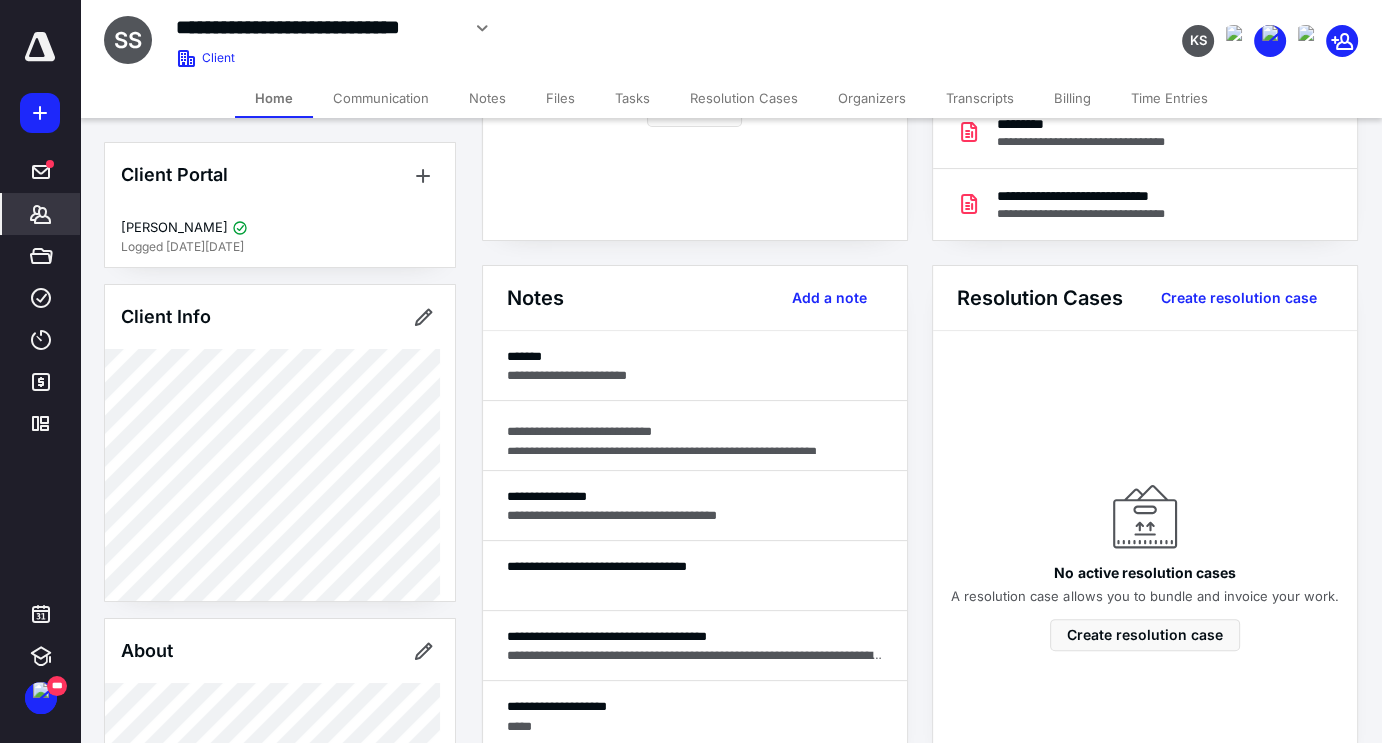scroll, scrollTop: 0, scrollLeft: 0, axis: both 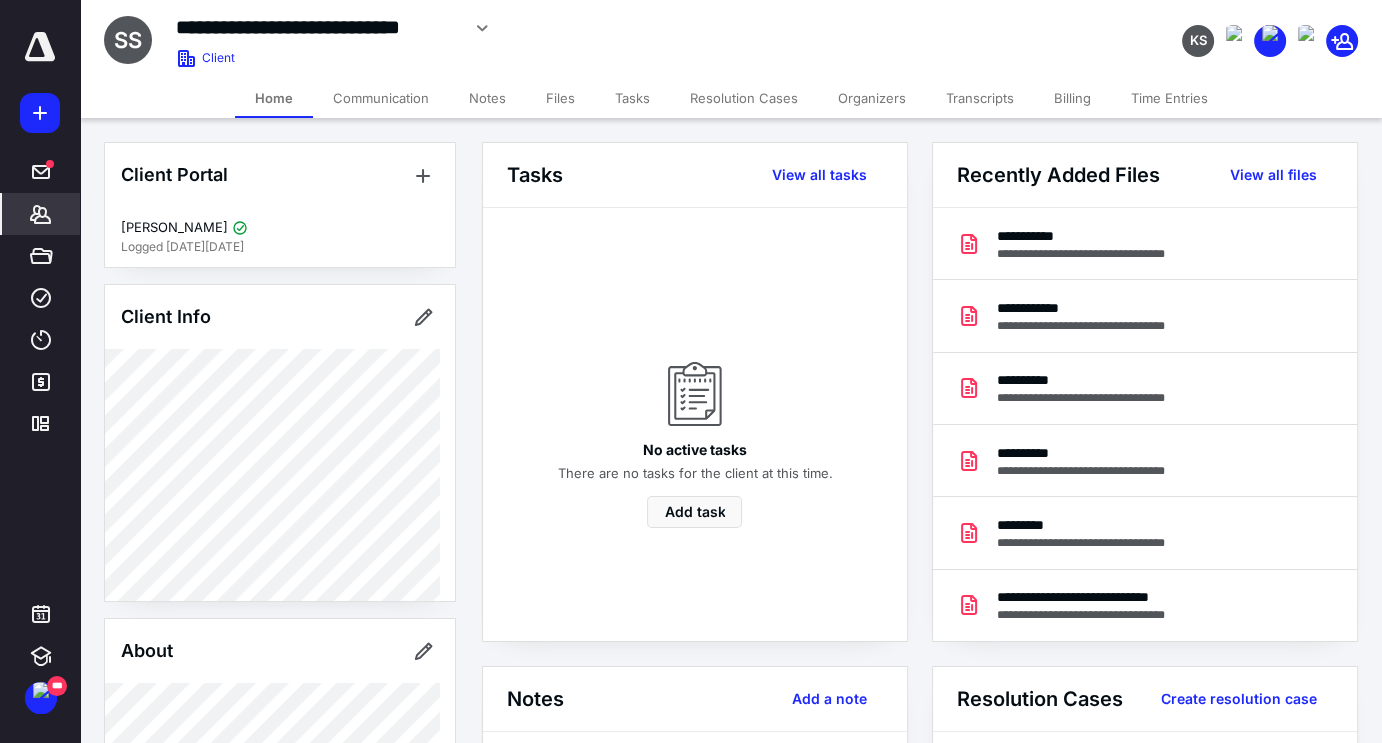 click on "View all files" at bounding box center (1273, 175) 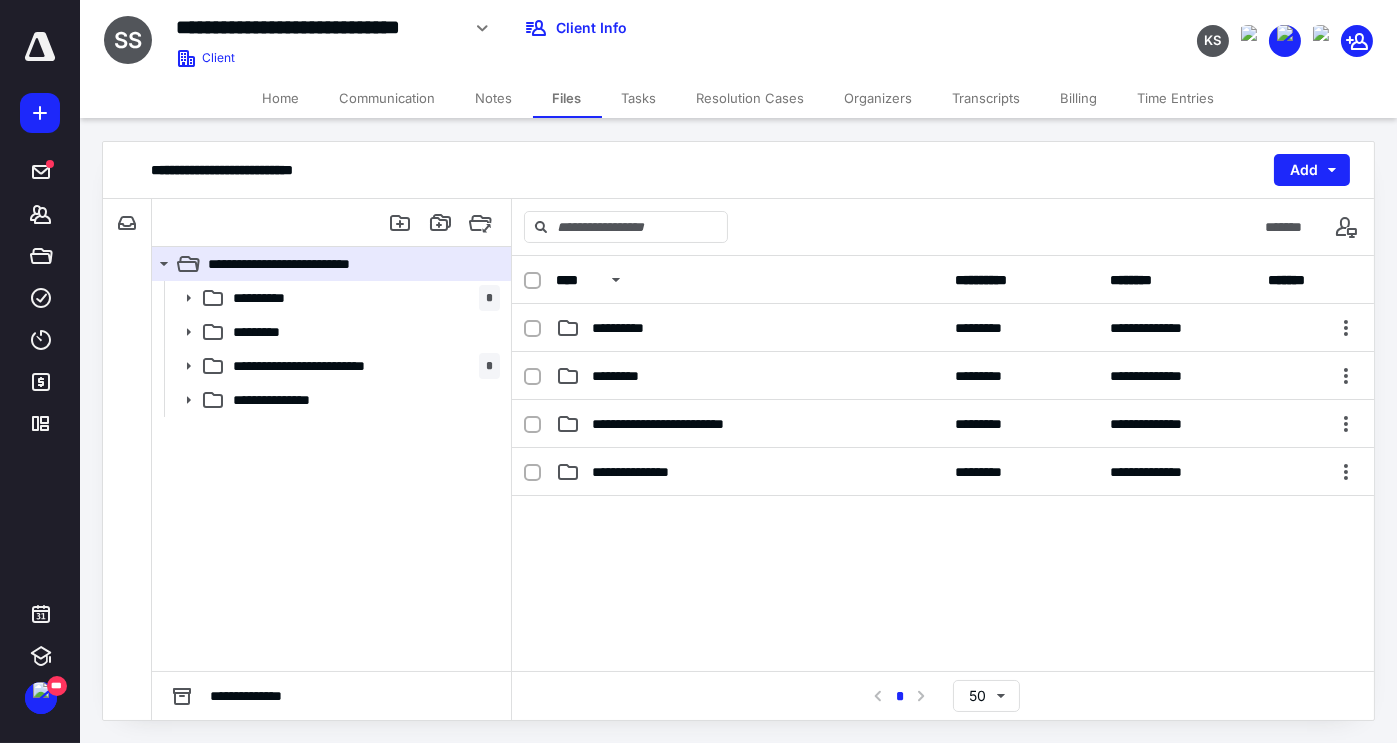 click 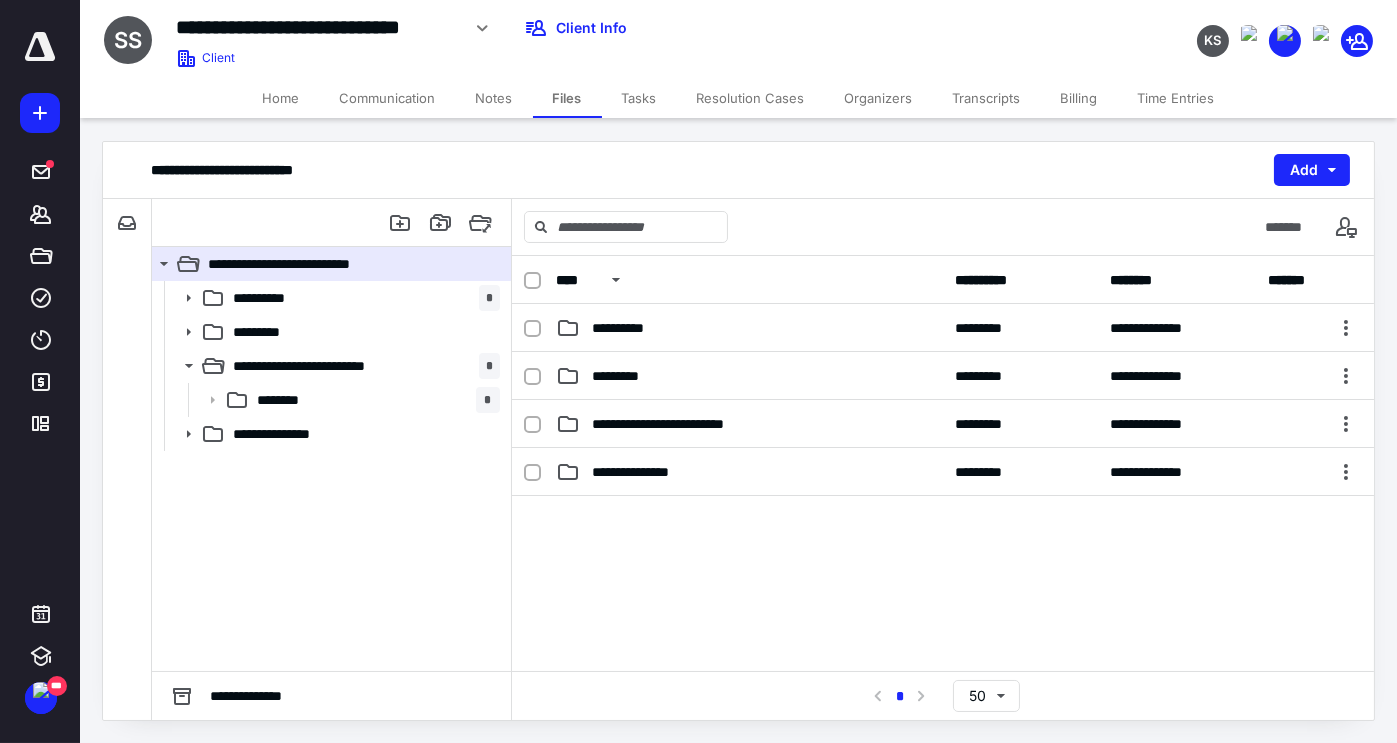 click on "**********" at bounding box center (319, 366) 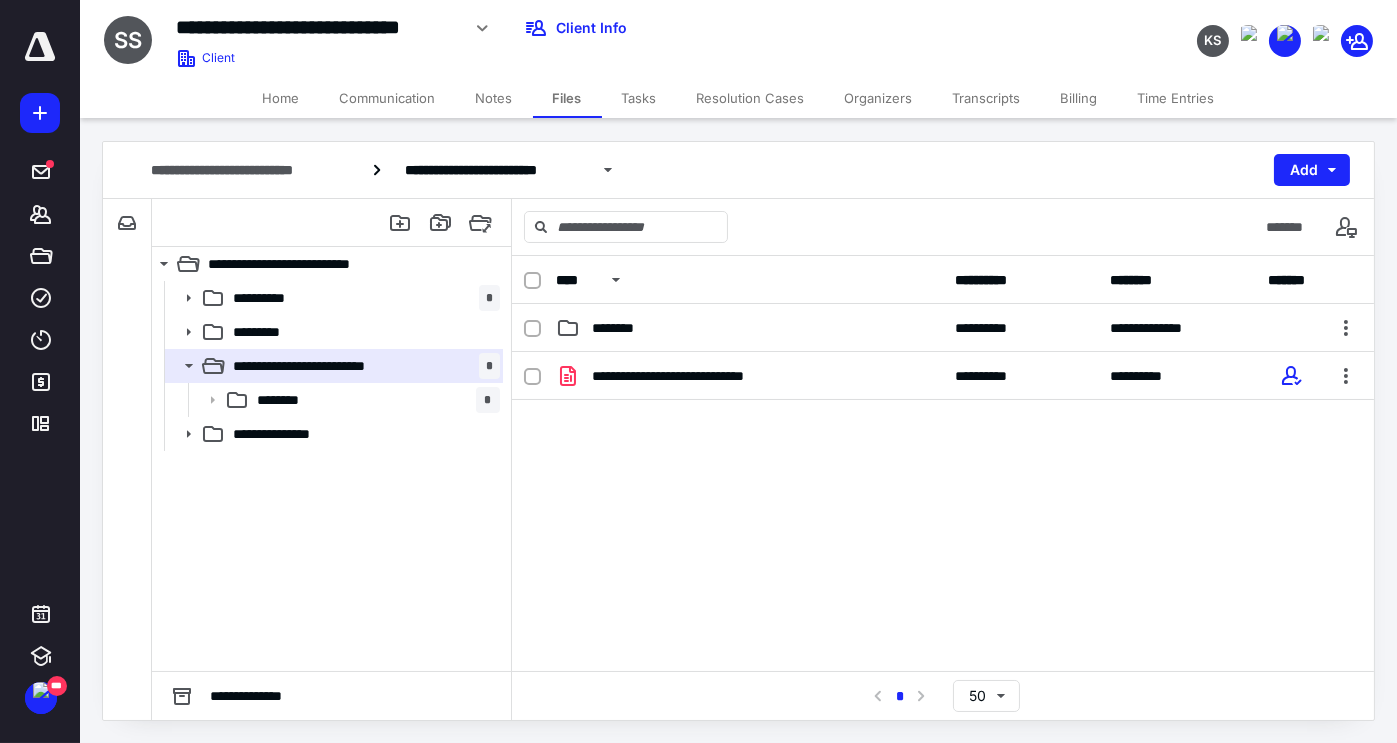 click on "Home" at bounding box center (281, 98) 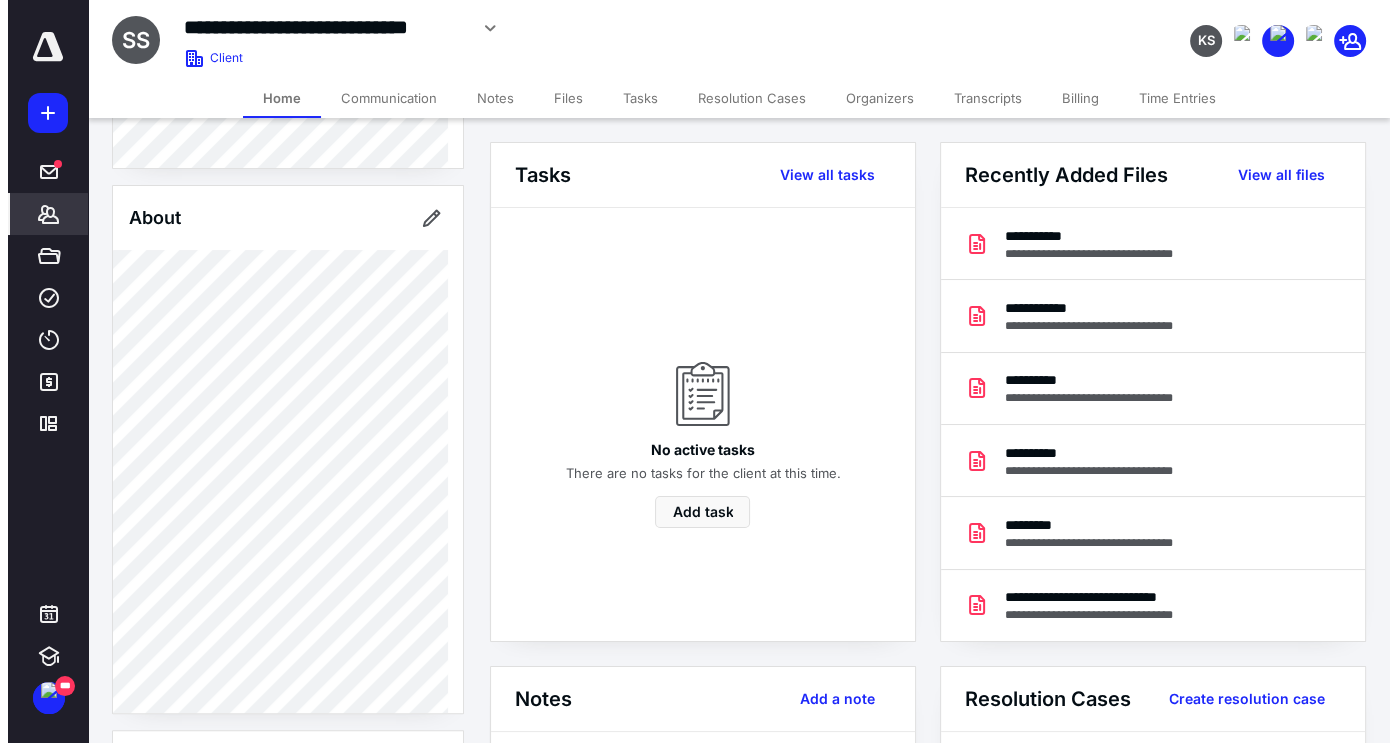 scroll, scrollTop: 866, scrollLeft: 0, axis: vertical 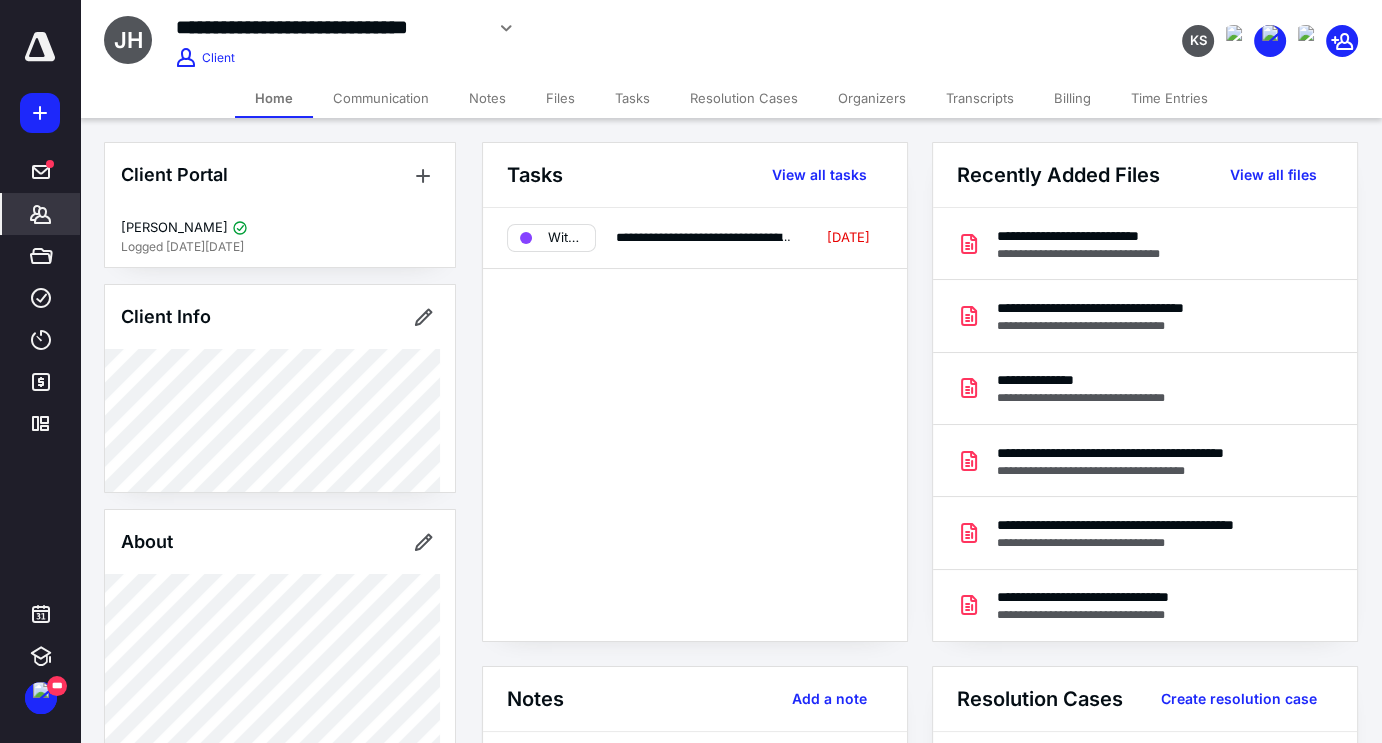click on "View all files" at bounding box center [1273, 175] 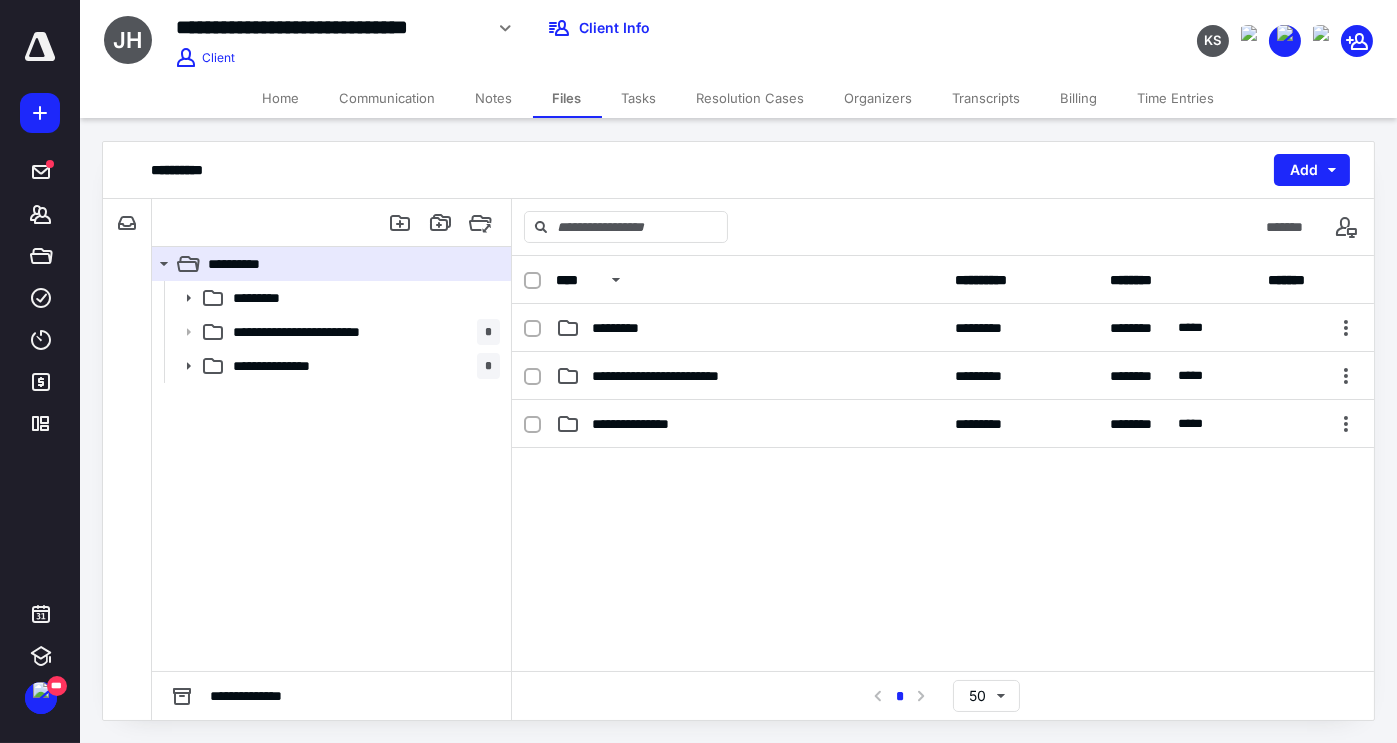 click 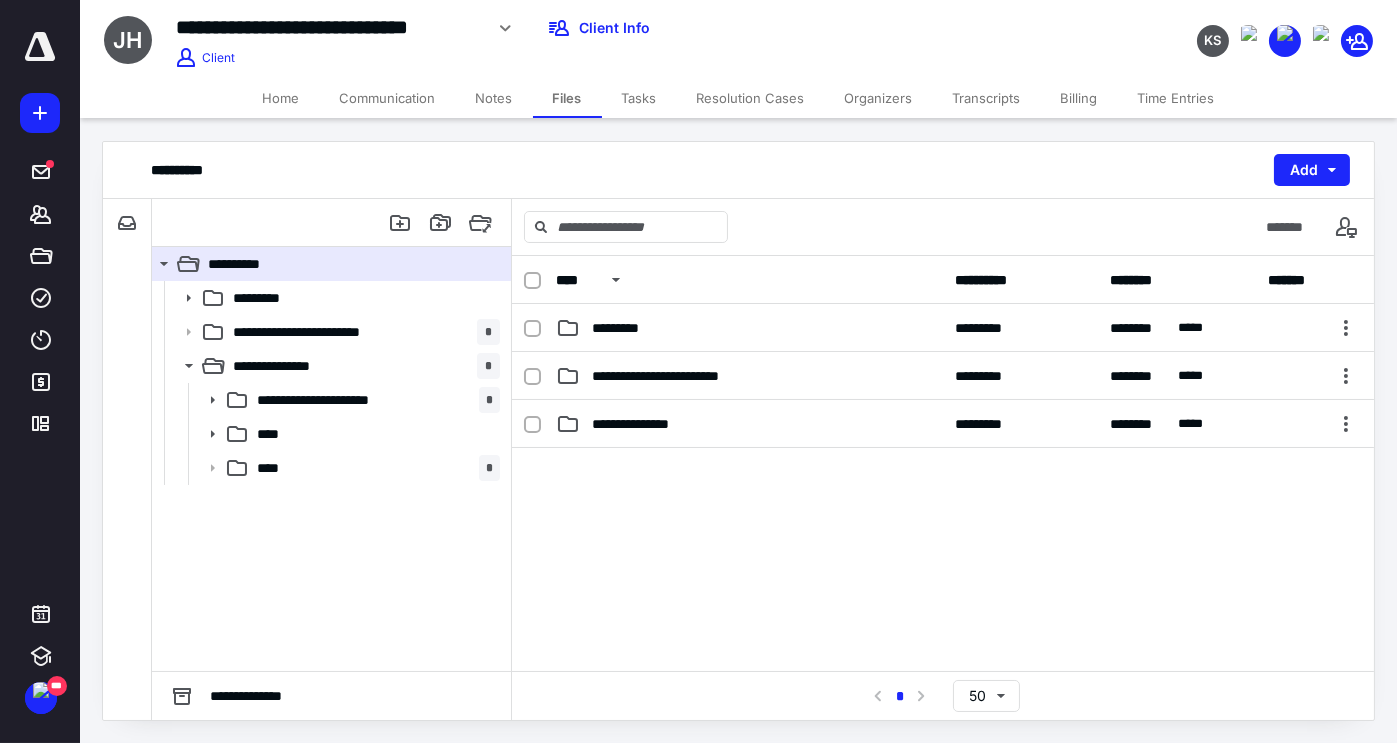 click on "**********" at bounding box center (362, 332) 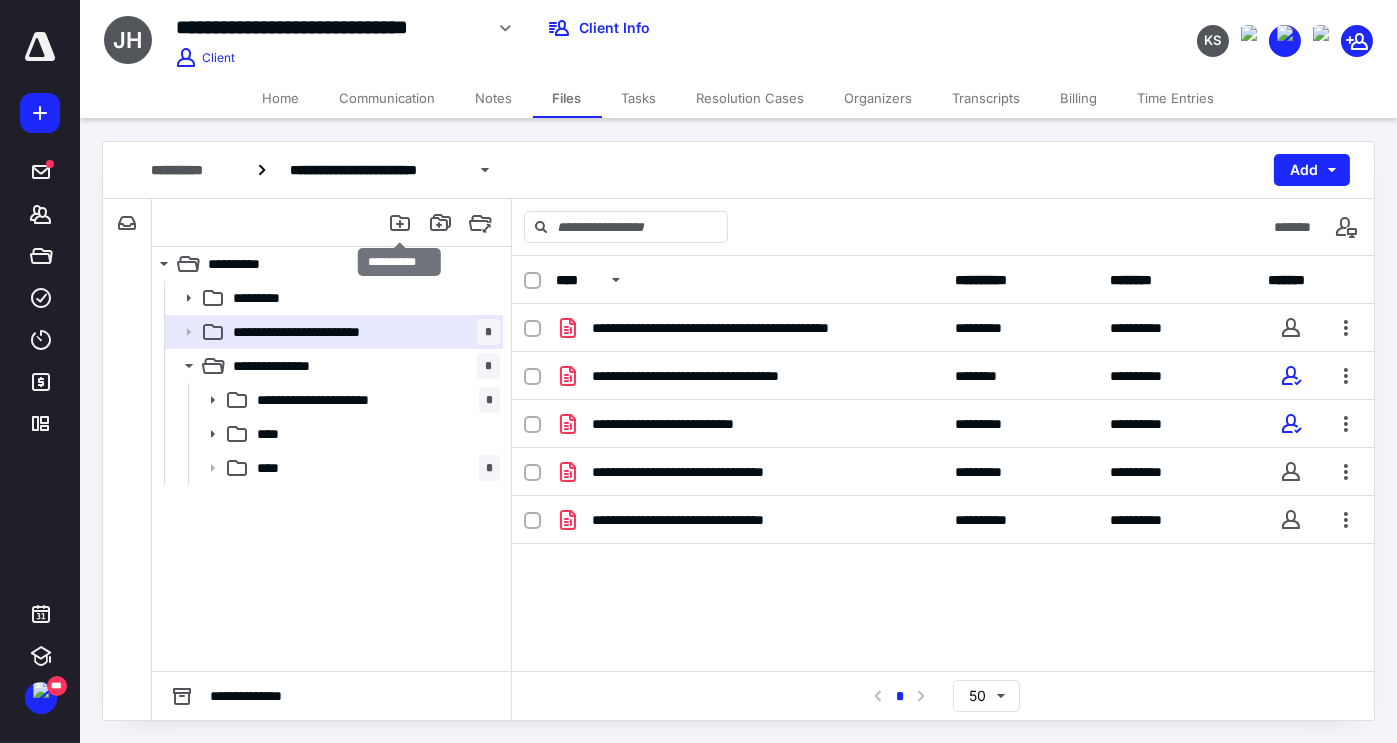 click at bounding box center [400, 223] 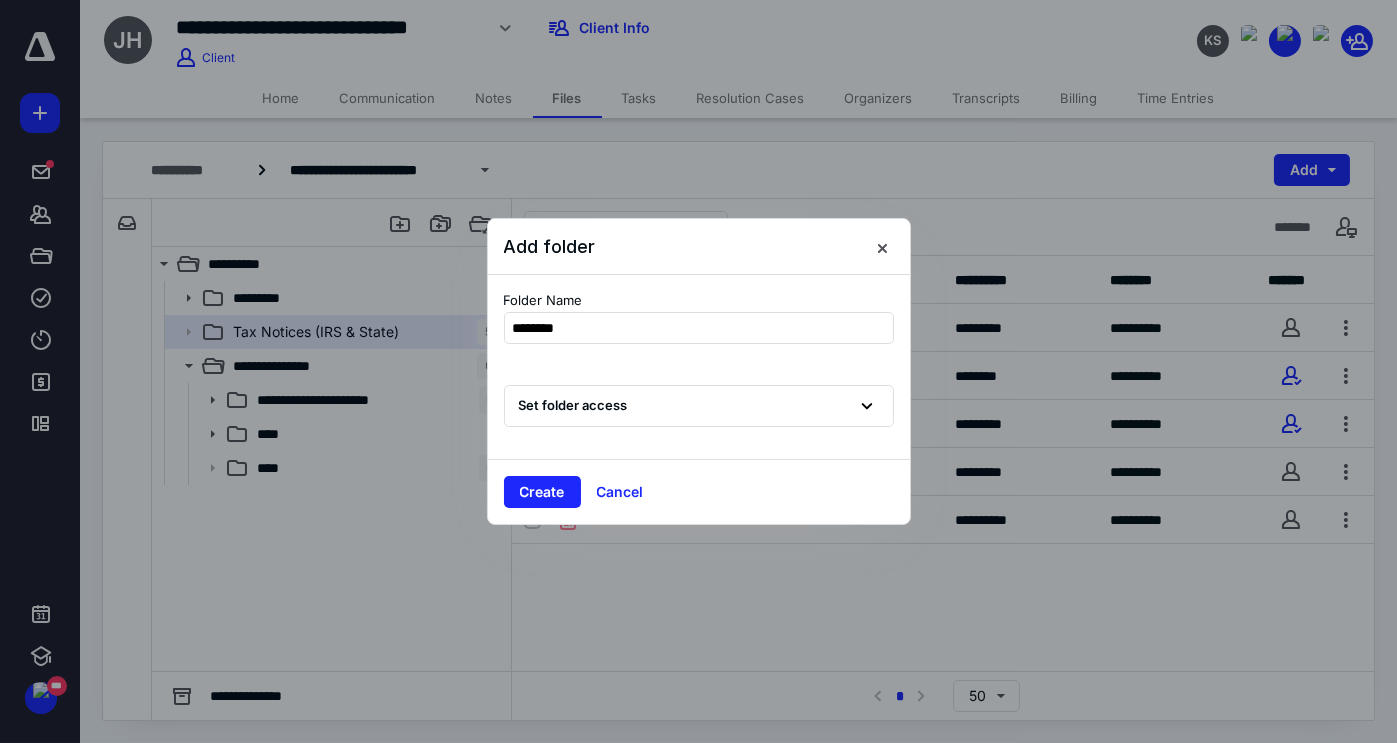 type on "********" 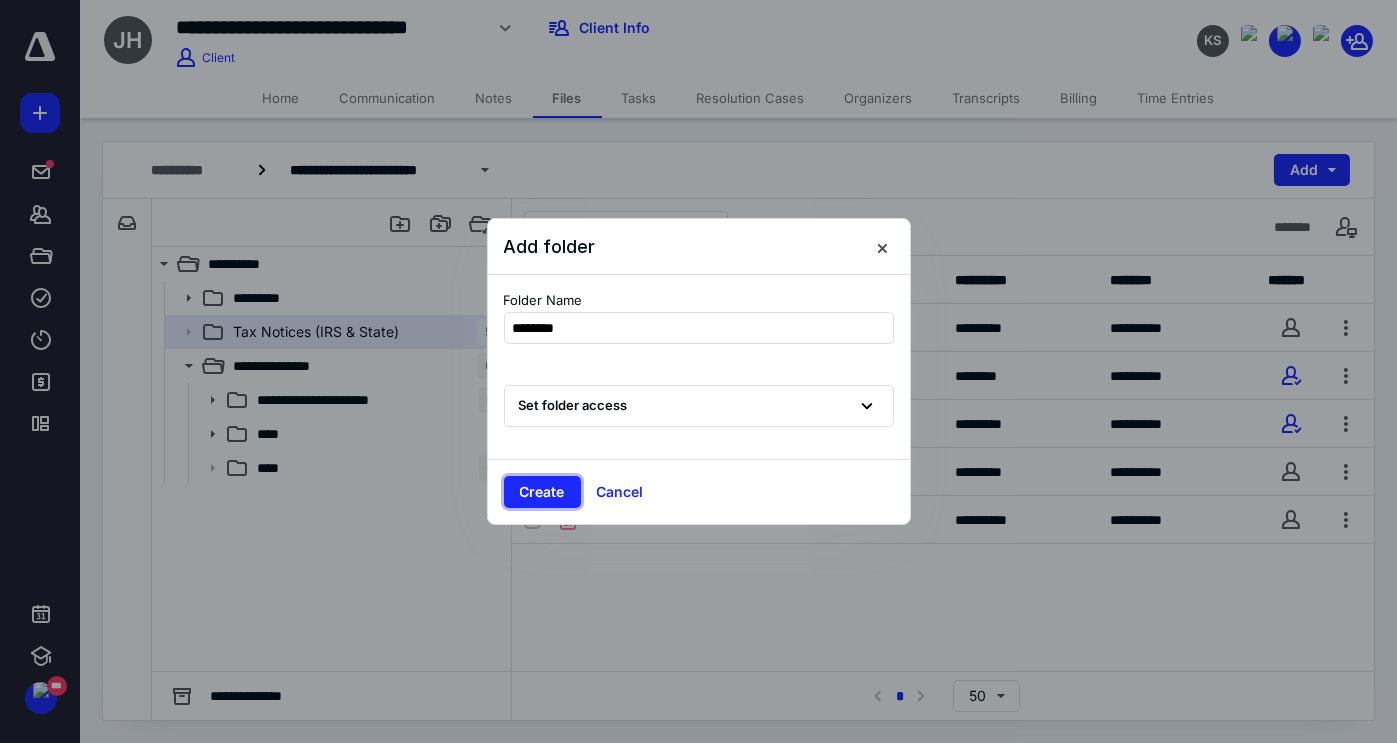 click on "Create" at bounding box center [542, 492] 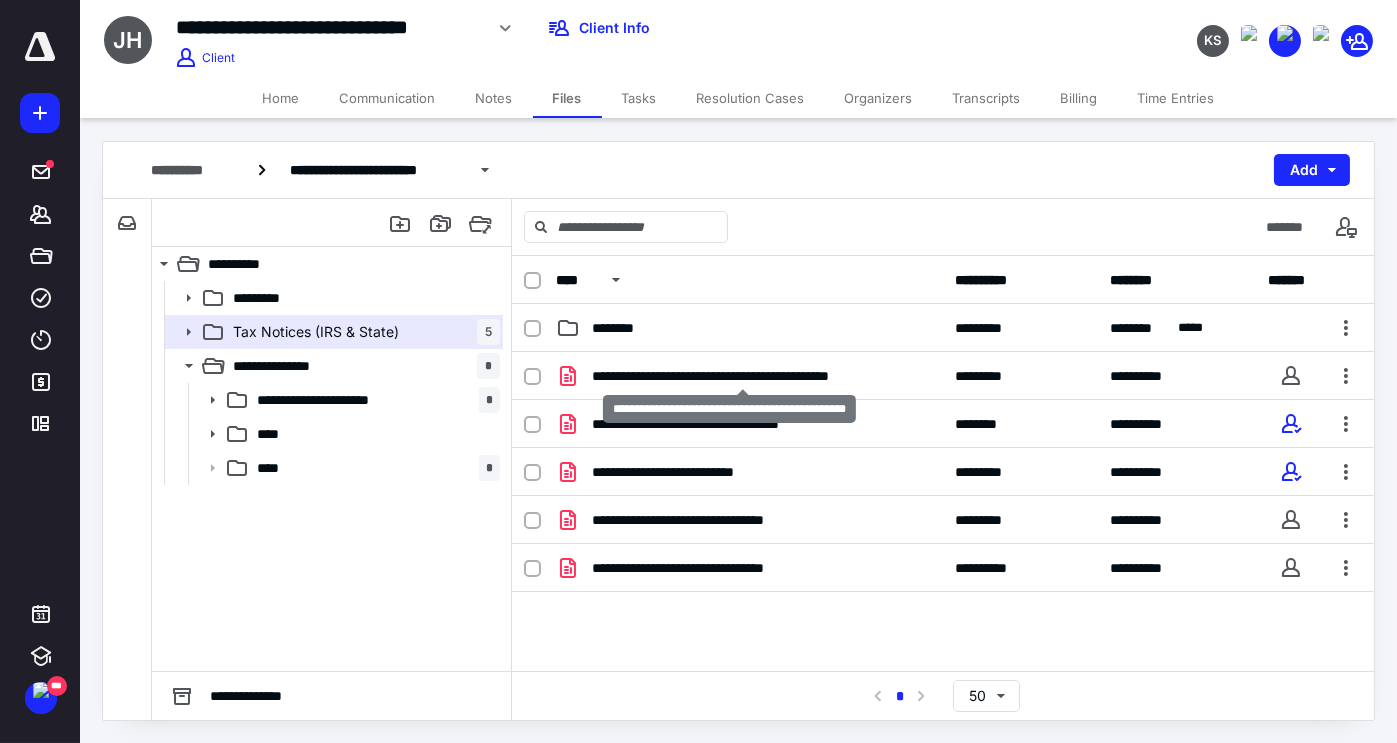 click on "**********" at bounding box center [743, 376] 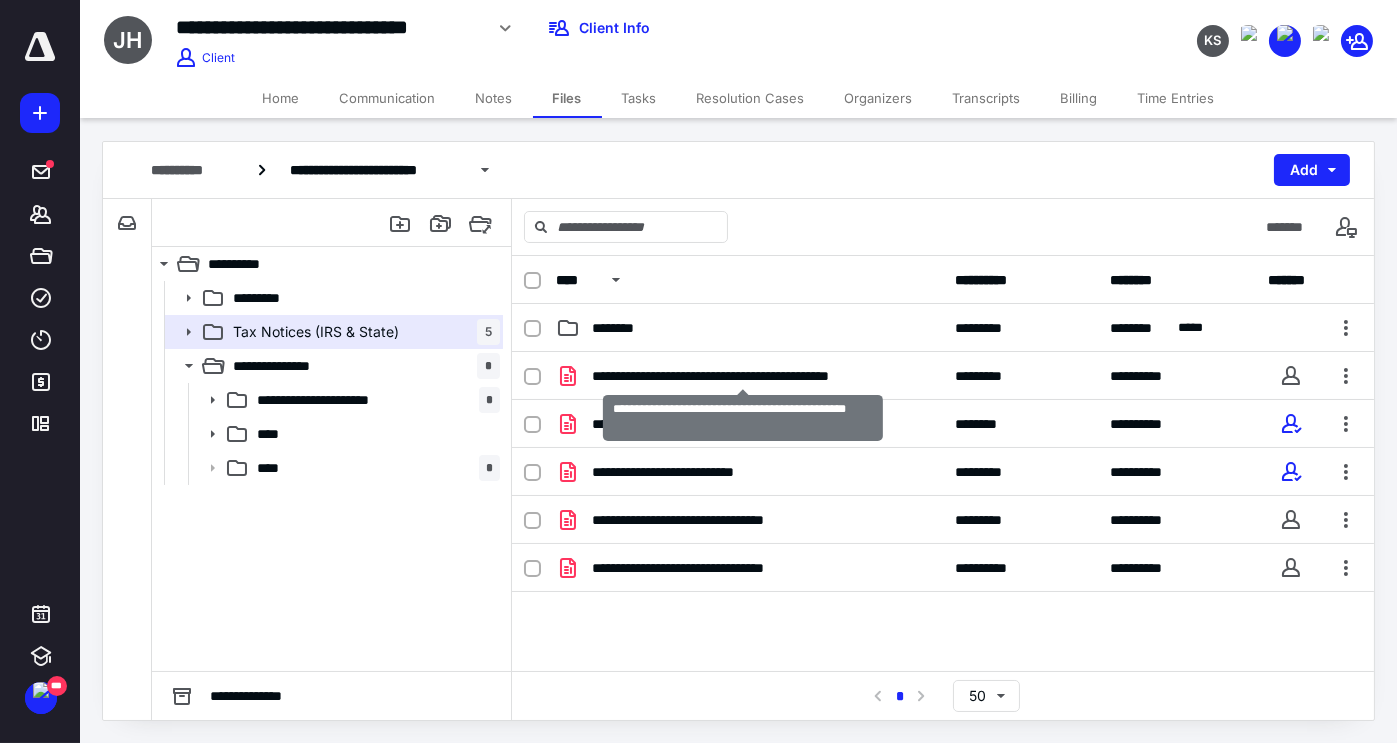 click on "**********" at bounding box center (743, 376) 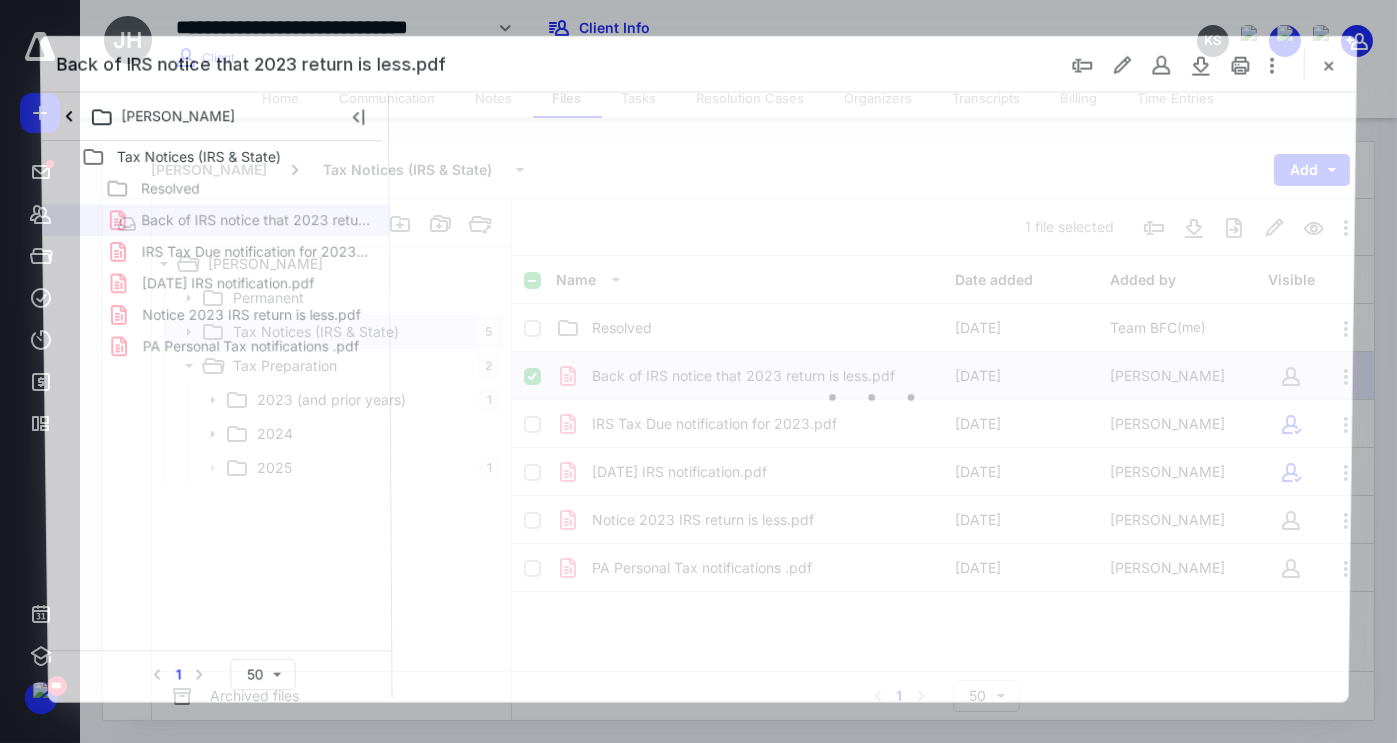 scroll, scrollTop: 0, scrollLeft: 0, axis: both 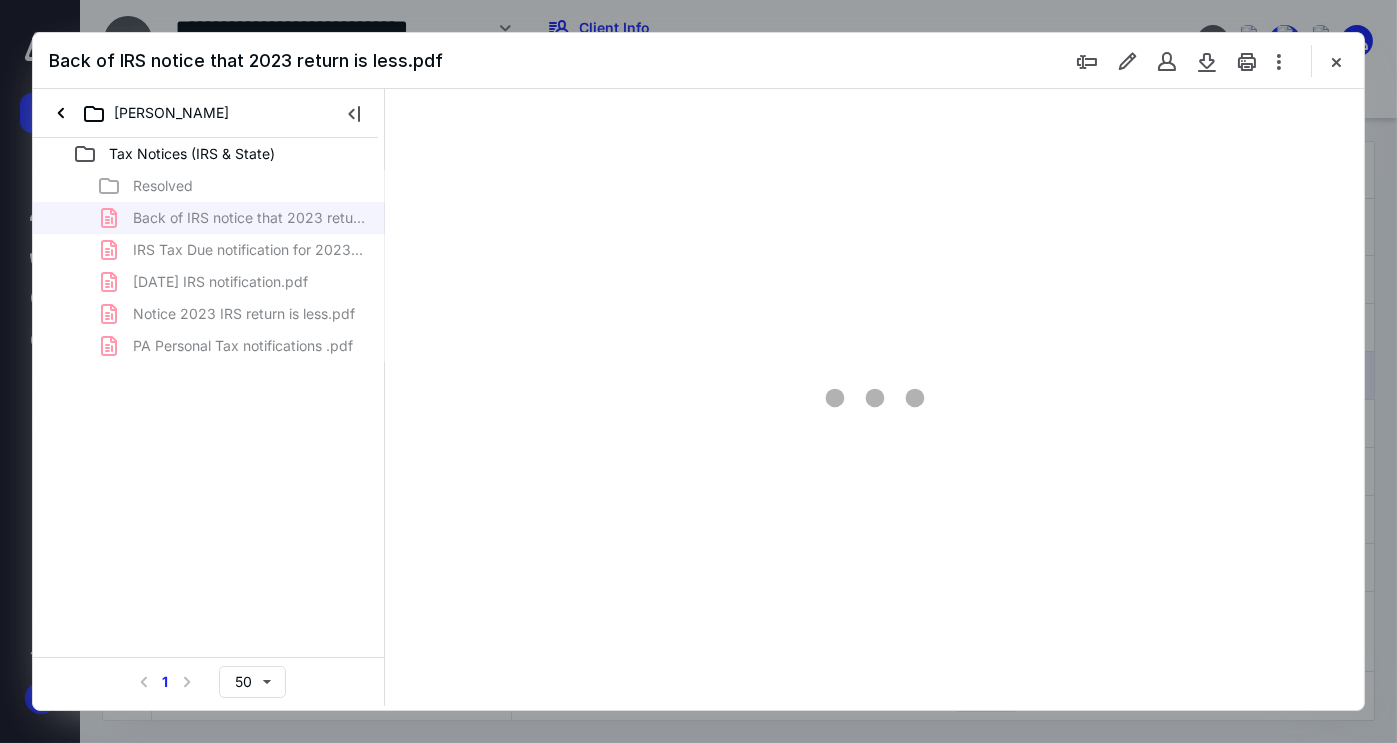 type on "68" 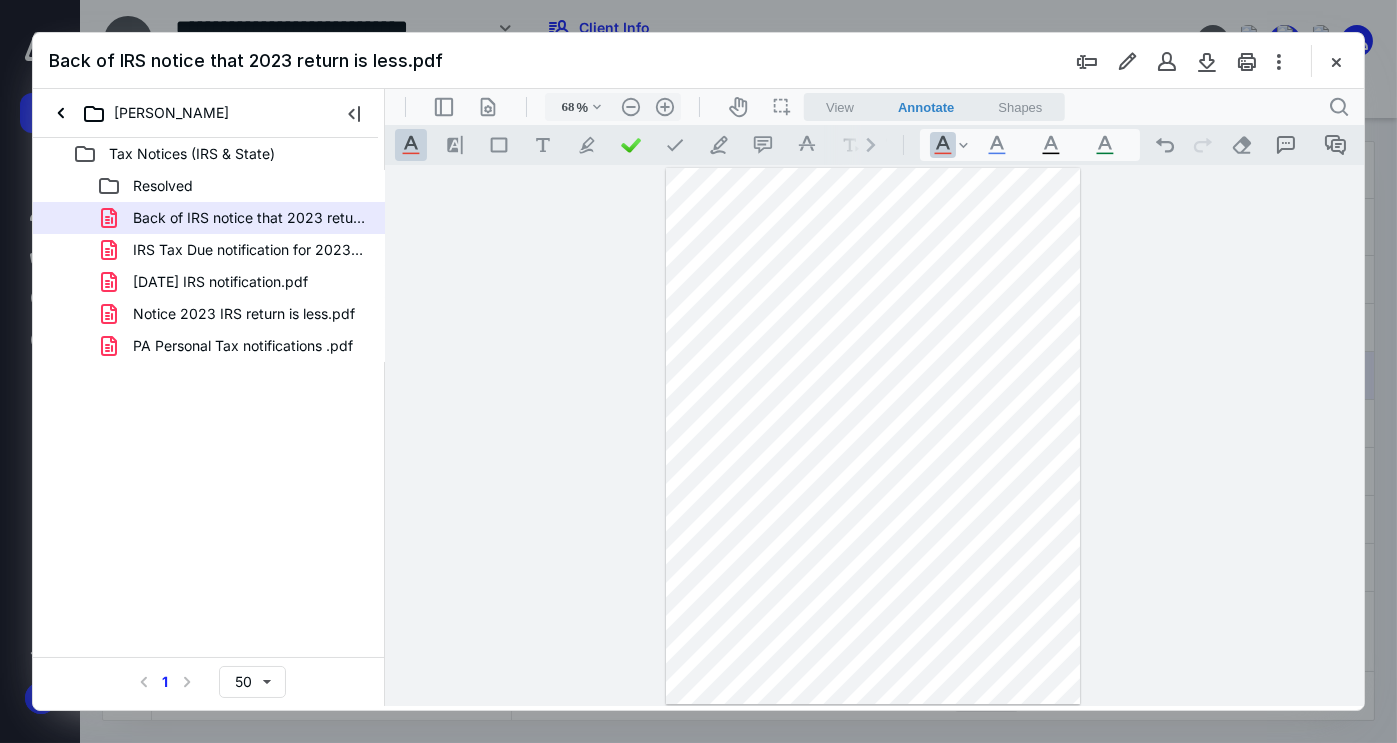 click at bounding box center (1336, 61) 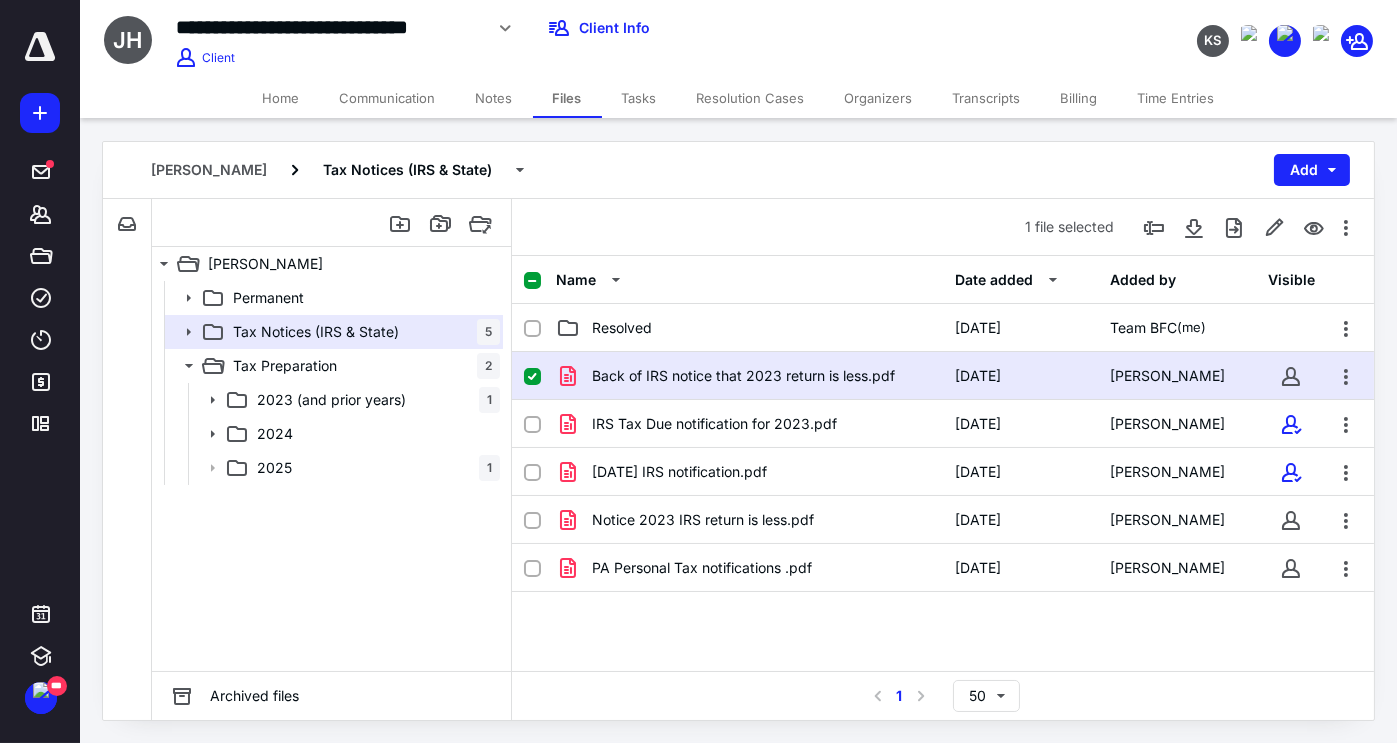click on "Date added" at bounding box center (994, 280) 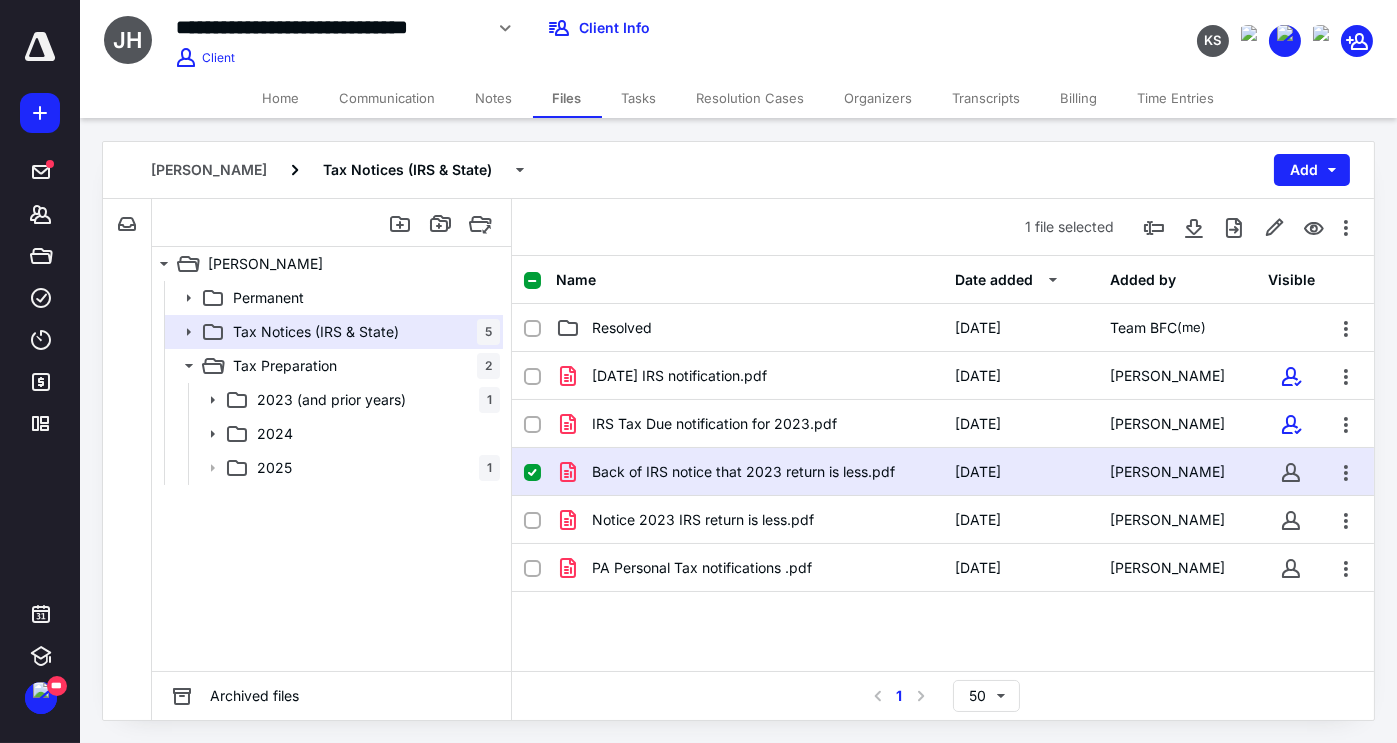 click on "Notice 2023 IRS return is less.pdf" at bounding box center (703, 520) 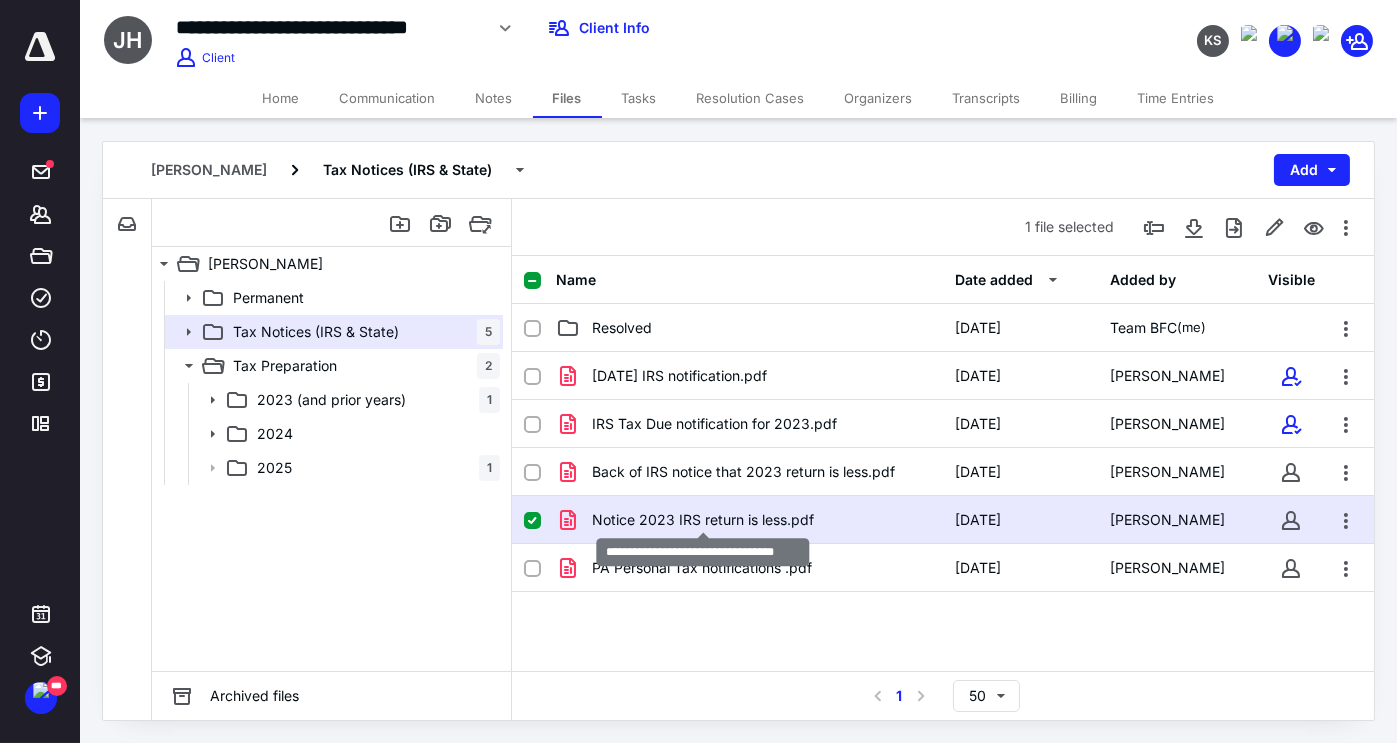 click on "Notice 2023 IRS return is less.pdf" at bounding box center (703, 520) 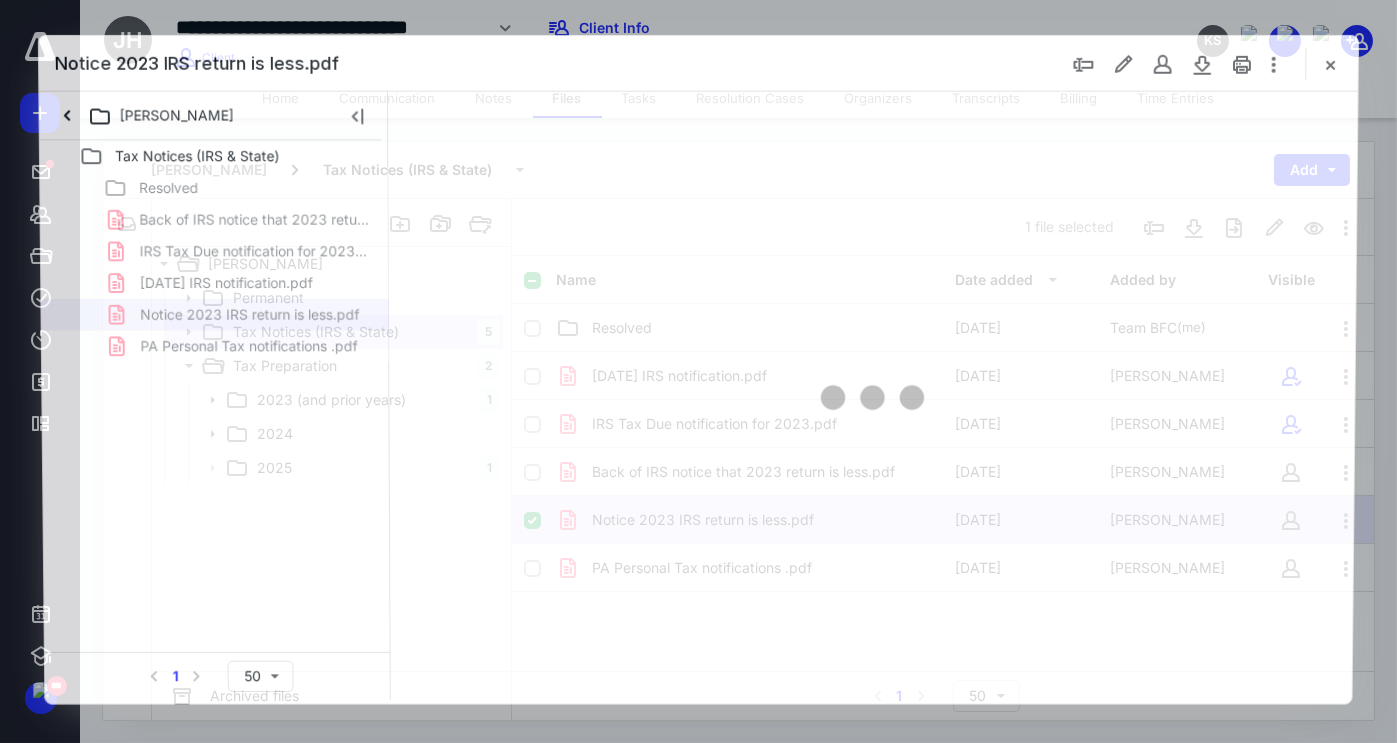 scroll, scrollTop: 0, scrollLeft: 0, axis: both 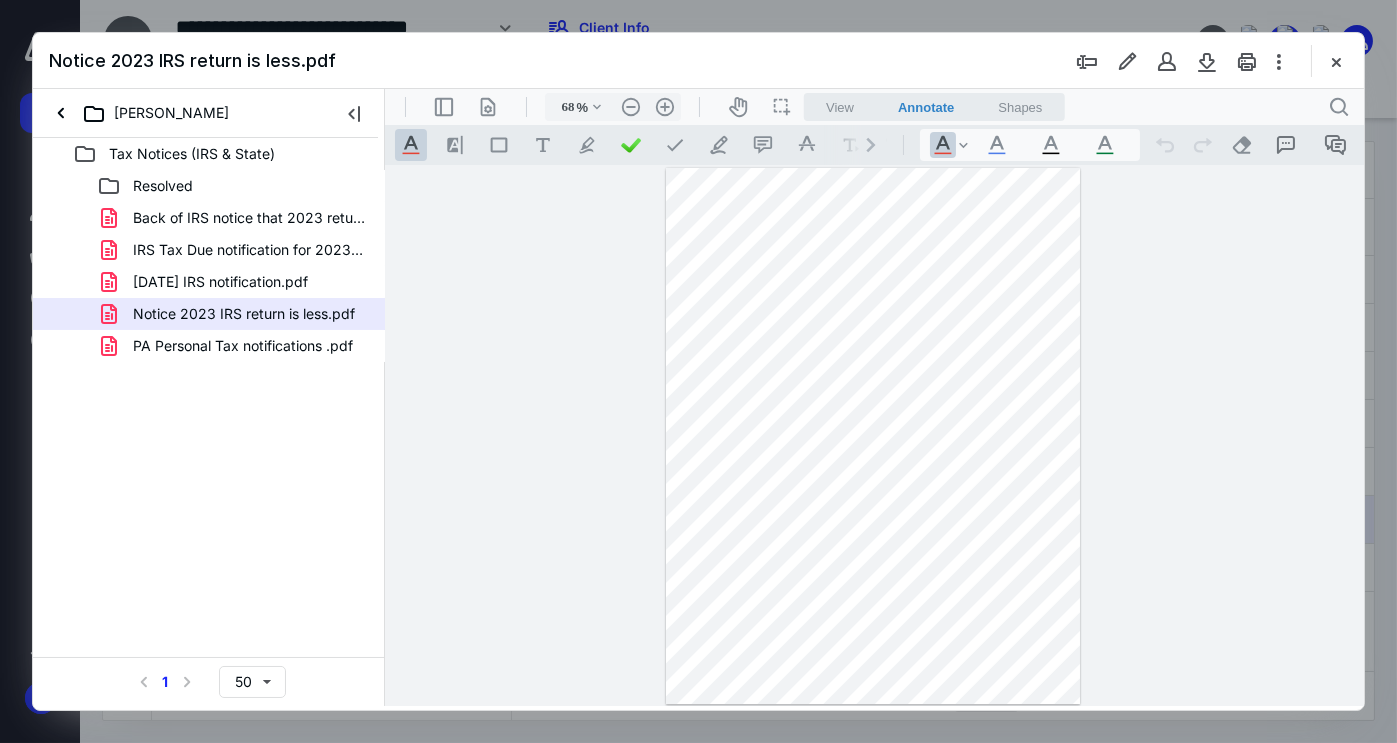 click on "[DATE] IRS notification.pdf" at bounding box center (220, 282) 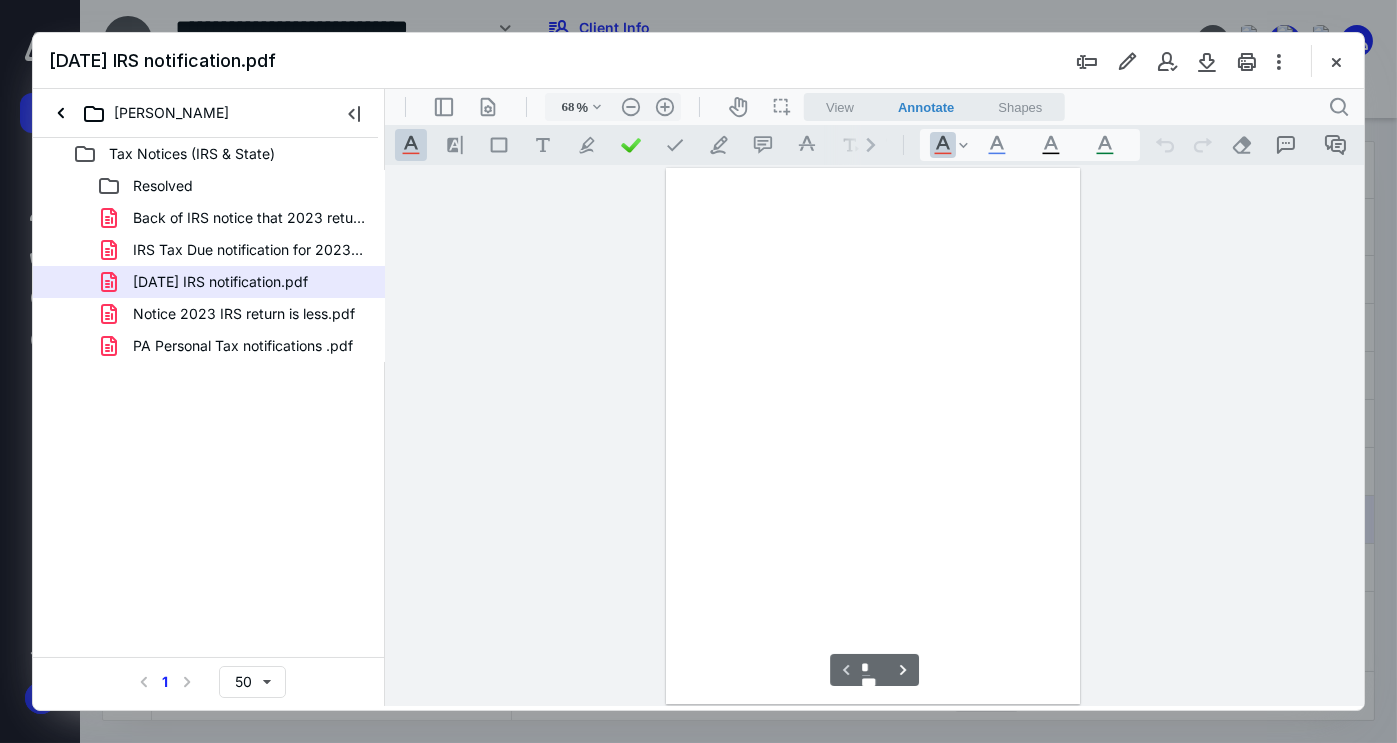 scroll, scrollTop: 79, scrollLeft: 0, axis: vertical 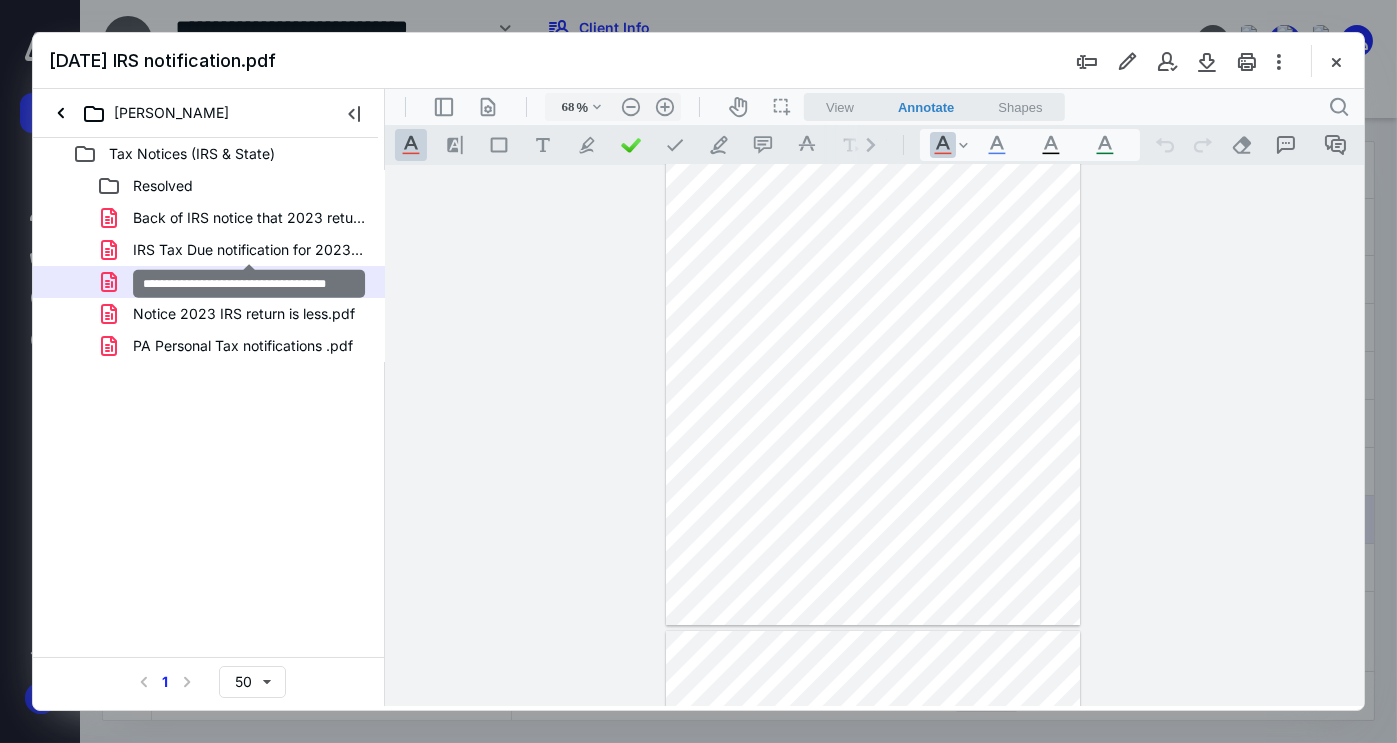 click on "IRS Tax Due notification for 2023.pdf" at bounding box center [249, 250] 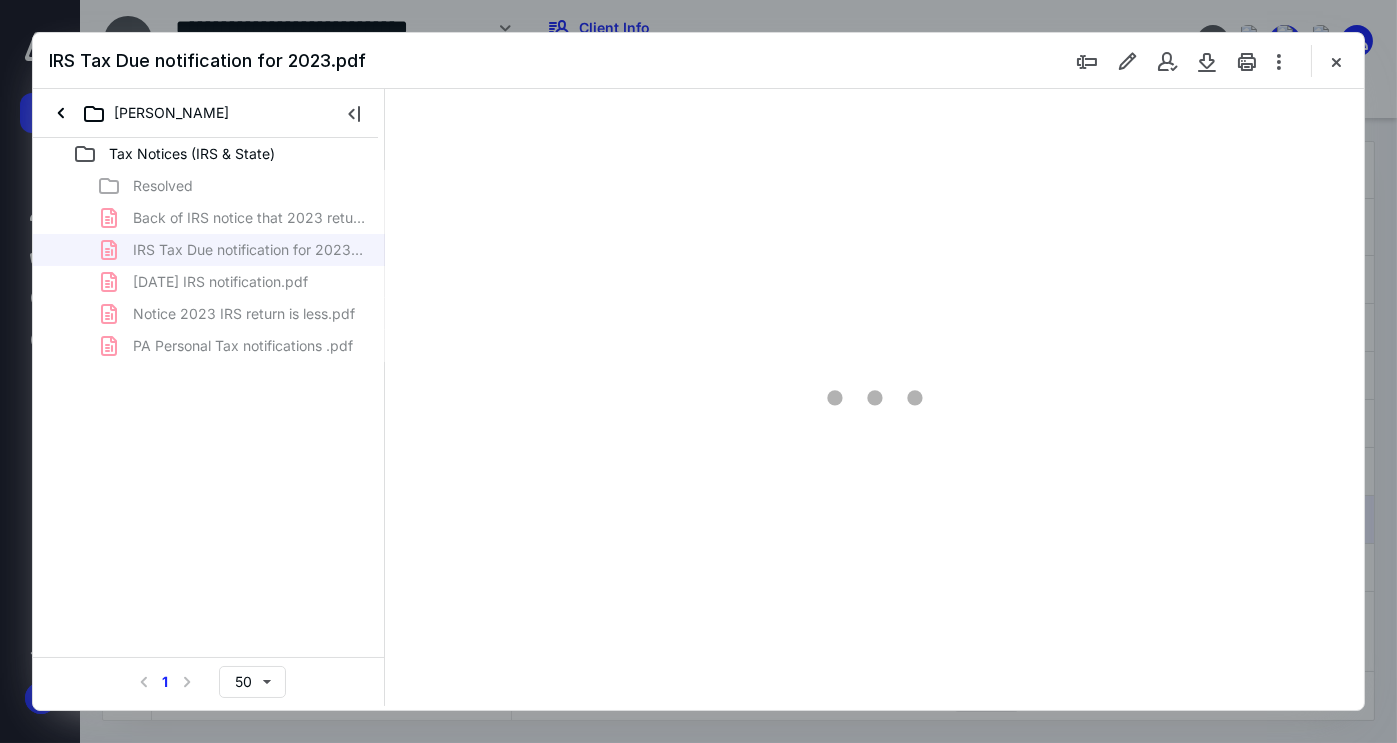 type on "68" 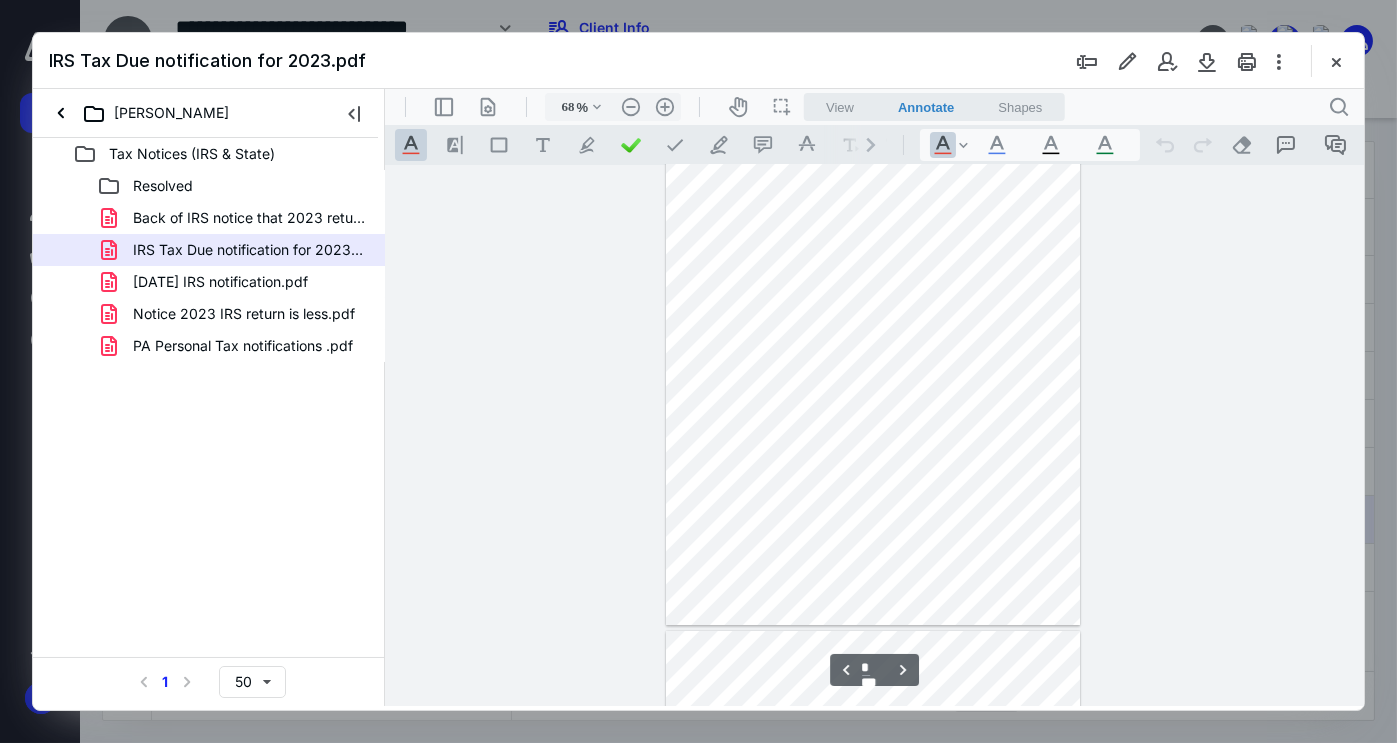 scroll, scrollTop: 512, scrollLeft: 0, axis: vertical 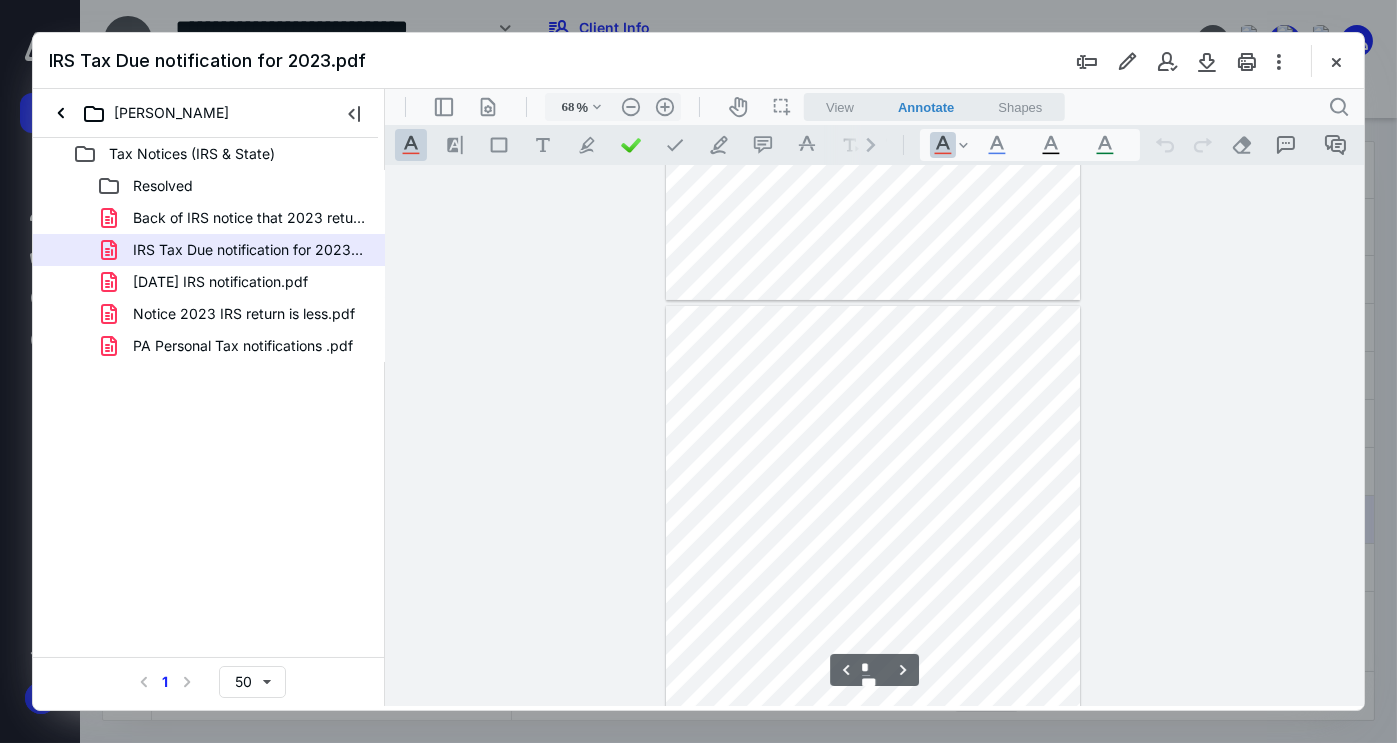 type on "*" 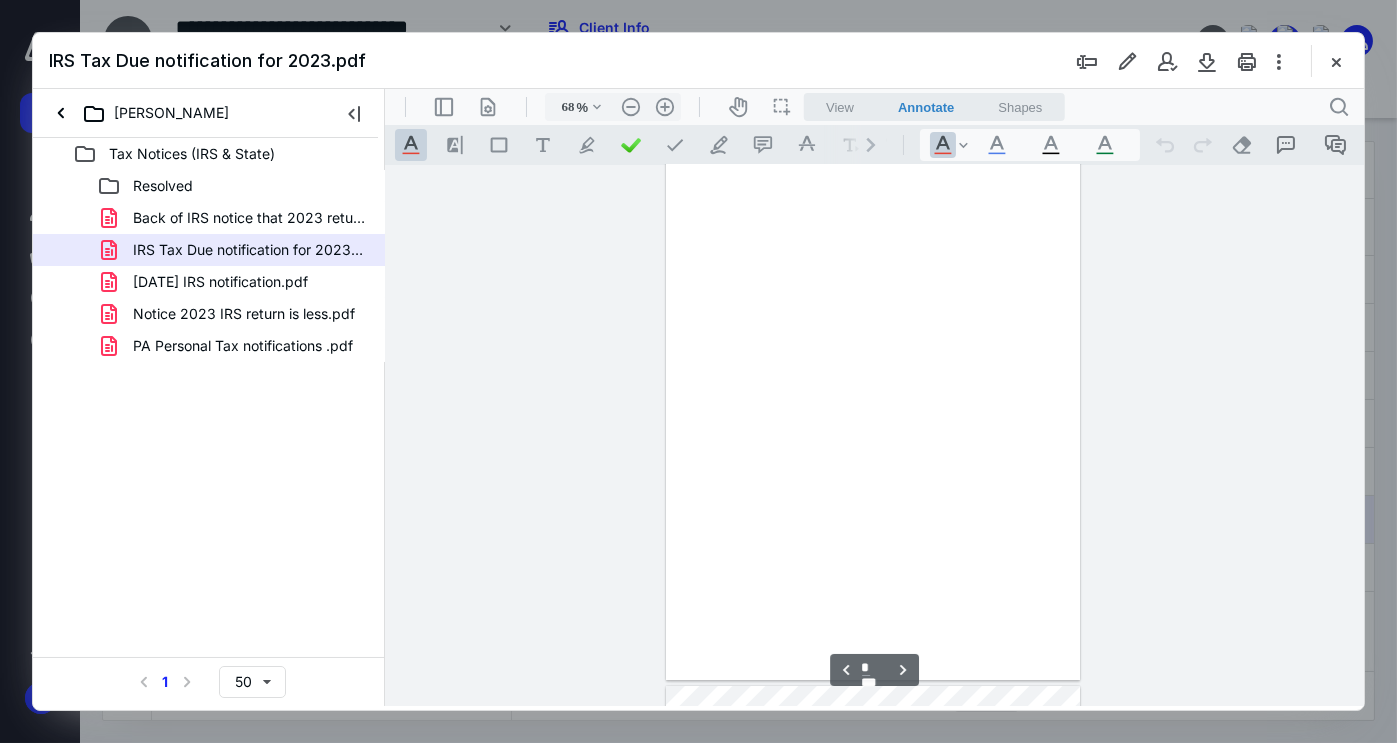 scroll, scrollTop: 0, scrollLeft: 0, axis: both 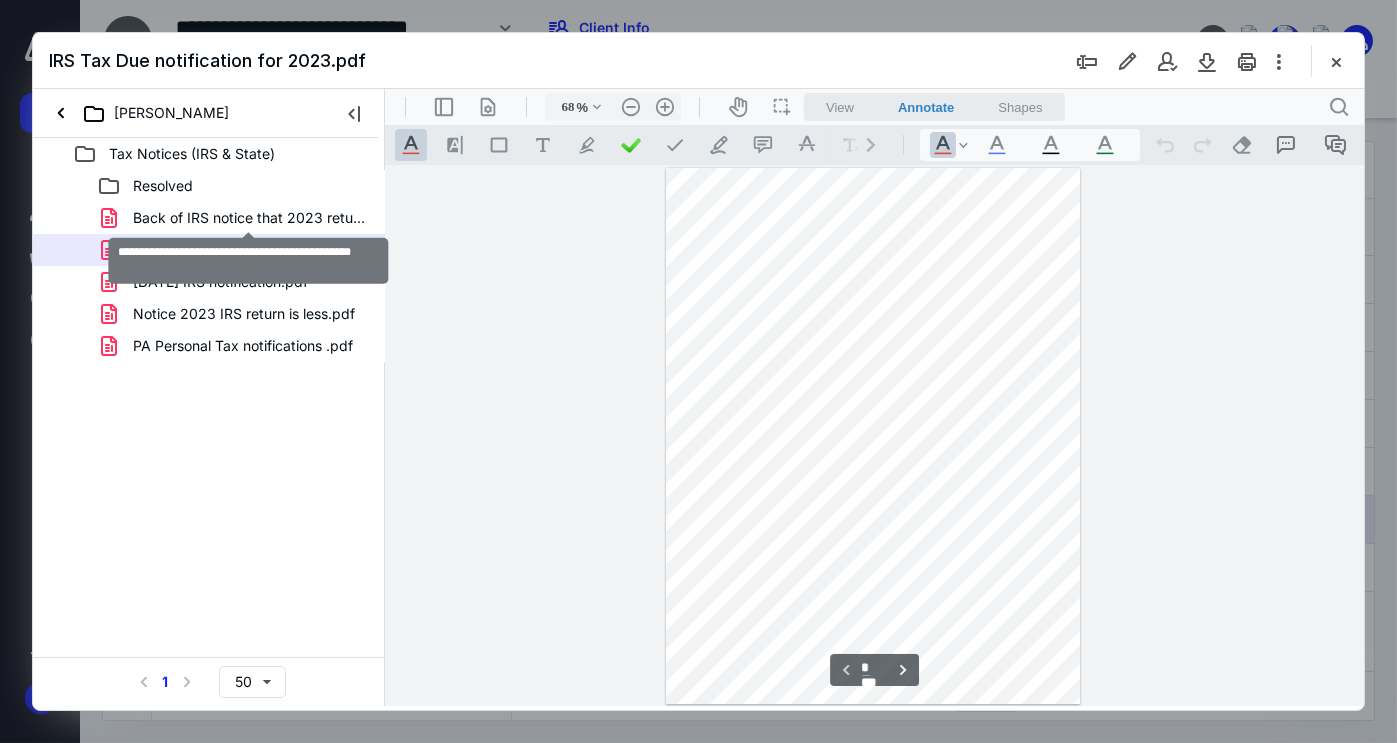 click on "Back of IRS notice that 2023 return is less.pdf" at bounding box center (249, 218) 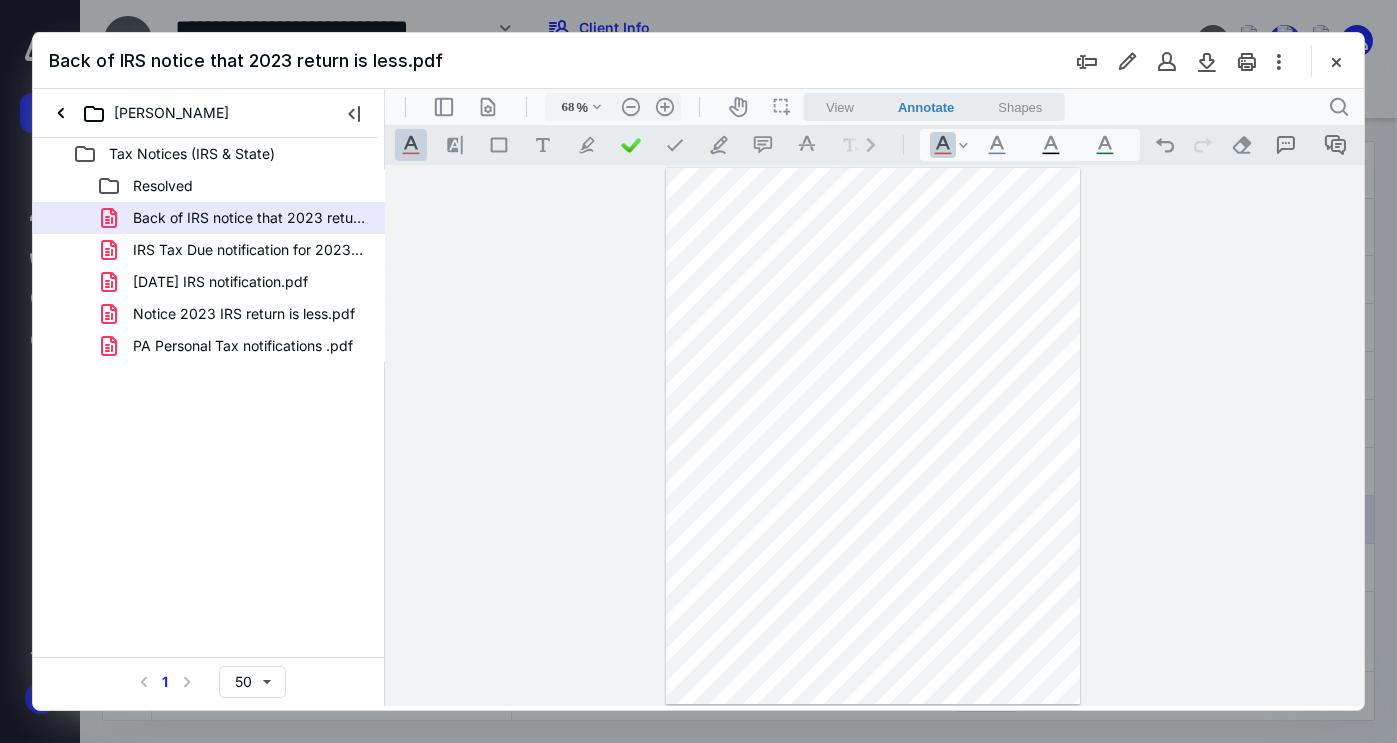 click on "IRS Tax Due notification for 2023.pdf" at bounding box center (209, 250) 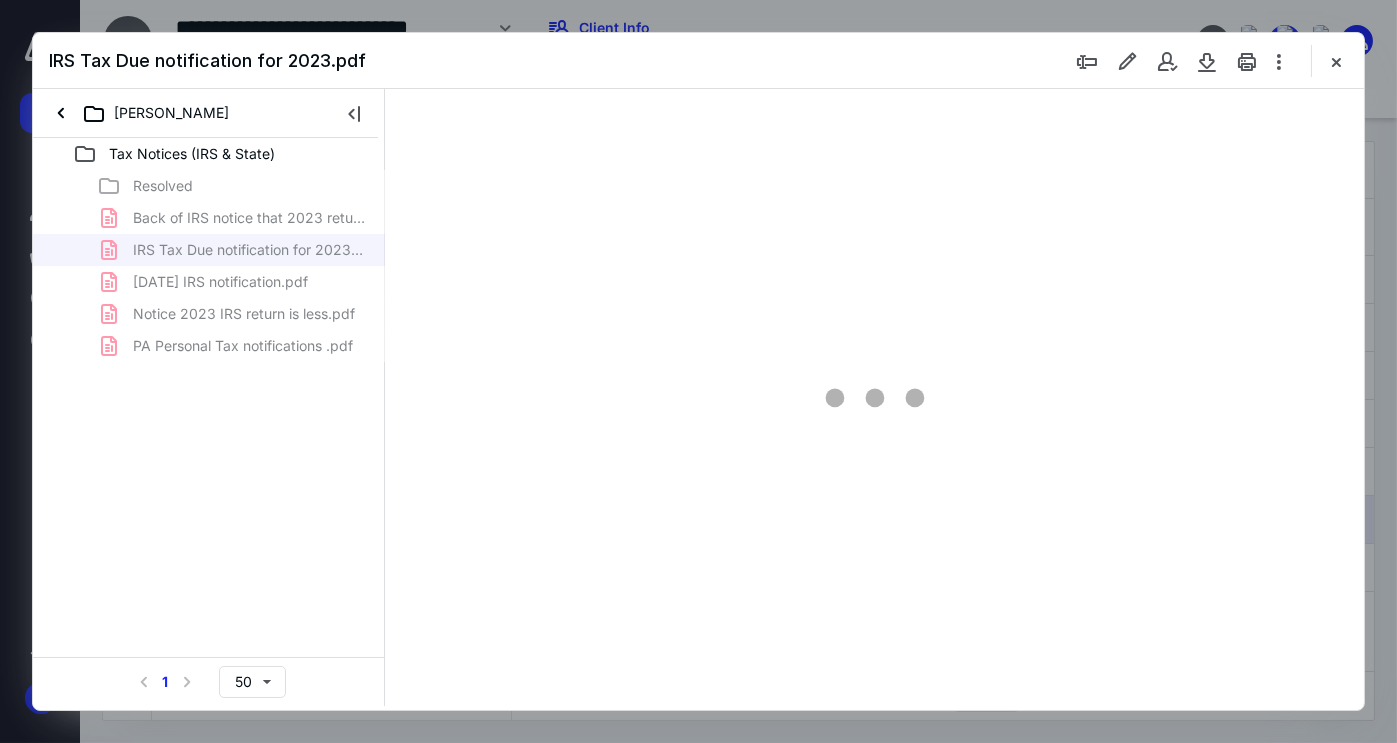 type on "68" 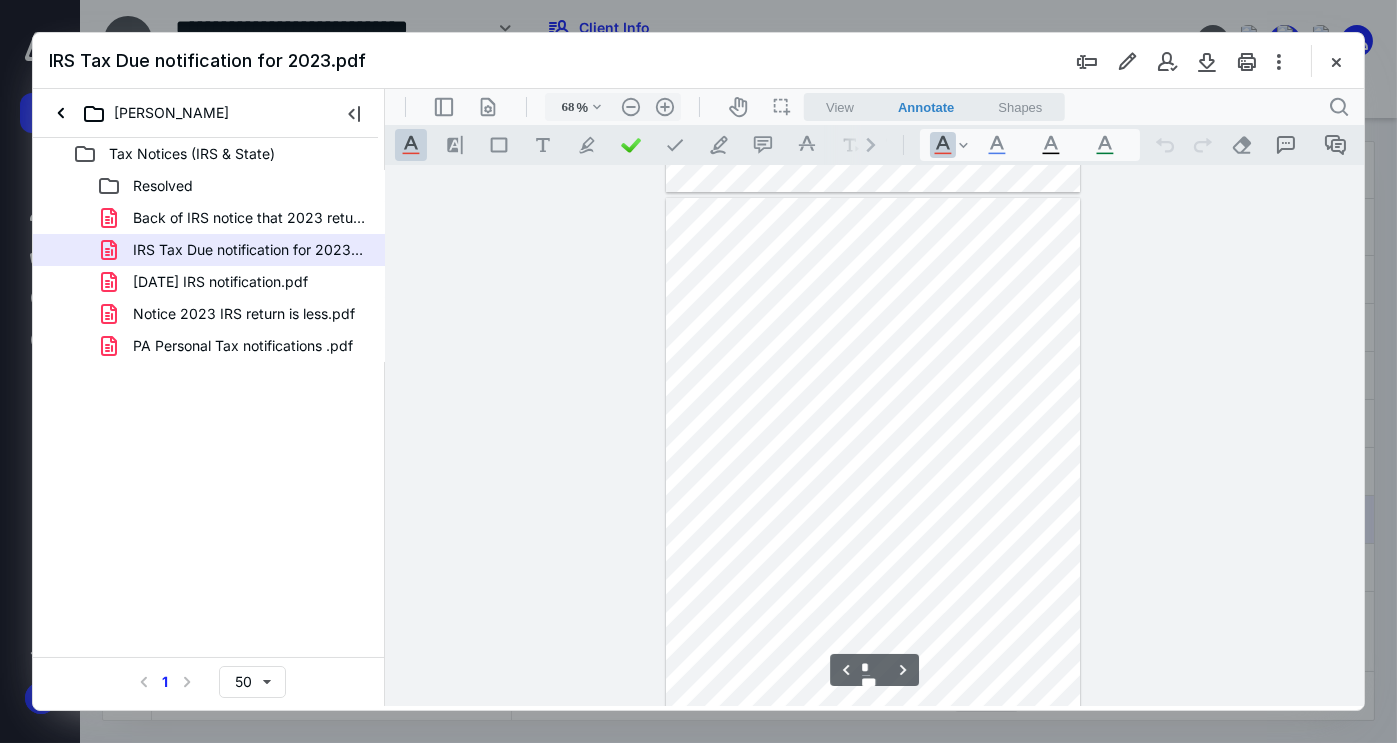 scroll, scrollTop: 946, scrollLeft: 0, axis: vertical 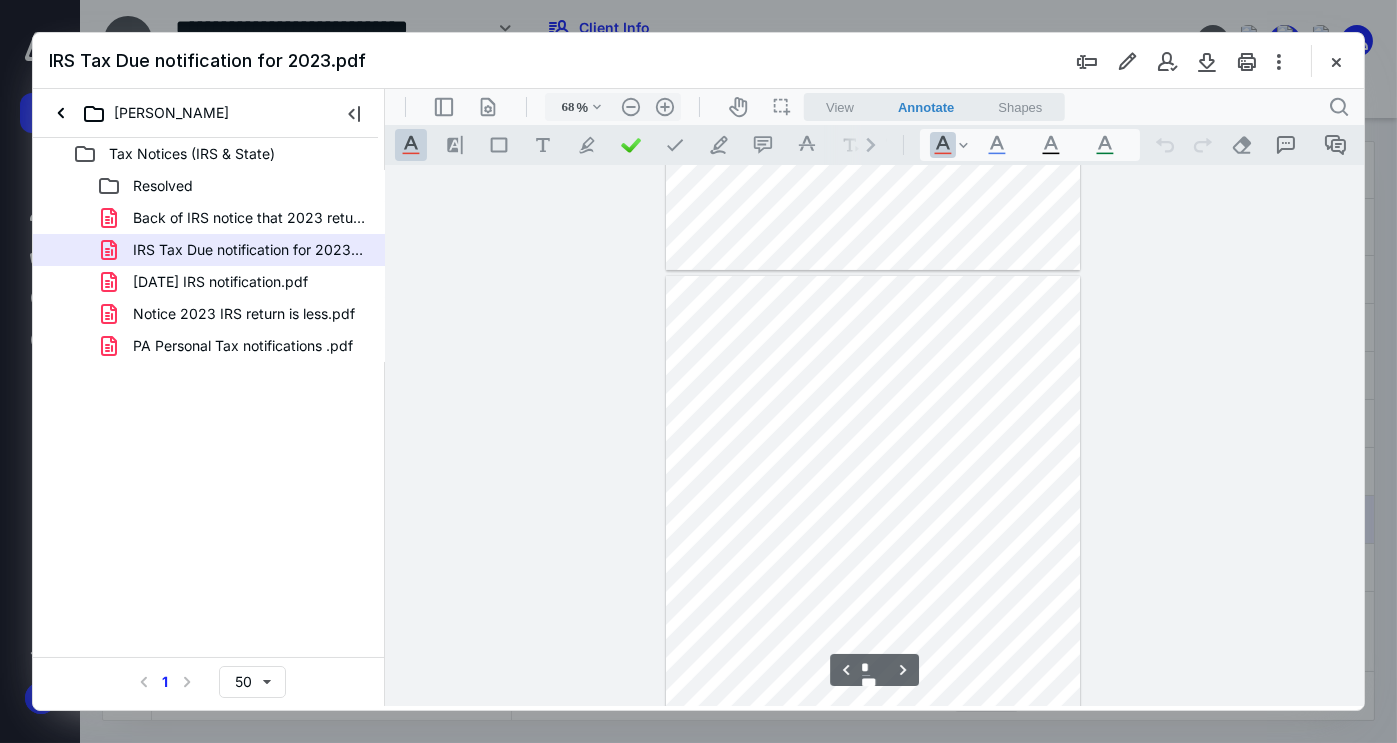 type on "*" 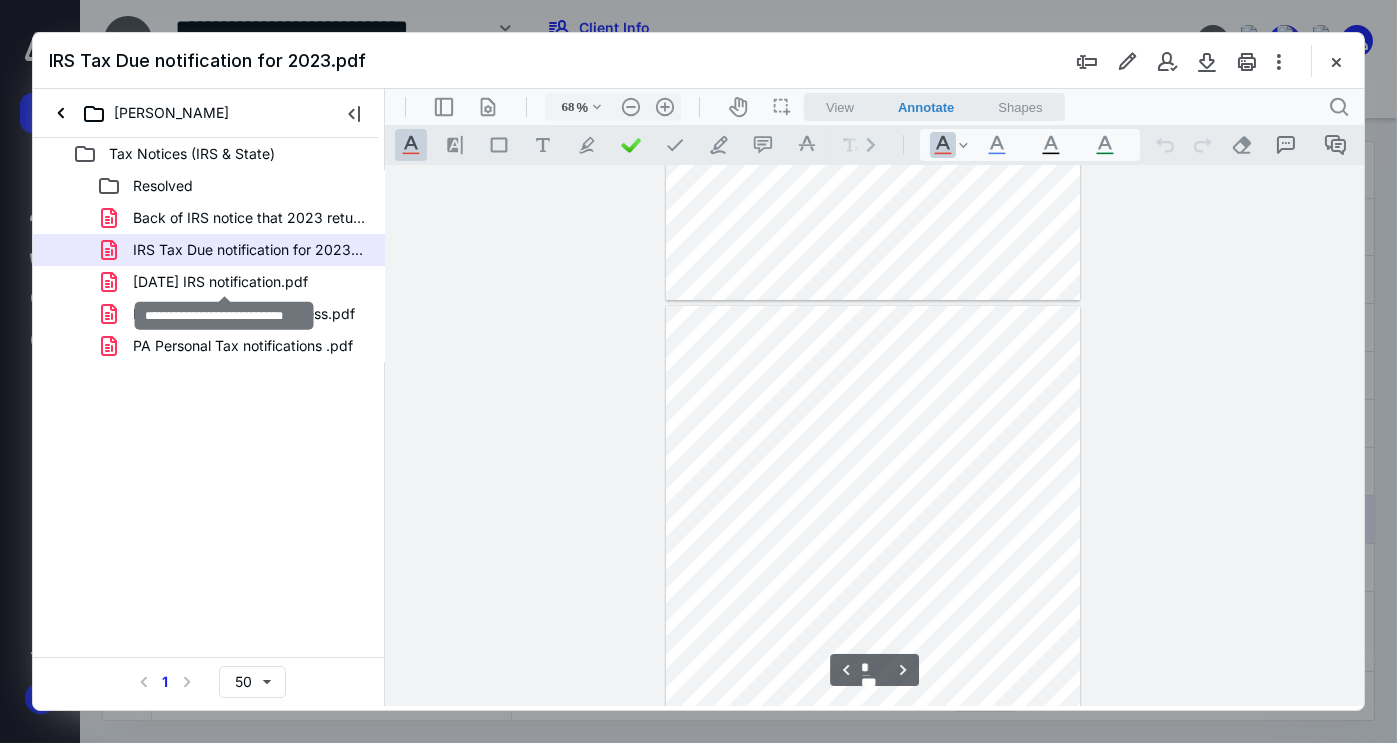 click on "[DATE] IRS notification.pdf" at bounding box center (220, 282) 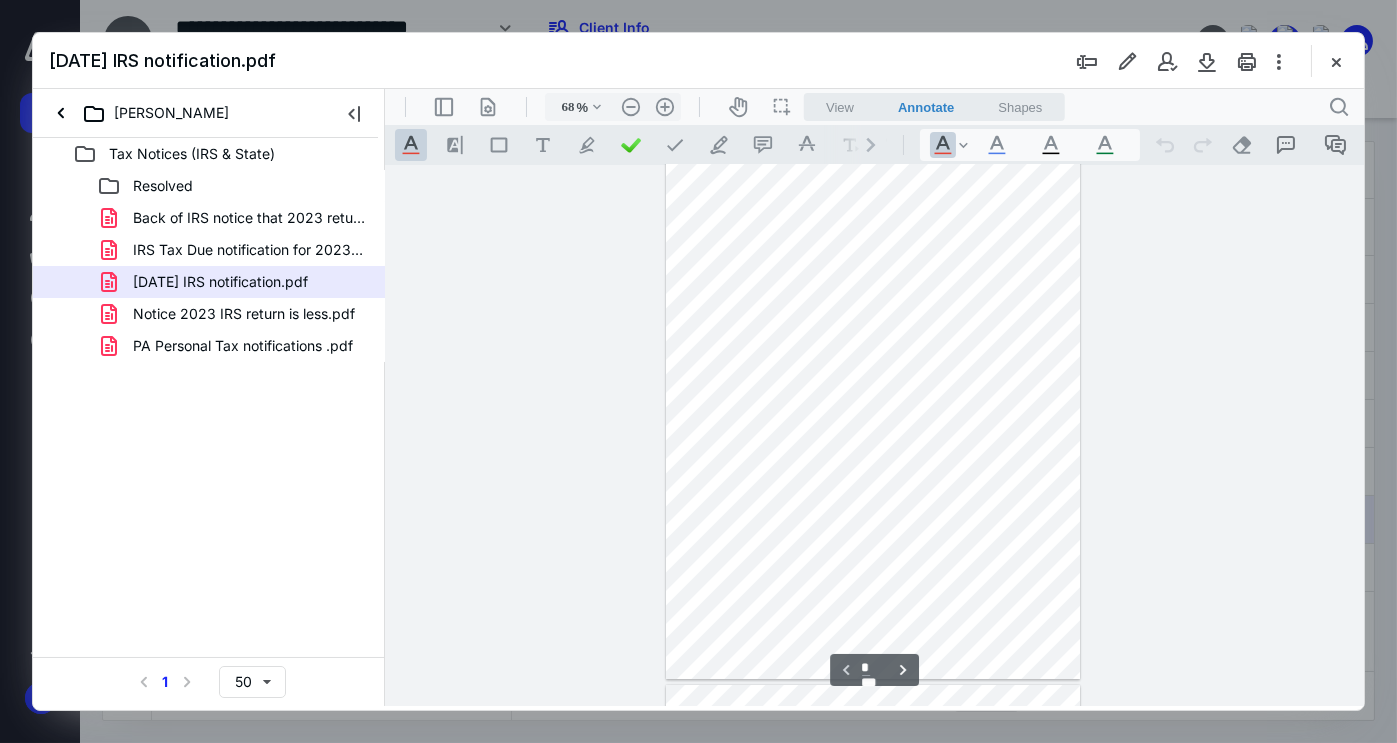 scroll, scrollTop: 0, scrollLeft: 0, axis: both 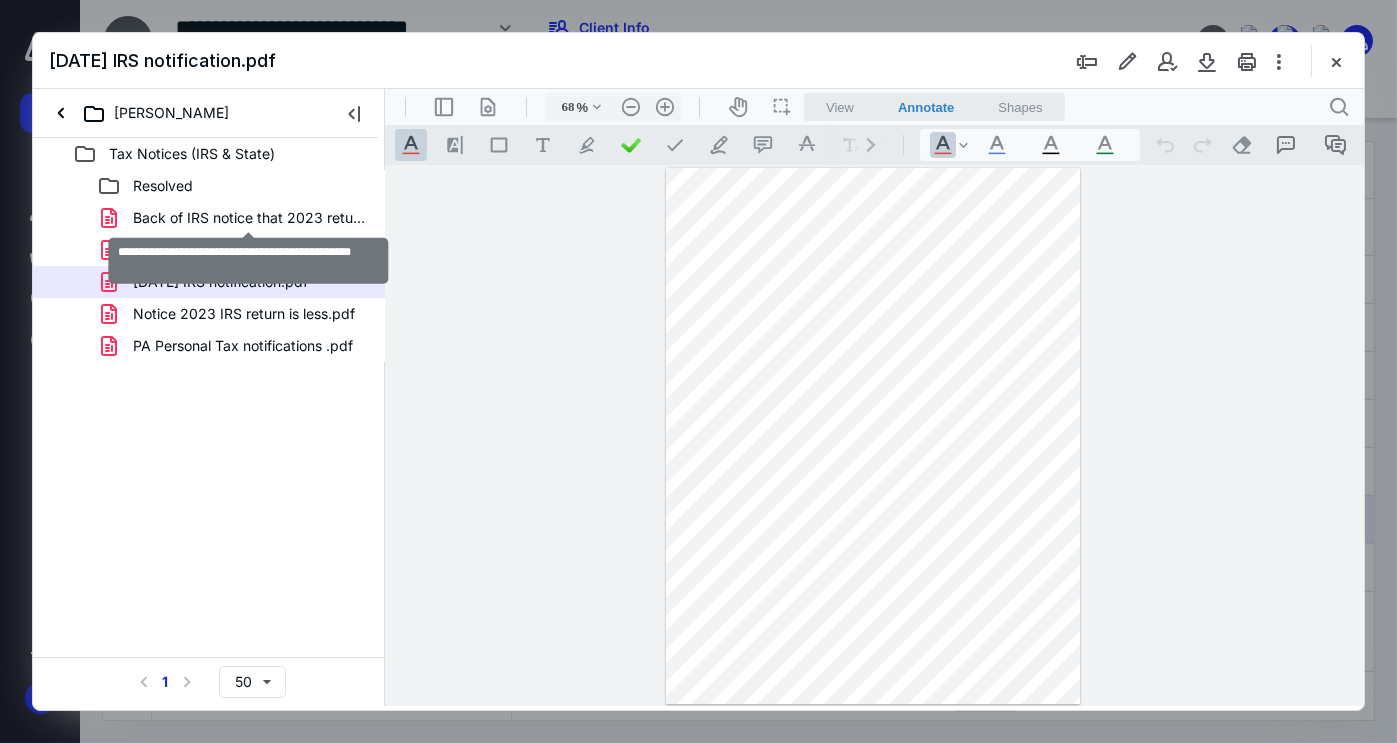 click on "Back of IRS notice that 2023 return is less.pdf" at bounding box center [249, 218] 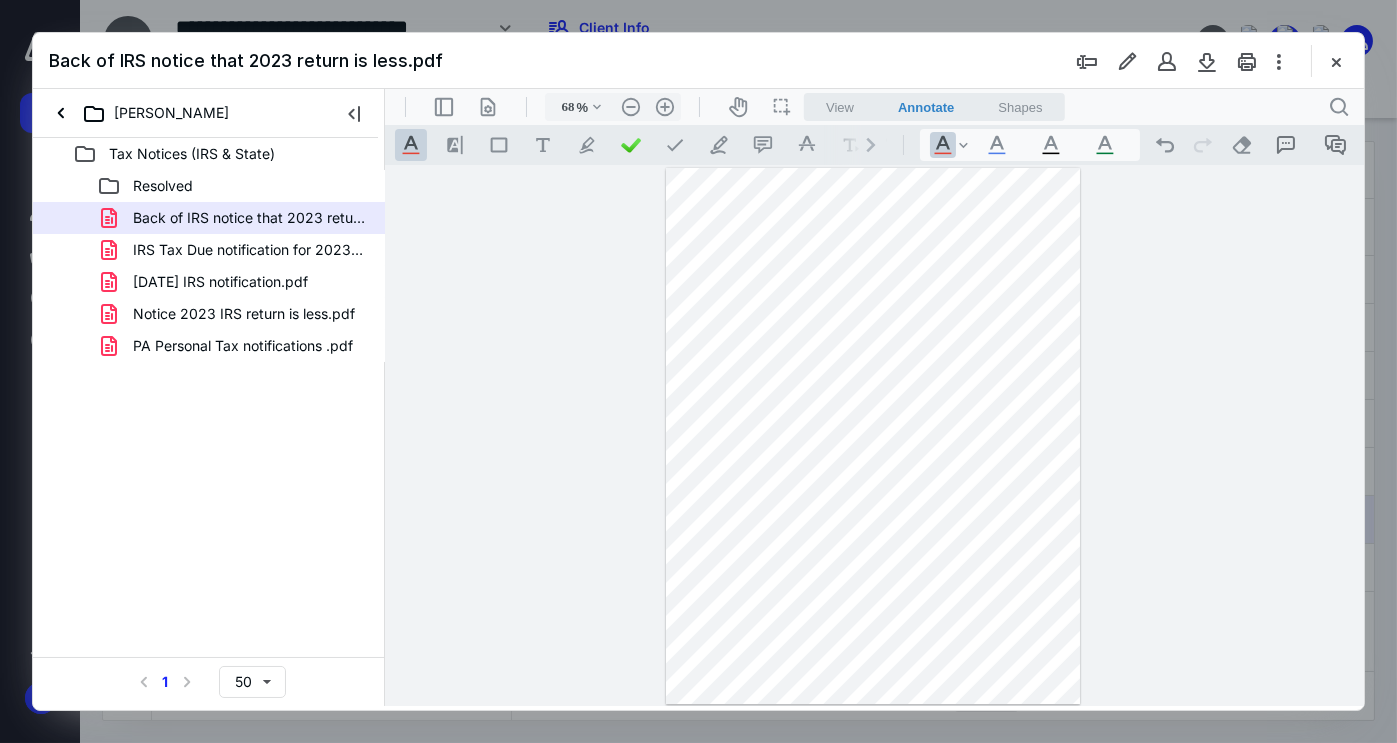 click on ".cls-1{fill:#abb0c4;} icon - header - page manipulation - line" at bounding box center (487, 107) 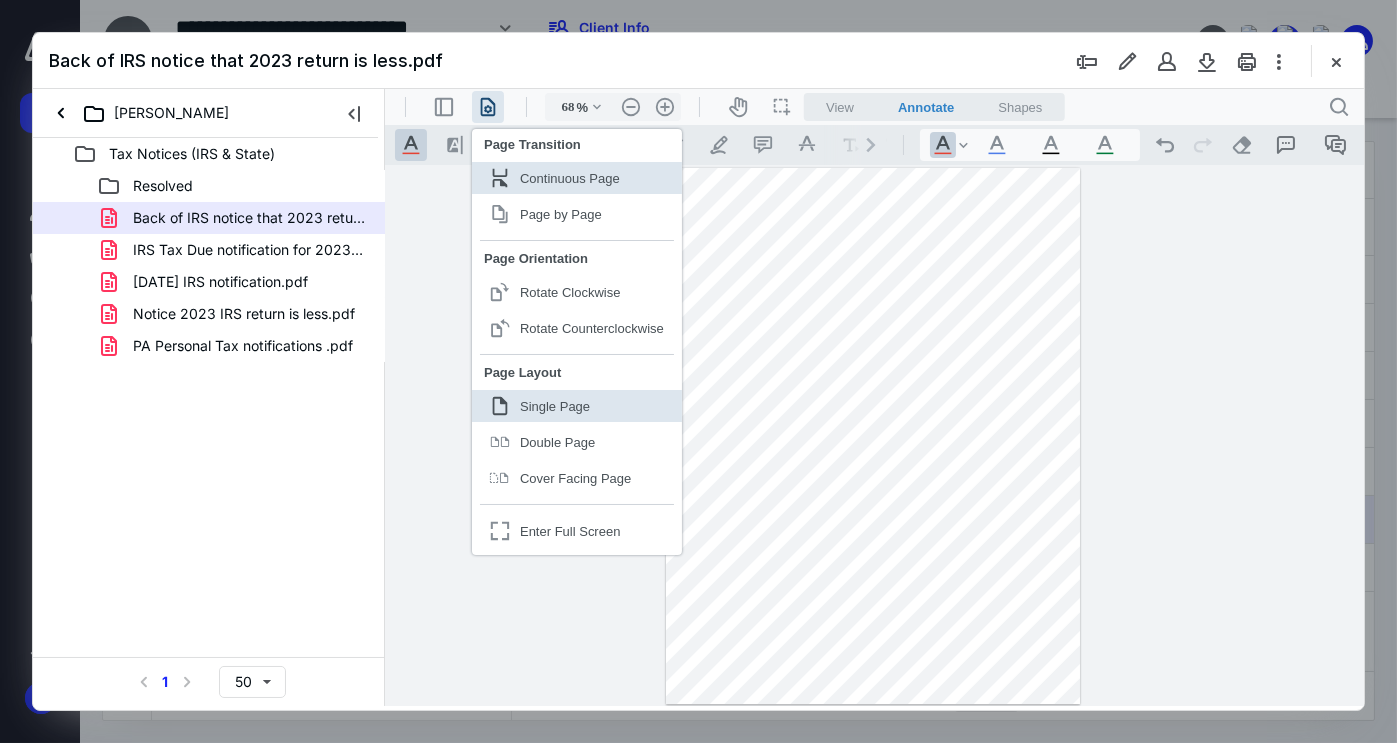 click on ".cls-1{fill:#abb0c4;} icon - header - page manipulation - page rotation - clockwise - line Rotate Clockwise" at bounding box center [576, 292] 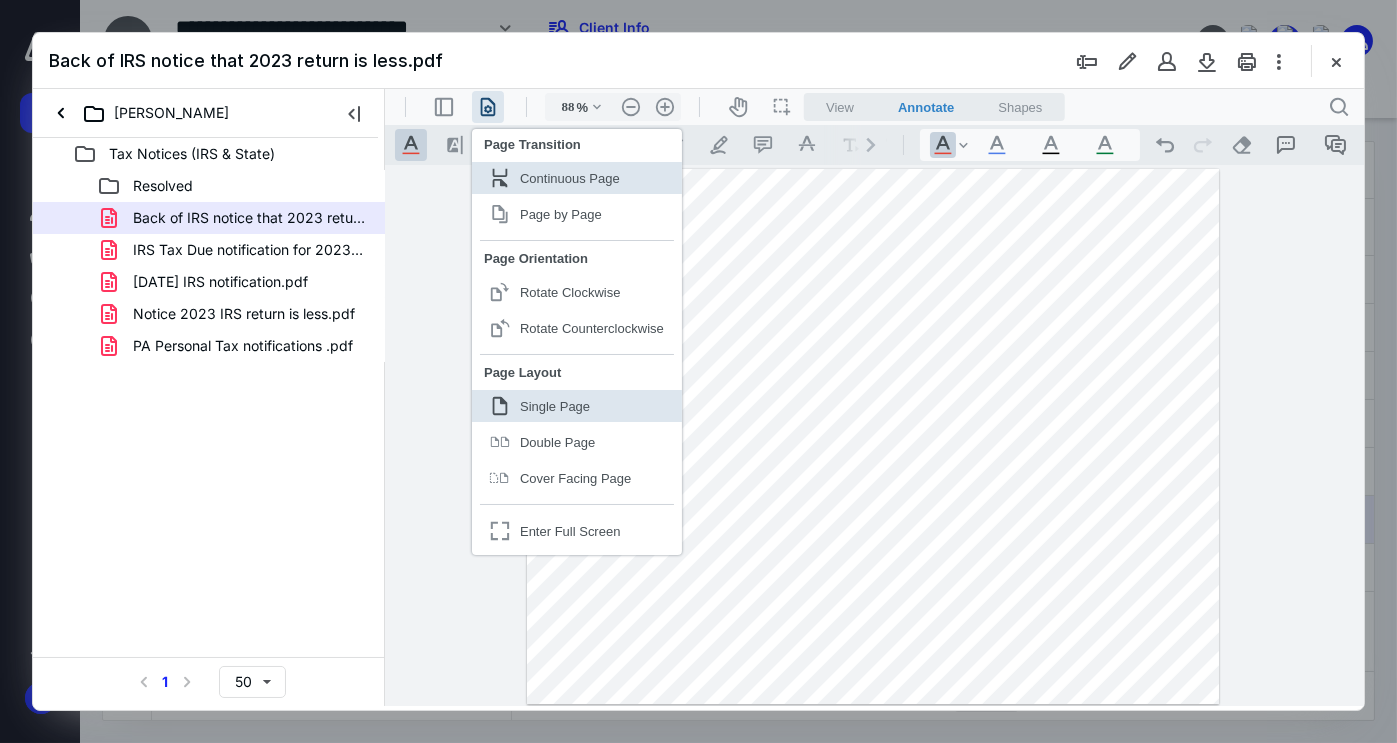click on "Rotate Clockwise" at bounding box center (569, 292) 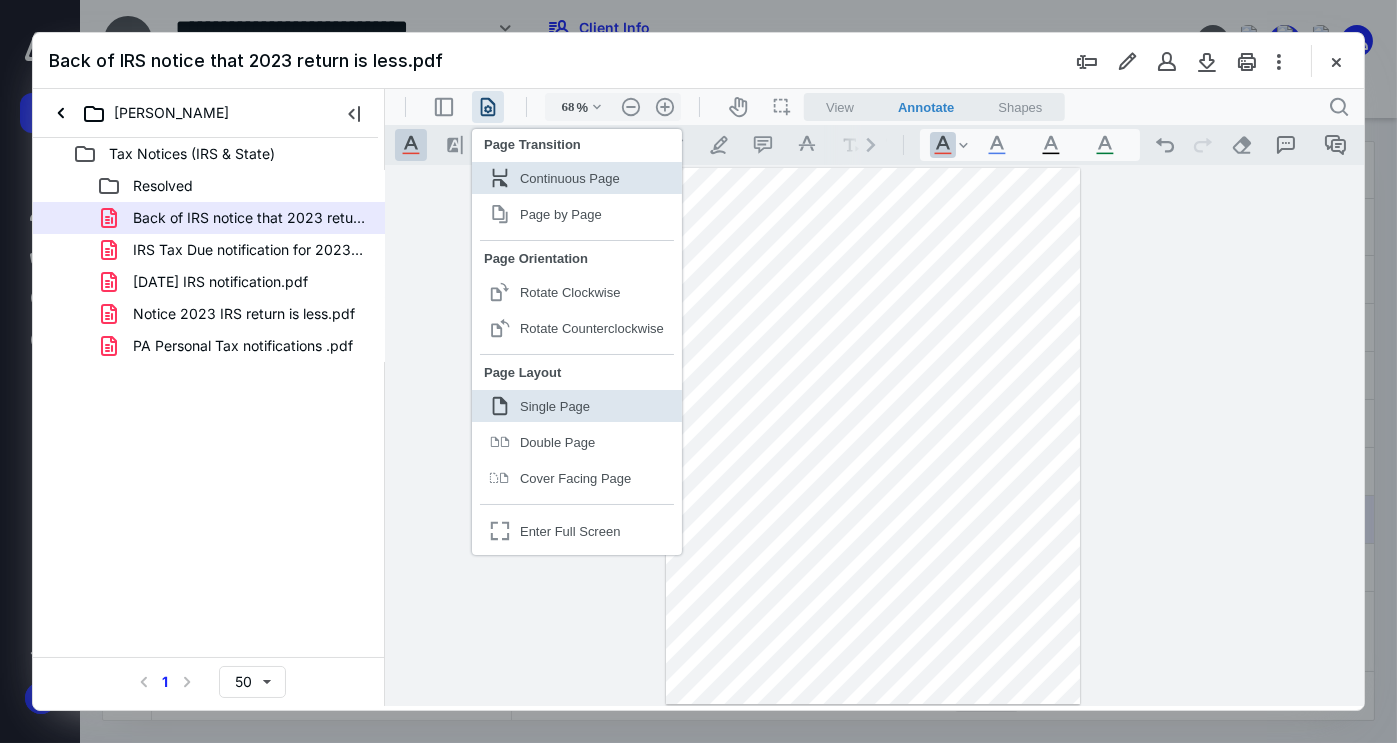 click on "**********" at bounding box center (874, 436) 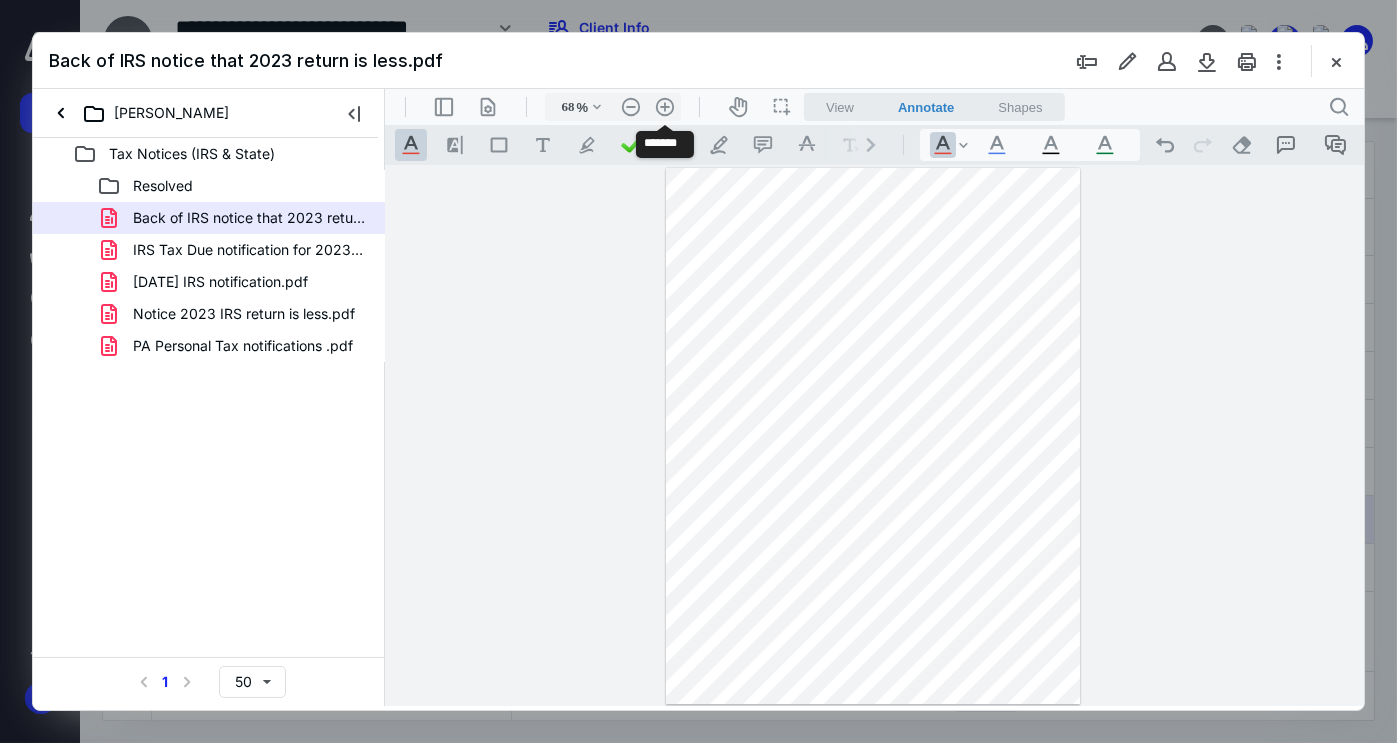 click on ".cls-1{fill:#abb0c4;} icon - header - zoom - in - line" at bounding box center [664, 107] 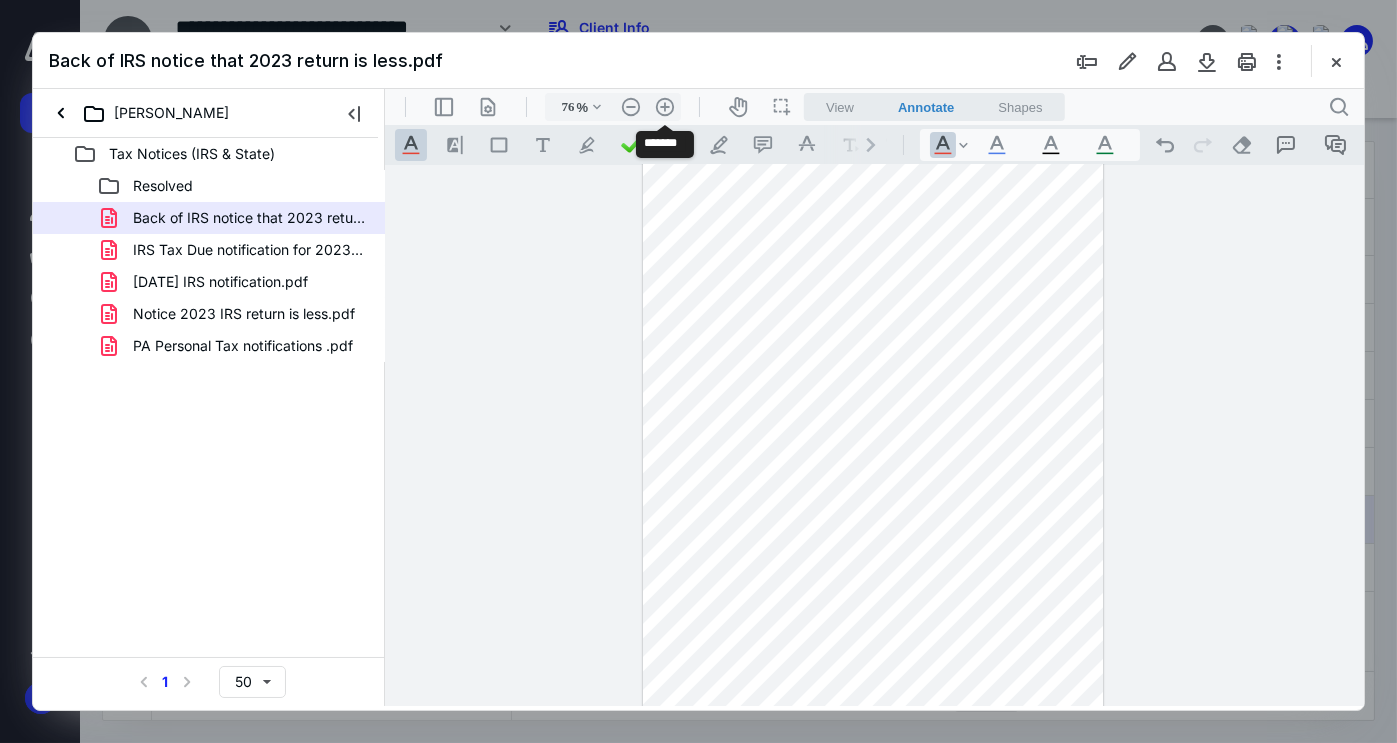 click on ".cls-1{fill:#abb0c4;} icon - header - zoom - in - line" at bounding box center [664, 107] 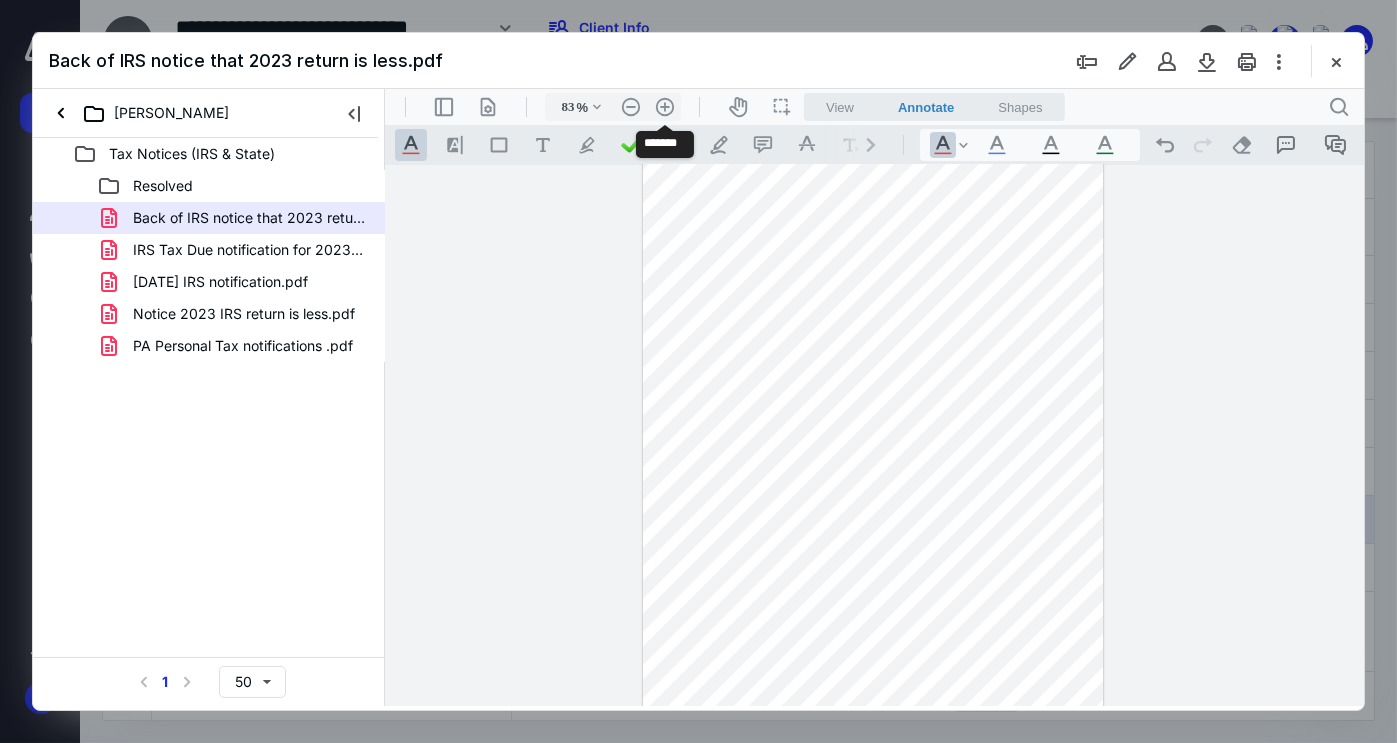 click on ".cls-1{fill:#abb0c4;} icon - header - zoom - in - line" at bounding box center [664, 107] 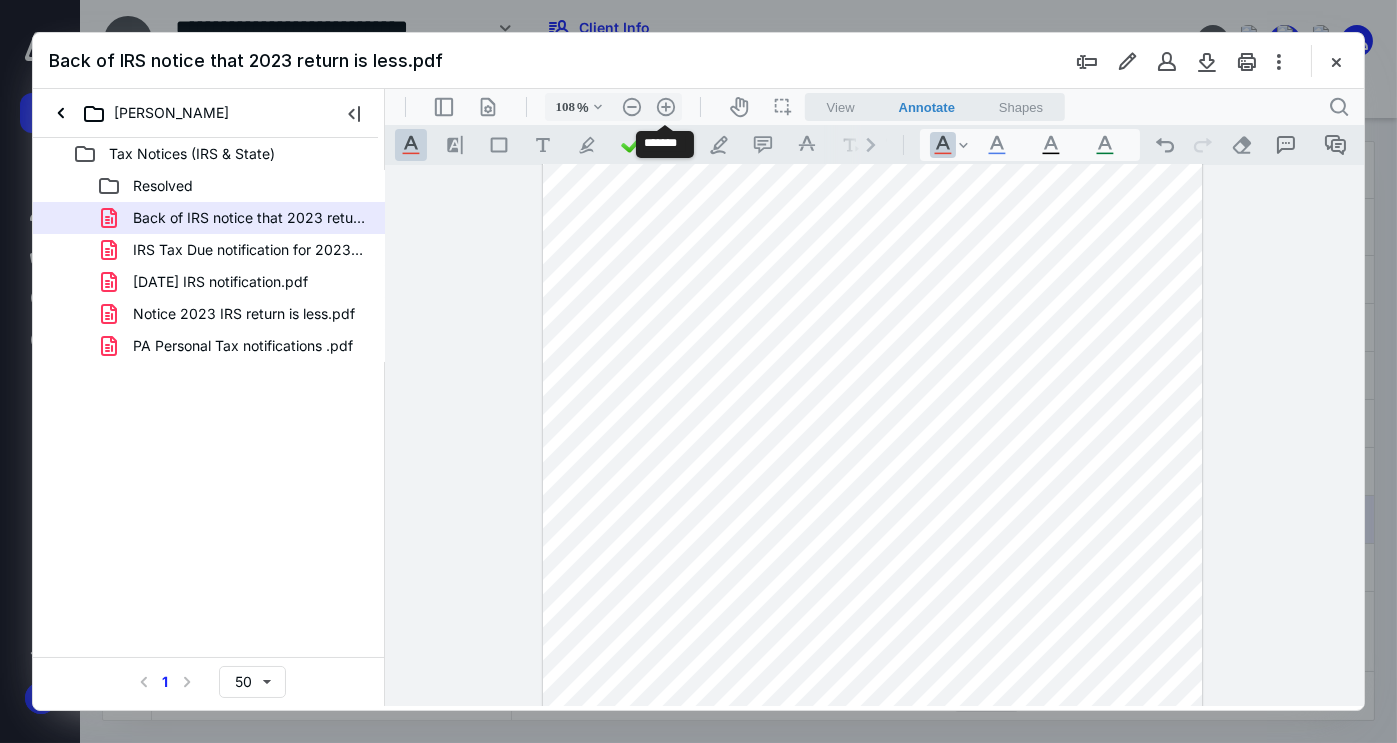 click on ".cls-1{fill:#abb0c4;} icon - header - zoom - in - line" at bounding box center (665, 107) 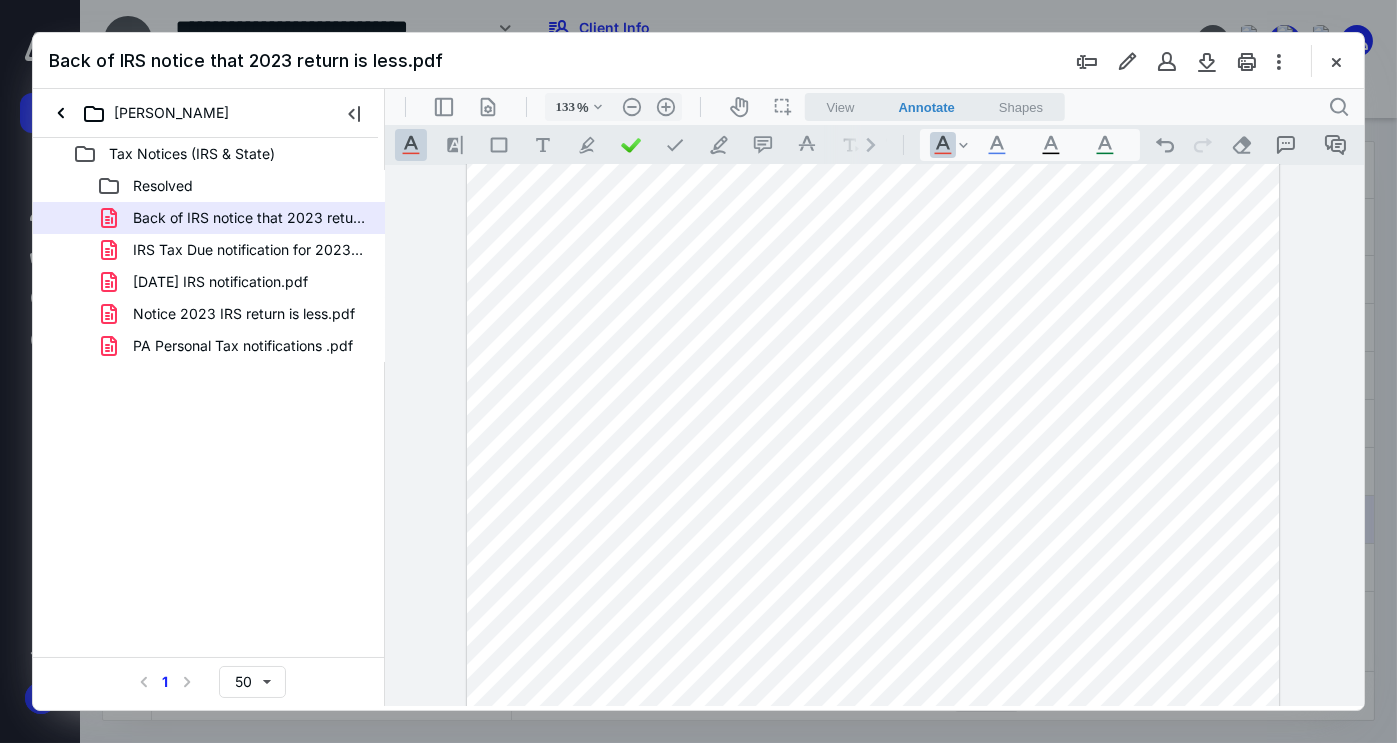 scroll, scrollTop: 0, scrollLeft: 0, axis: both 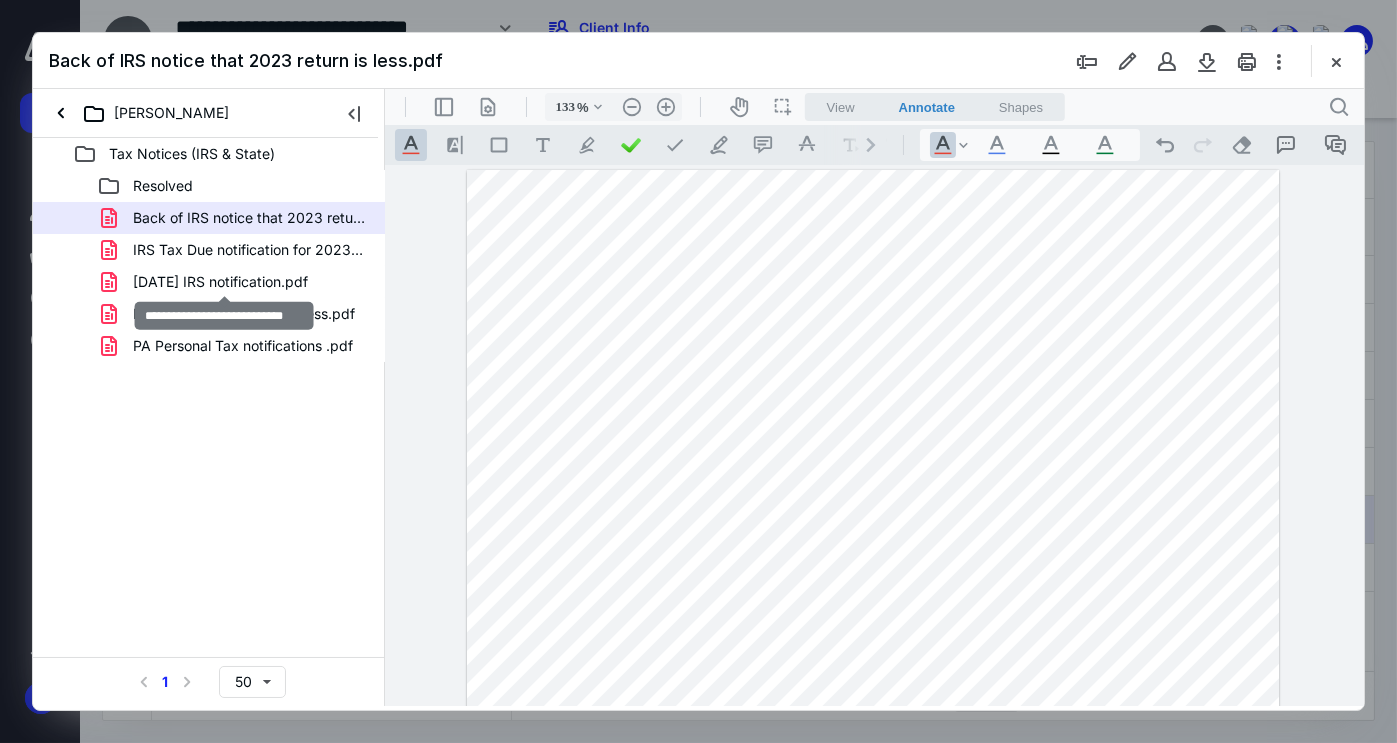click on "[DATE] IRS notification.pdf" at bounding box center (220, 282) 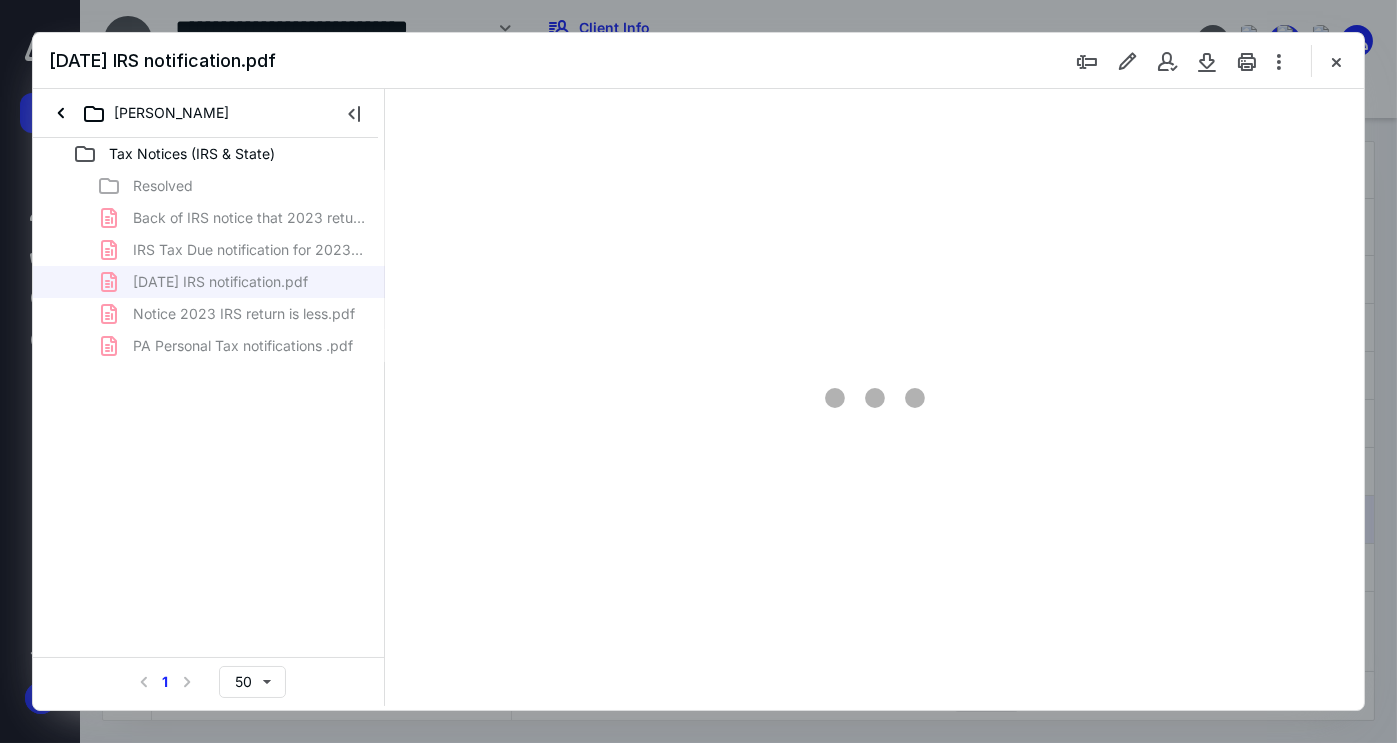 scroll, scrollTop: 79, scrollLeft: 0, axis: vertical 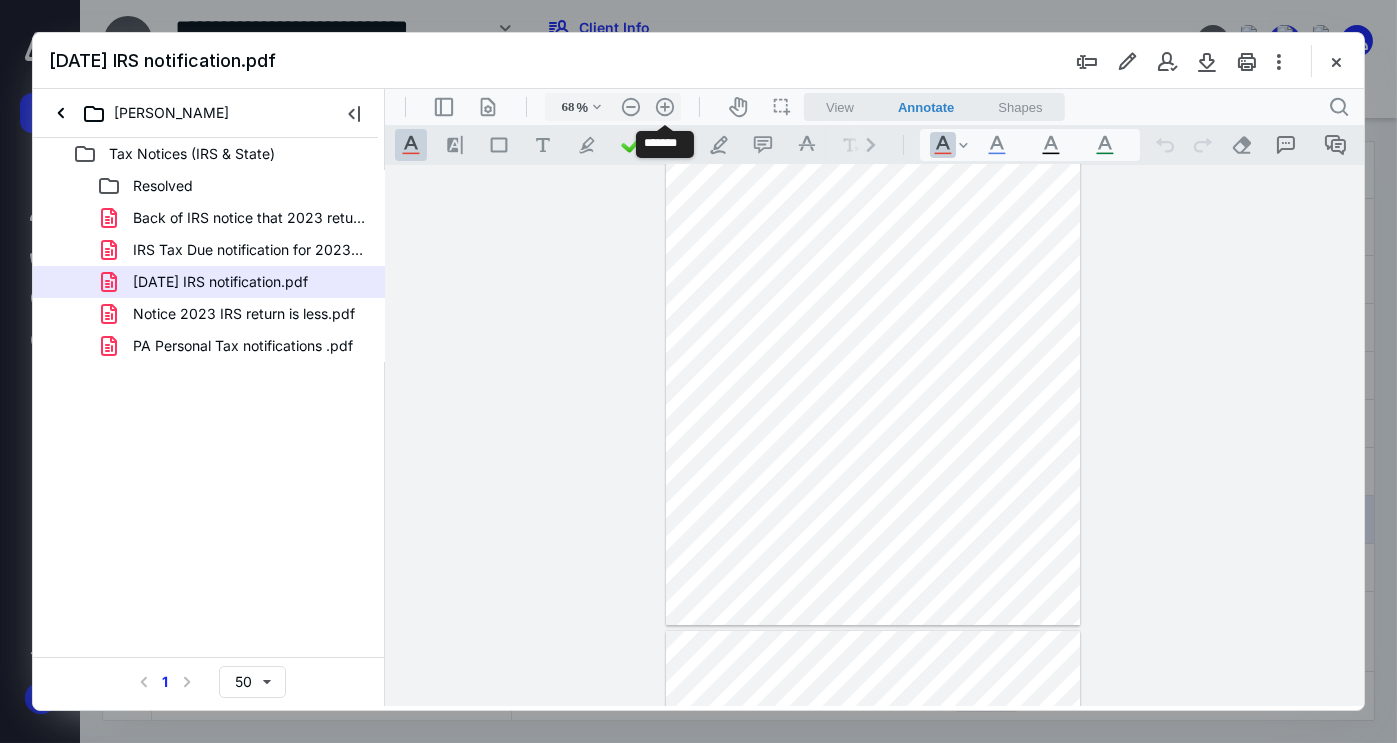 click on ".cls-1{fill:#abb0c4;} icon - header - zoom - in - line" at bounding box center [664, 107] 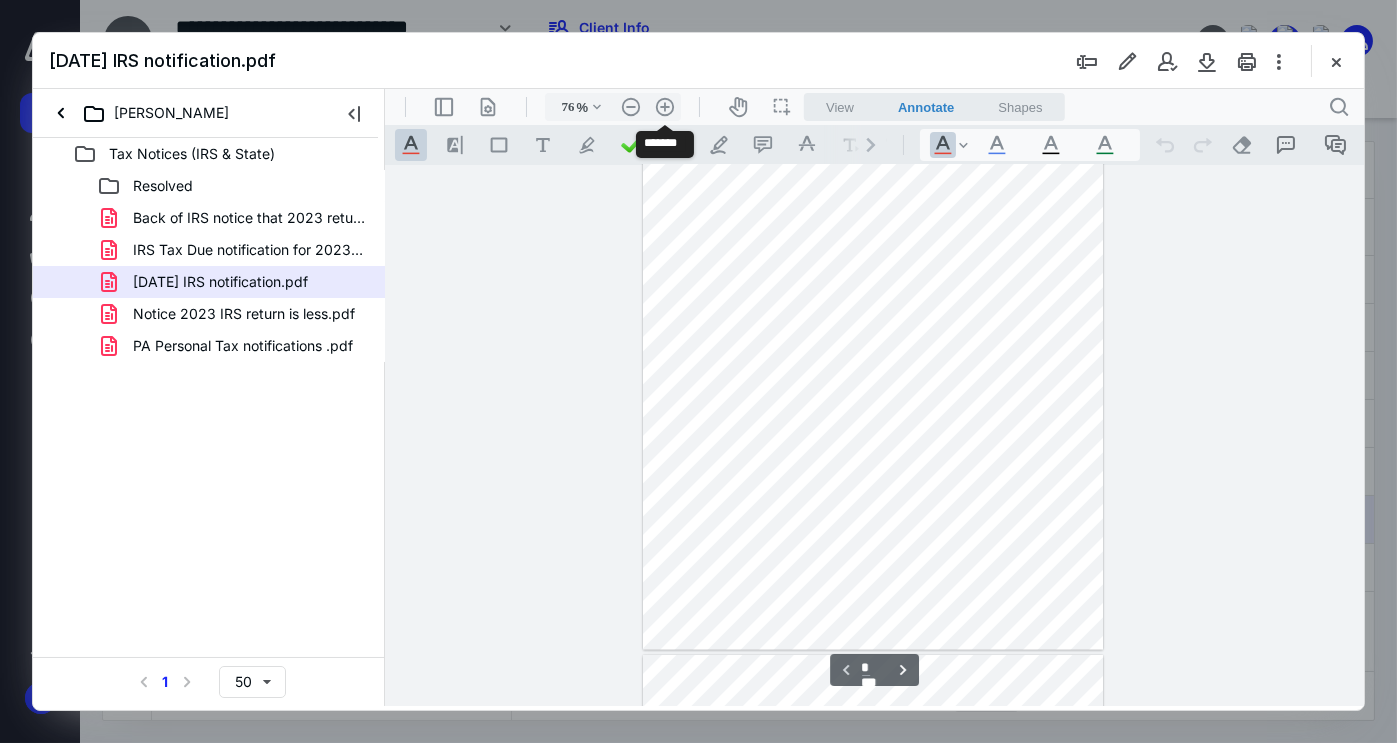 click on ".cls-1{fill:#abb0c4;} icon - header - zoom - in - line" at bounding box center (664, 107) 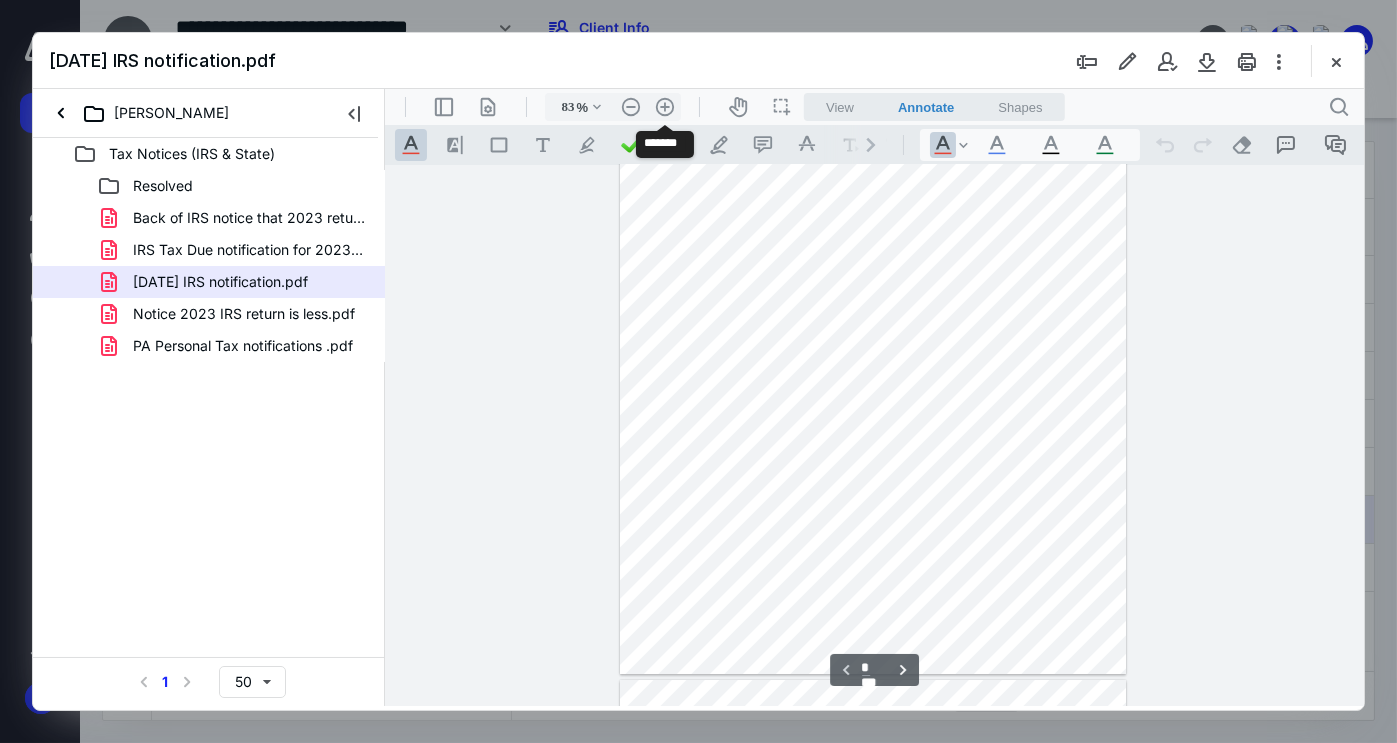 click on ".cls-1{fill:#abb0c4;} icon - header - zoom - in - line" at bounding box center [664, 107] 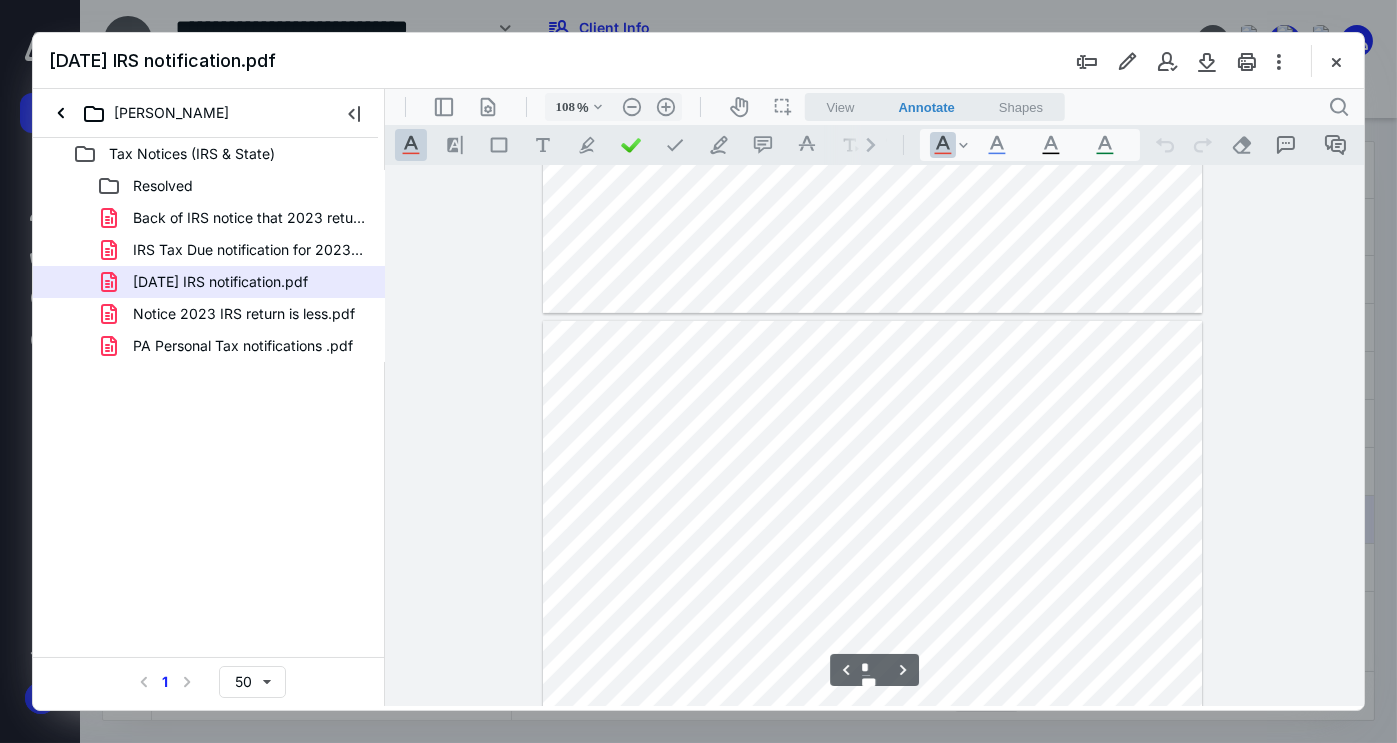 scroll, scrollTop: 2864, scrollLeft: 0, axis: vertical 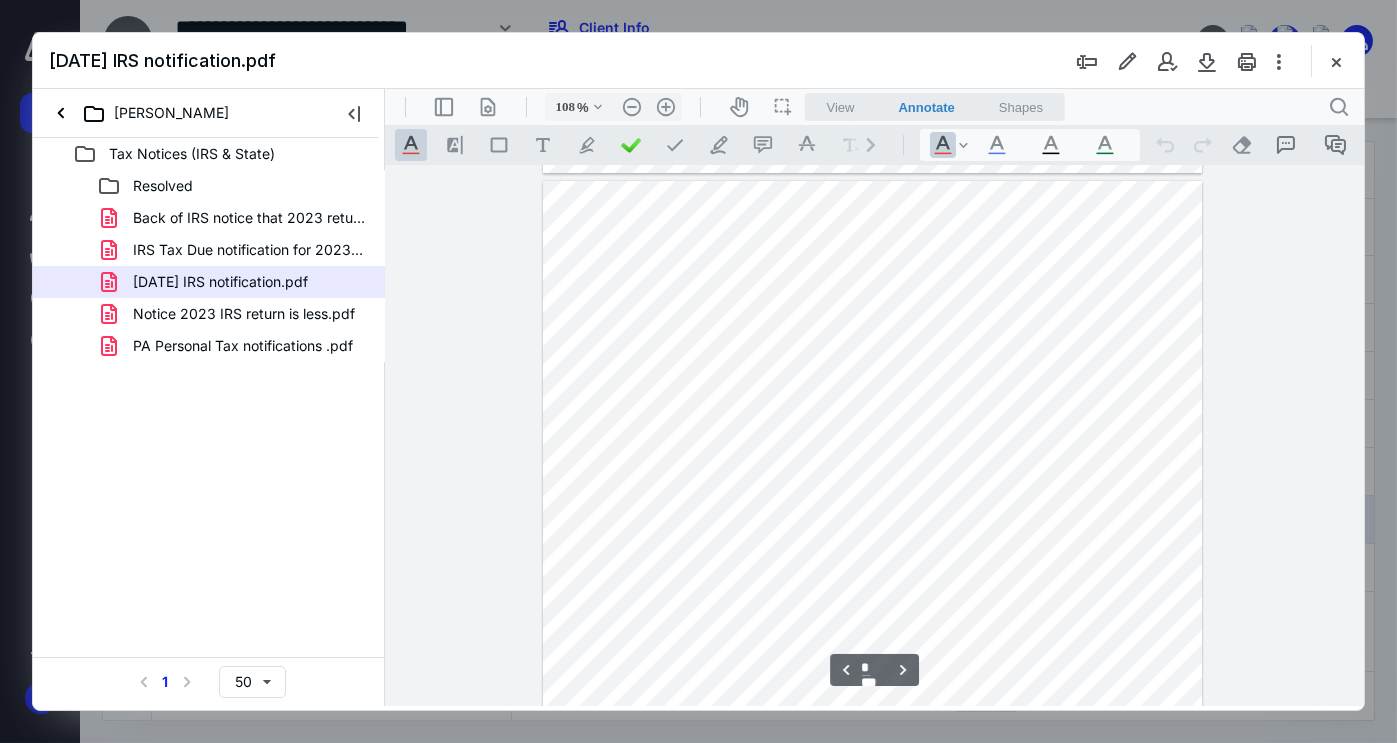 type on "*" 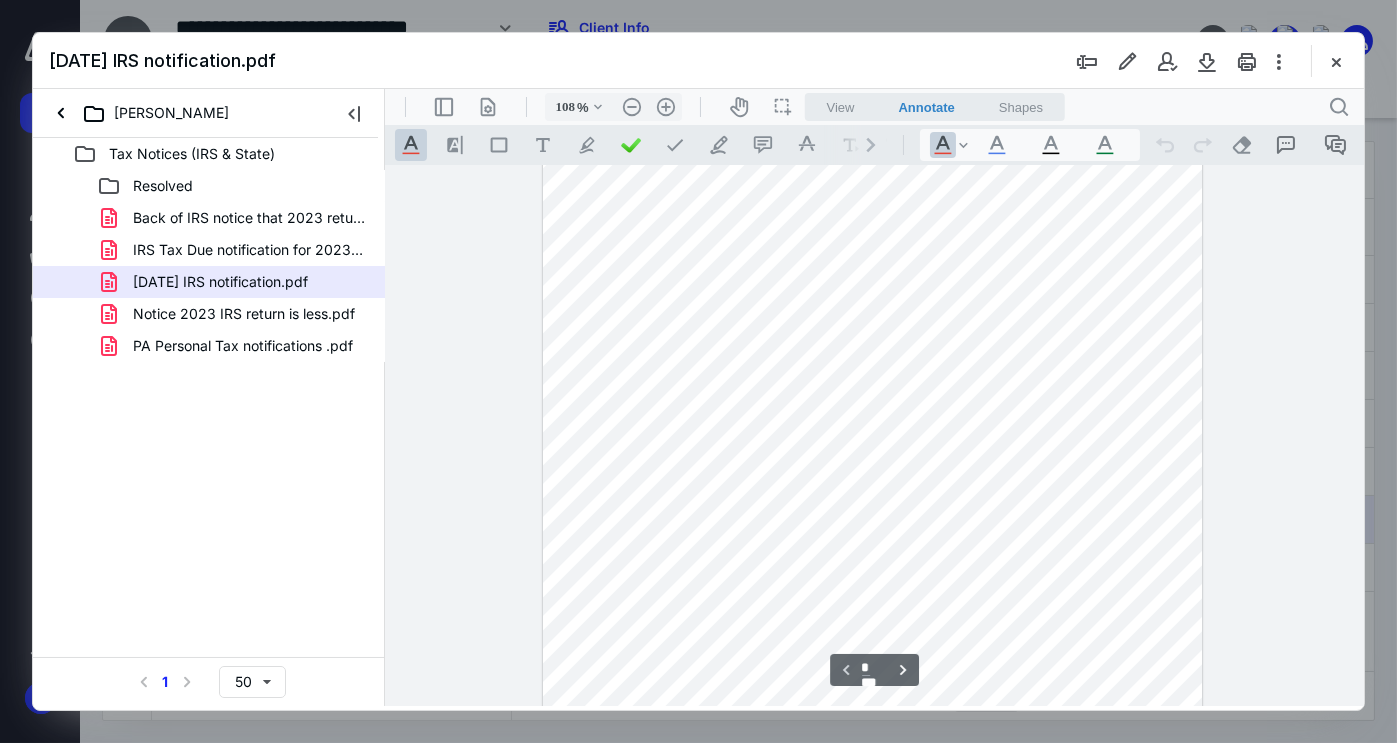 scroll, scrollTop: 0, scrollLeft: 0, axis: both 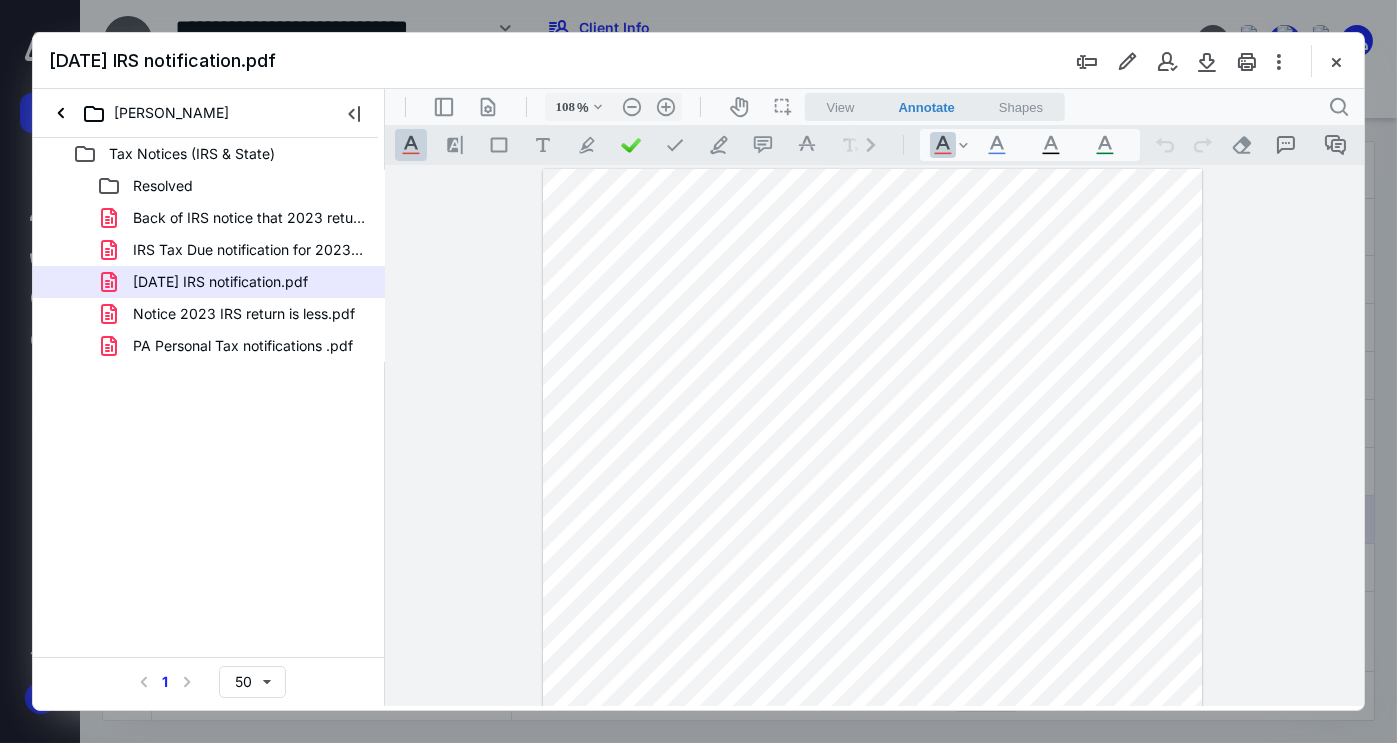 click at bounding box center (1336, 61) 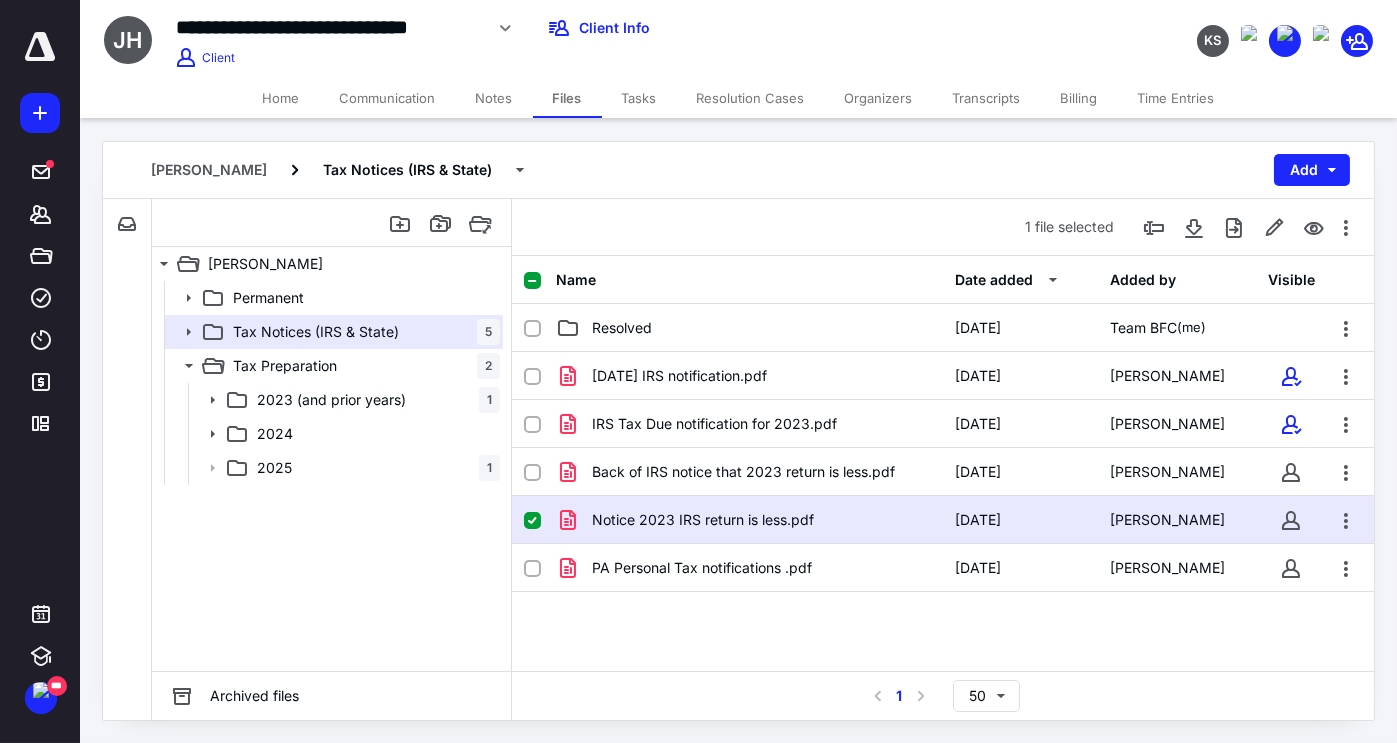 click 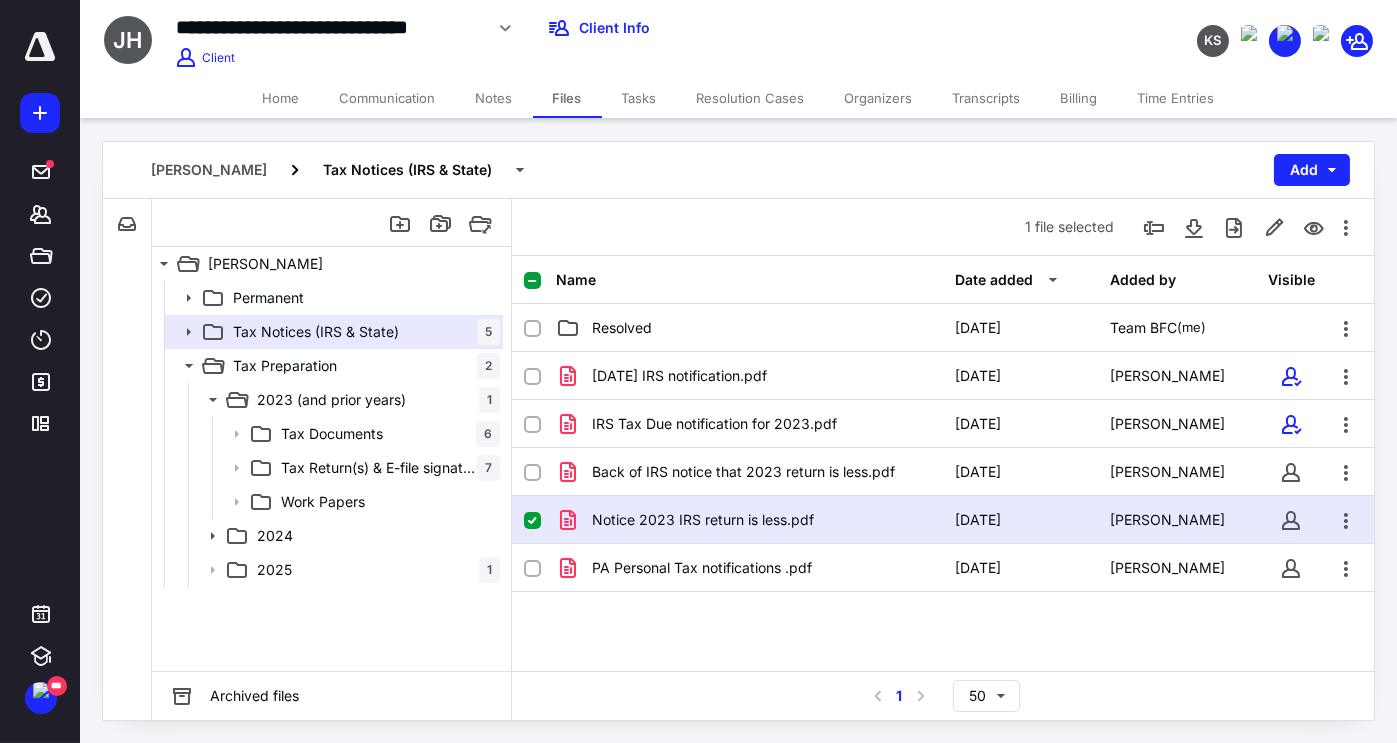 click 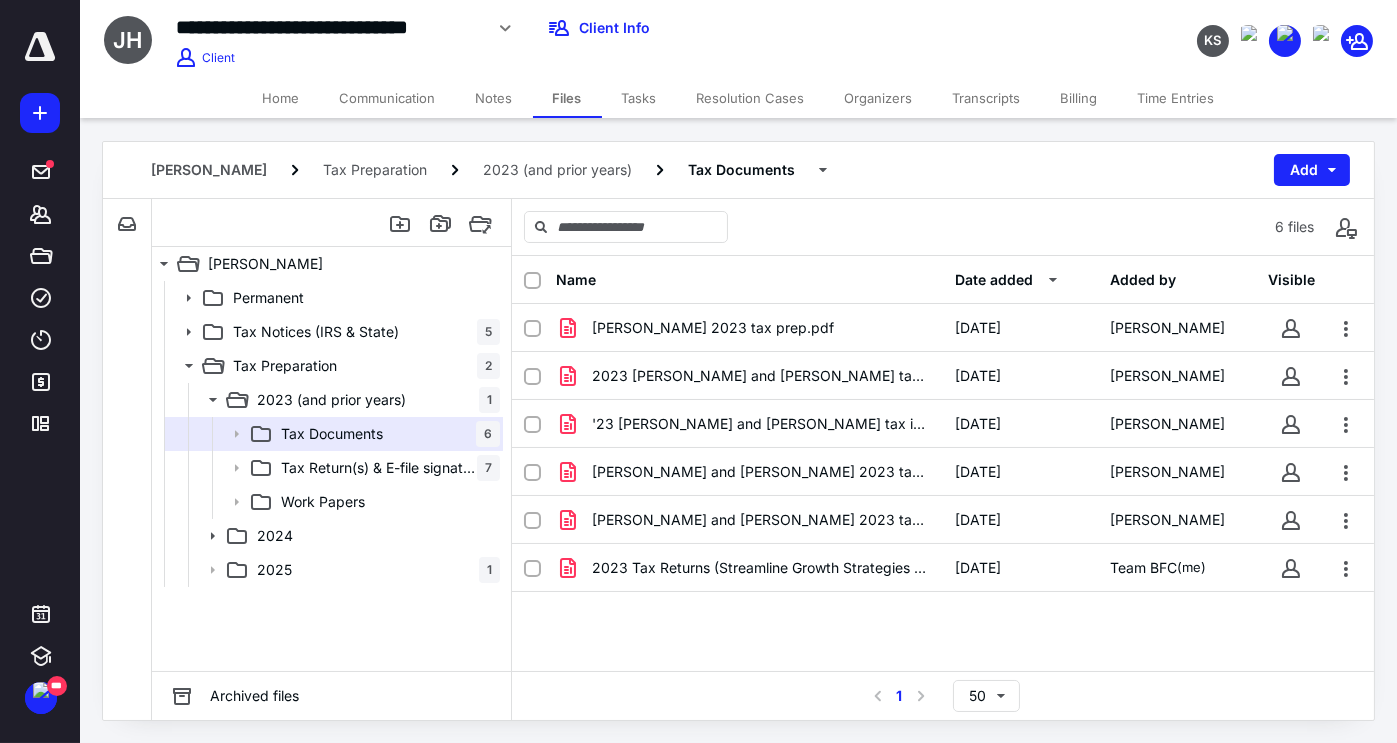 click on "2023 [PERSON_NAME] and [PERSON_NAME] tax info .pdf [DATE] [PERSON_NAME]" at bounding box center (943, 376) 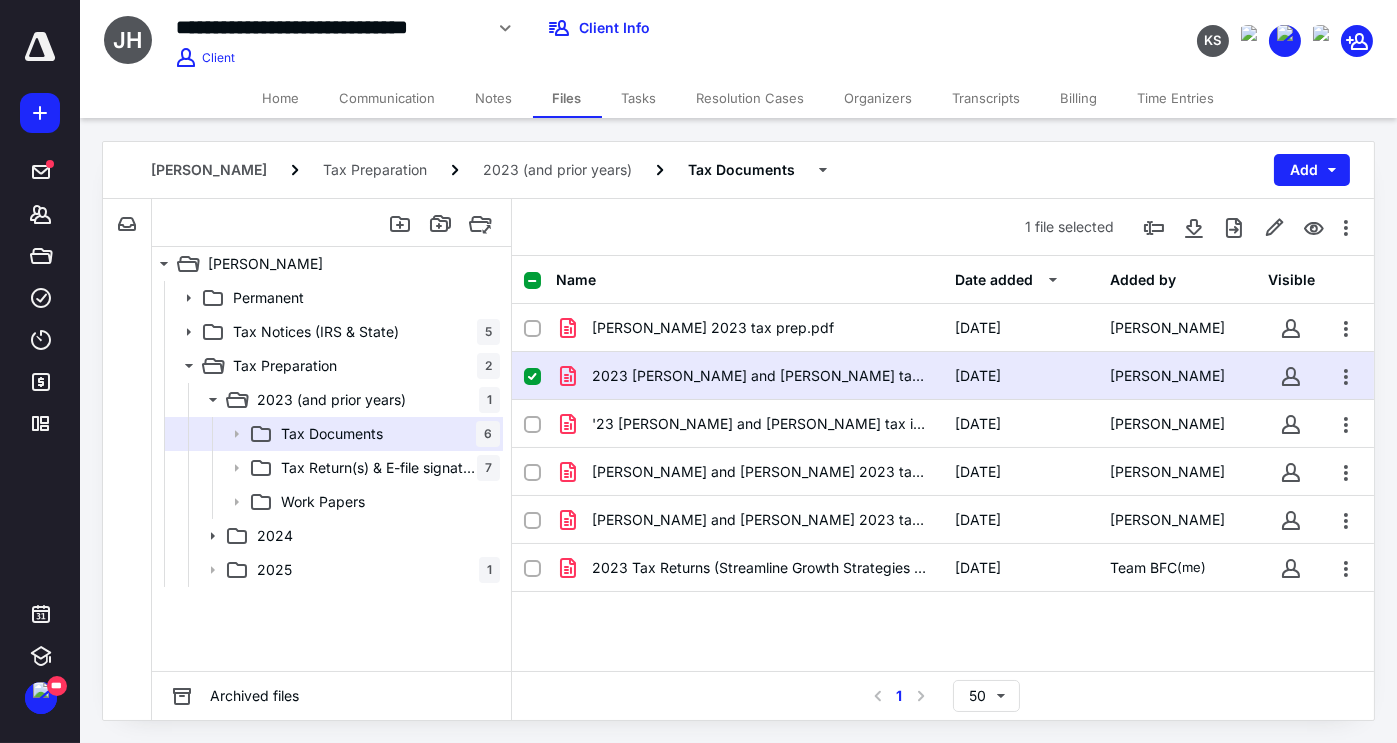 click on "2023 [PERSON_NAME] and [PERSON_NAME] tax info .pdf" at bounding box center [749, 376] 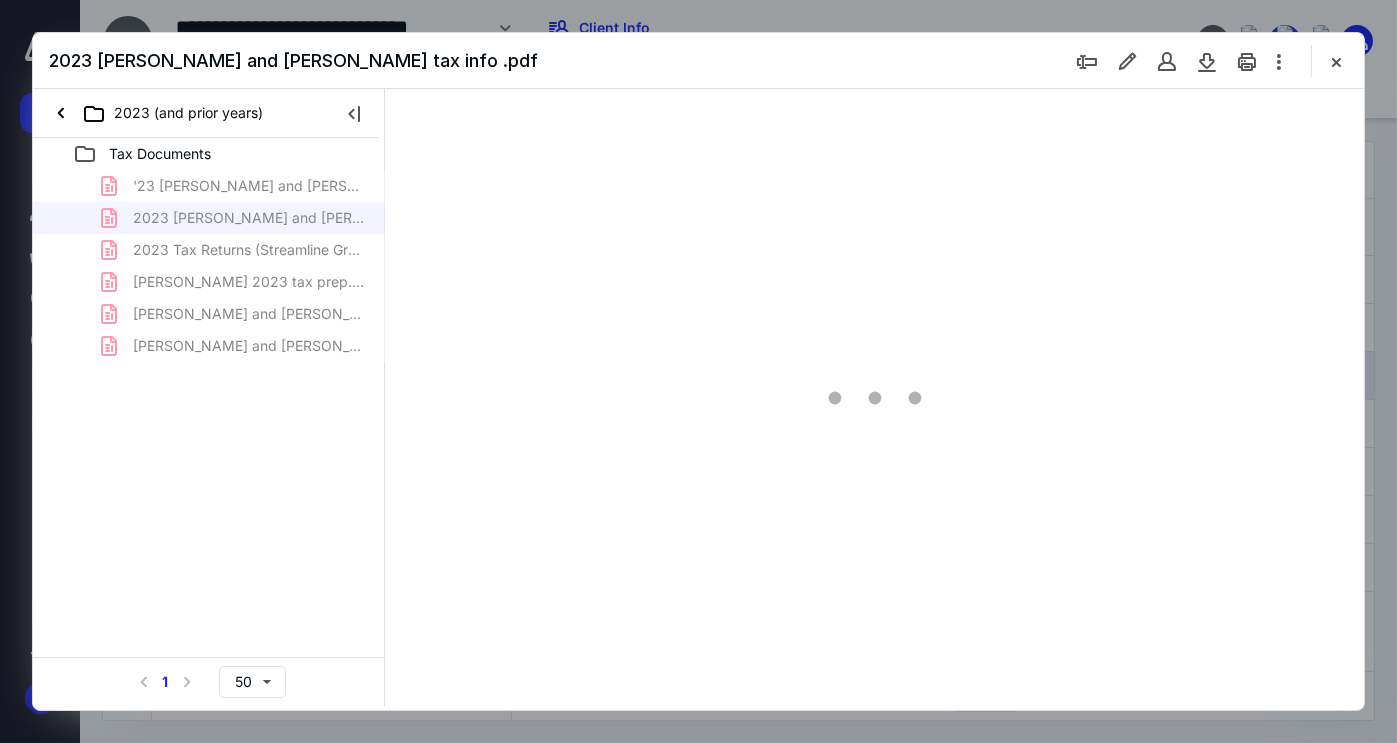 scroll, scrollTop: 0, scrollLeft: 0, axis: both 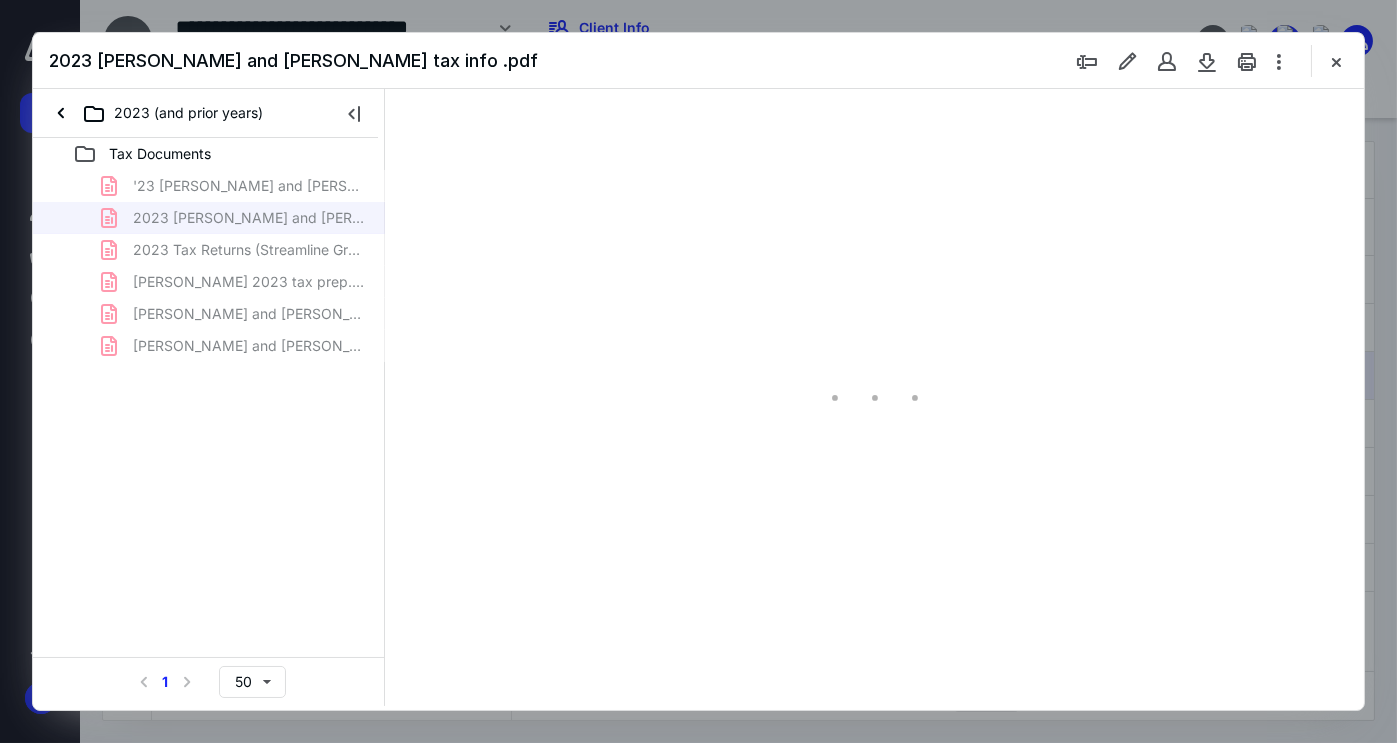 type on "68" 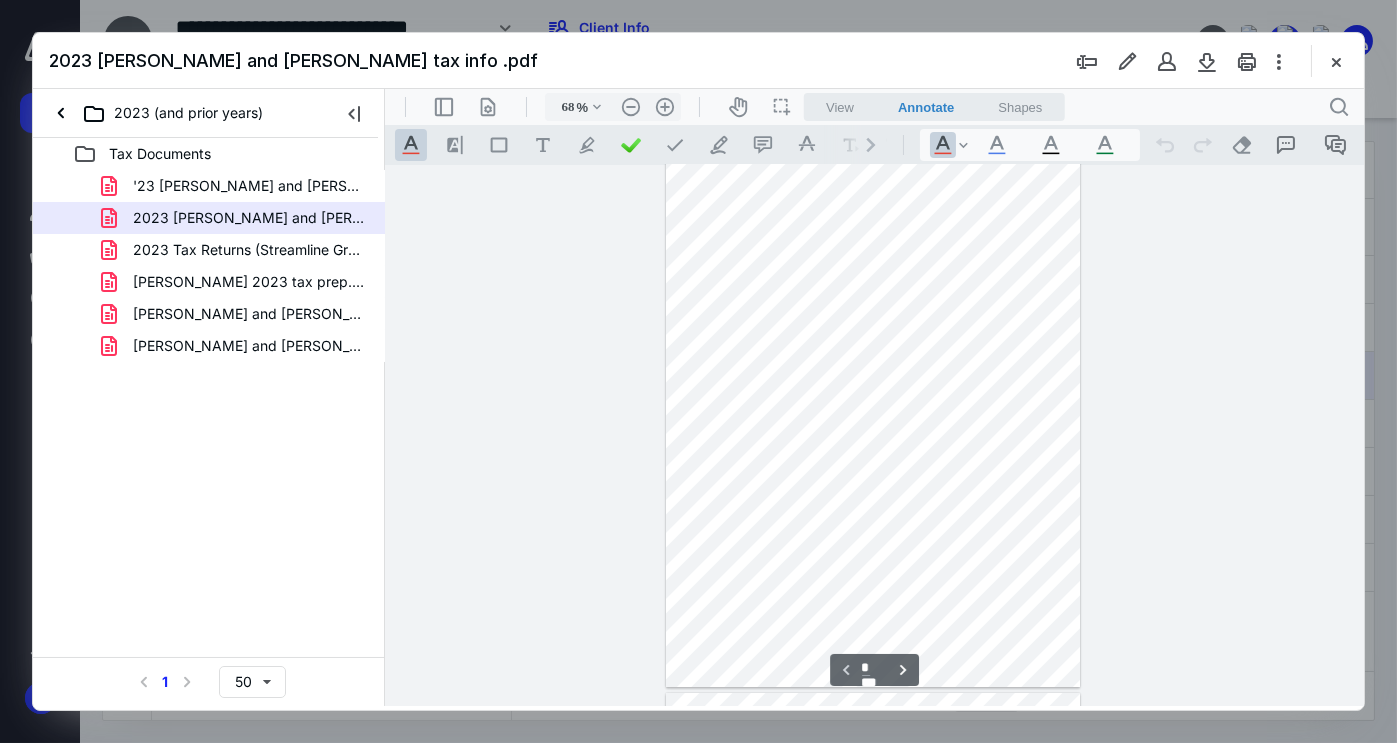 scroll, scrollTop: 0, scrollLeft: 0, axis: both 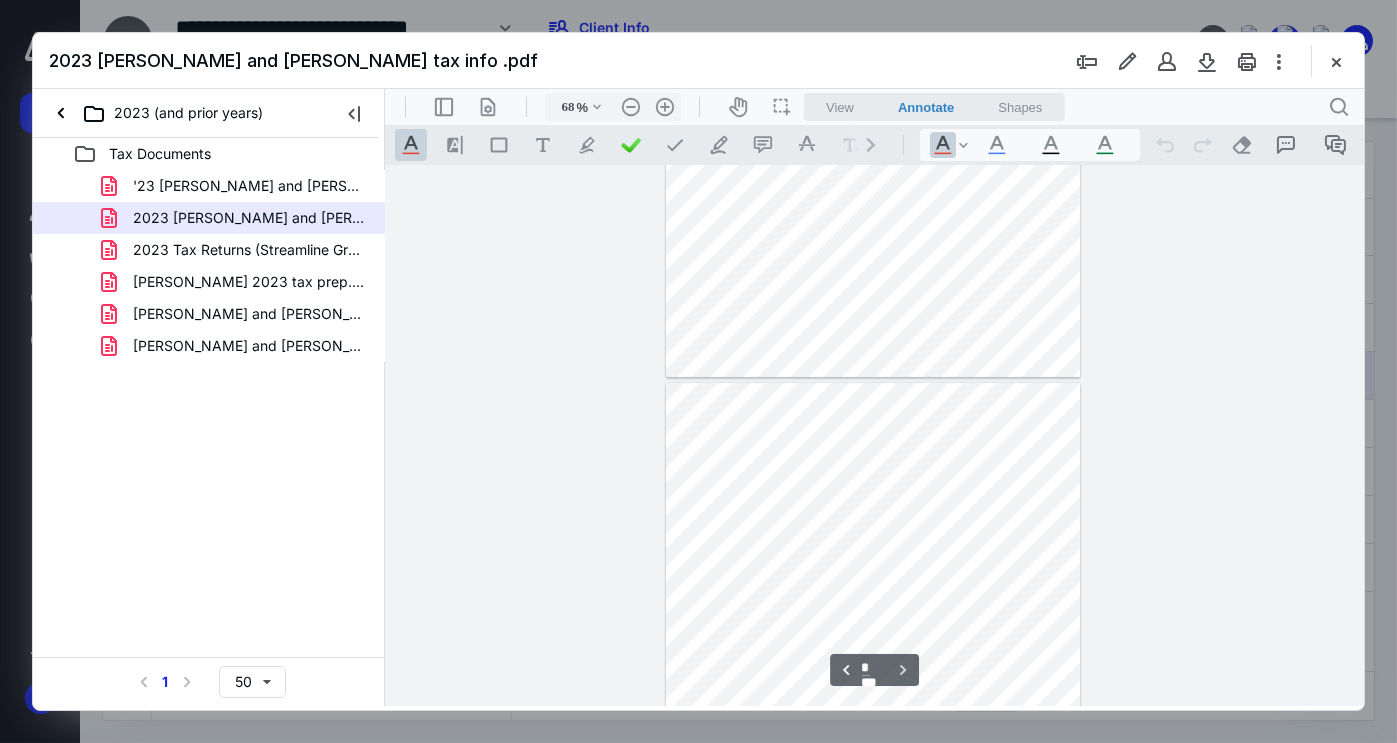 type on "*" 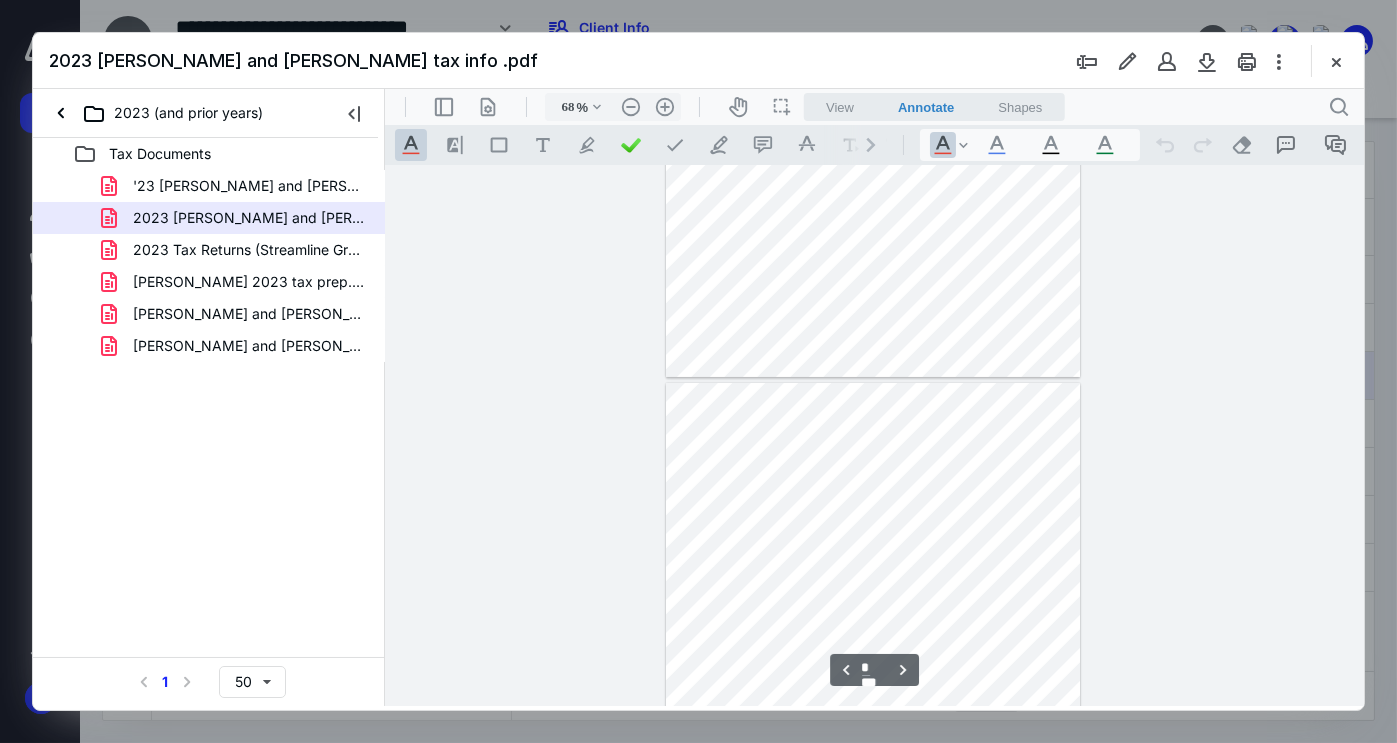 scroll, scrollTop: 759, scrollLeft: 0, axis: vertical 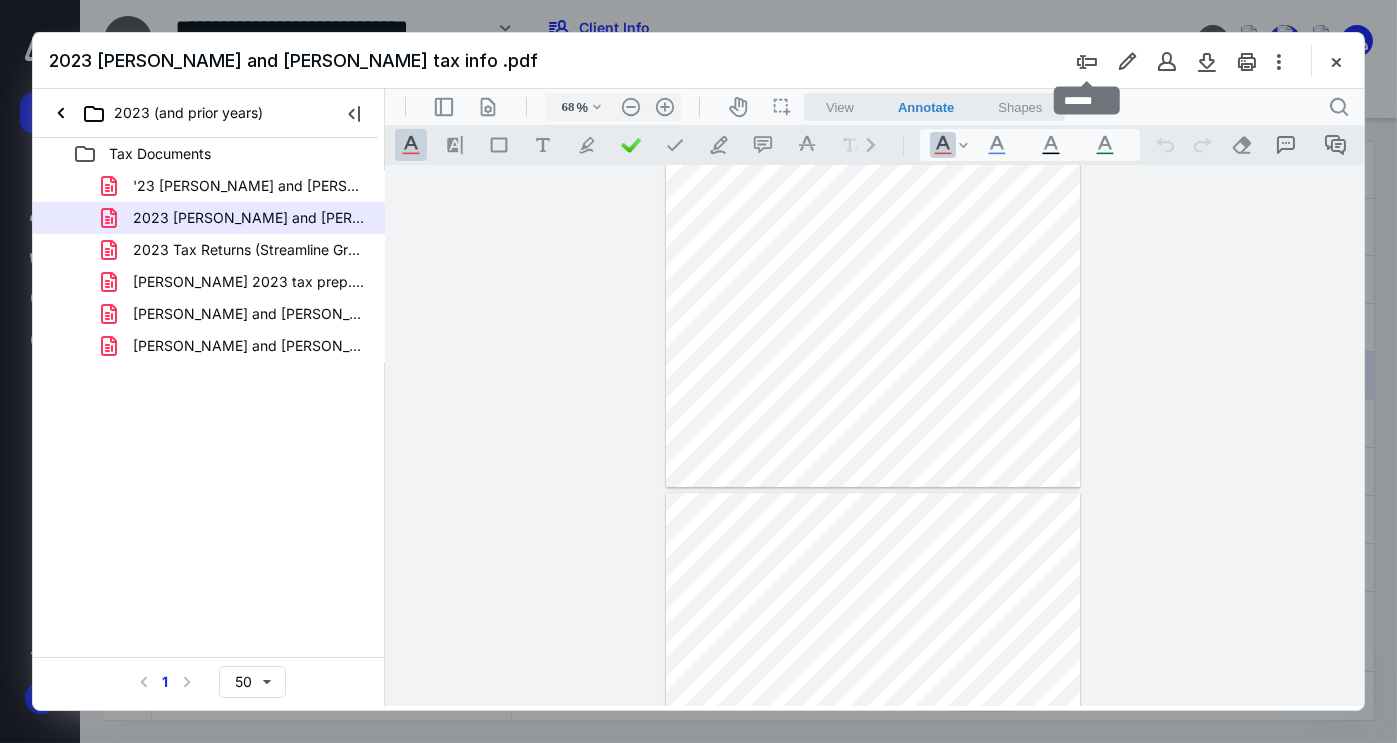 click at bounding box center [1087, 61] 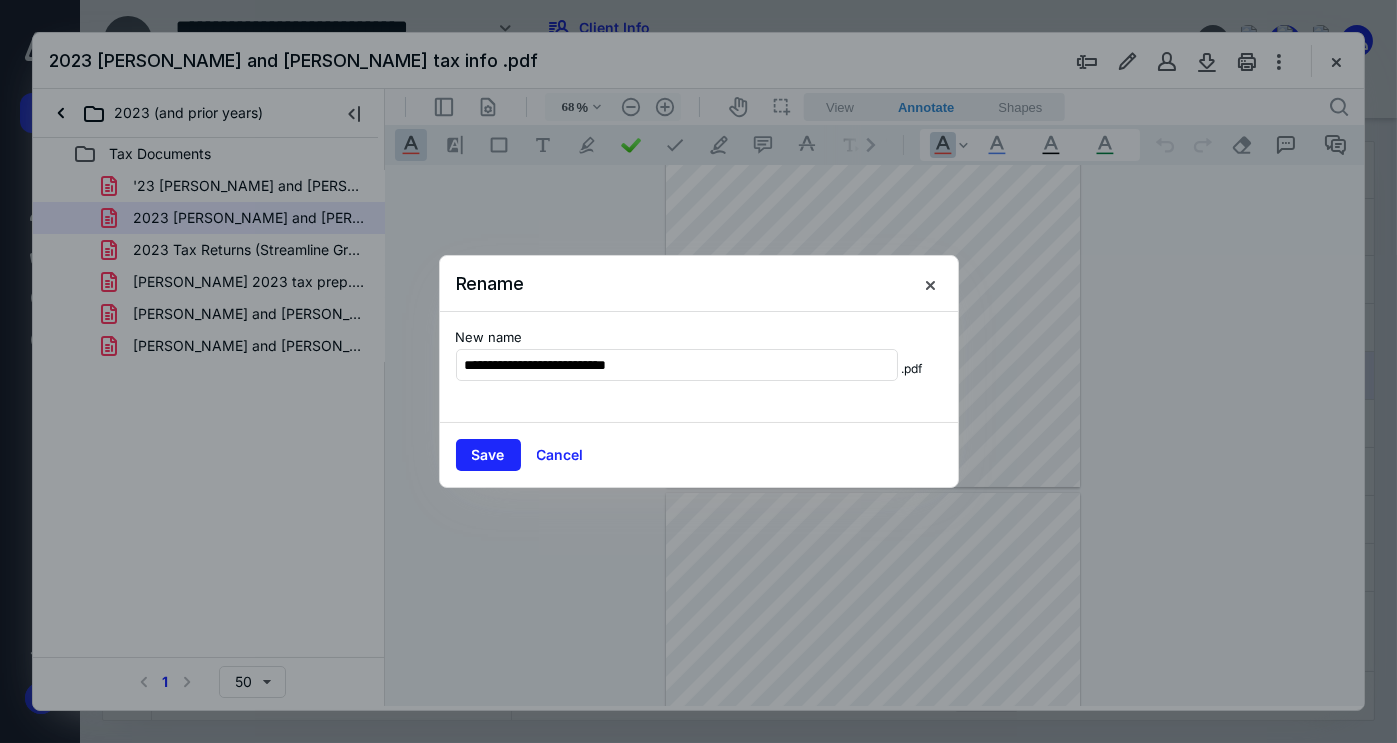 click on "**********" at bounding box center (677, 365) 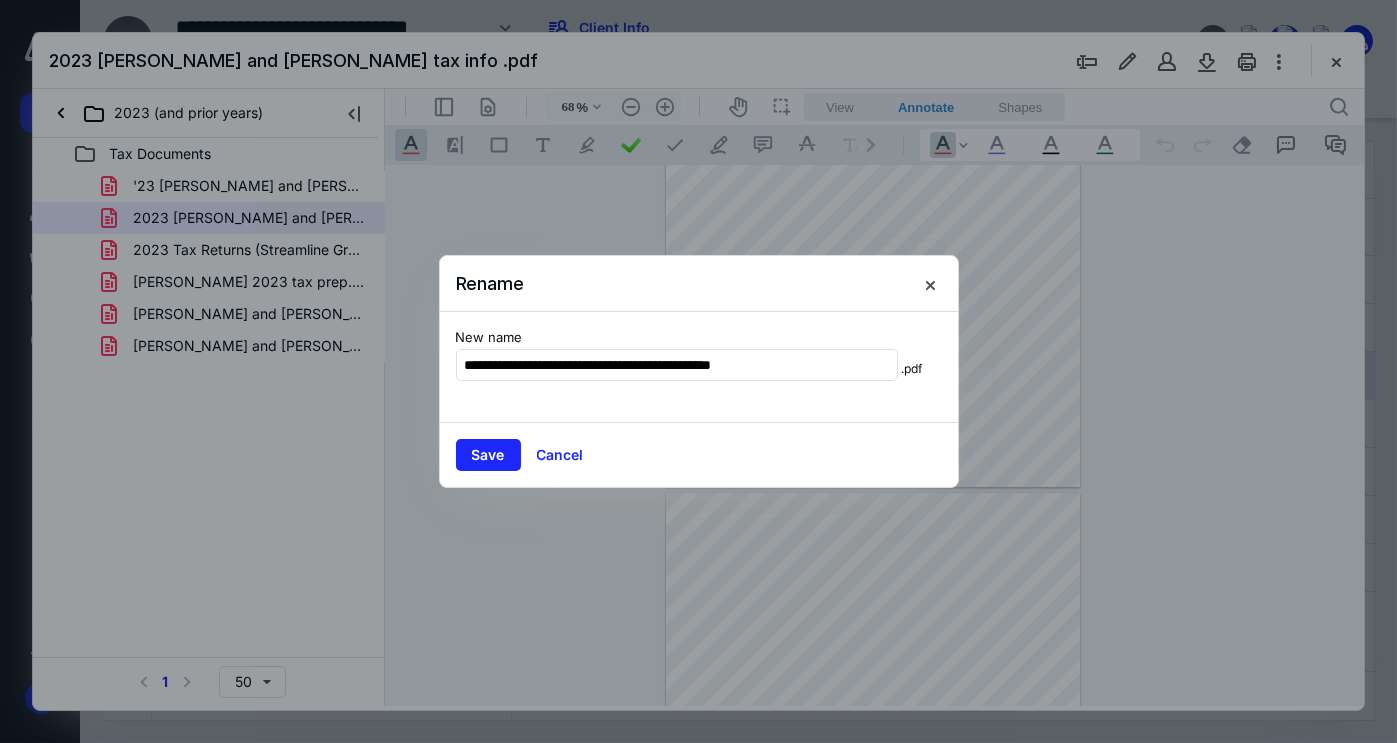 type on "**********" 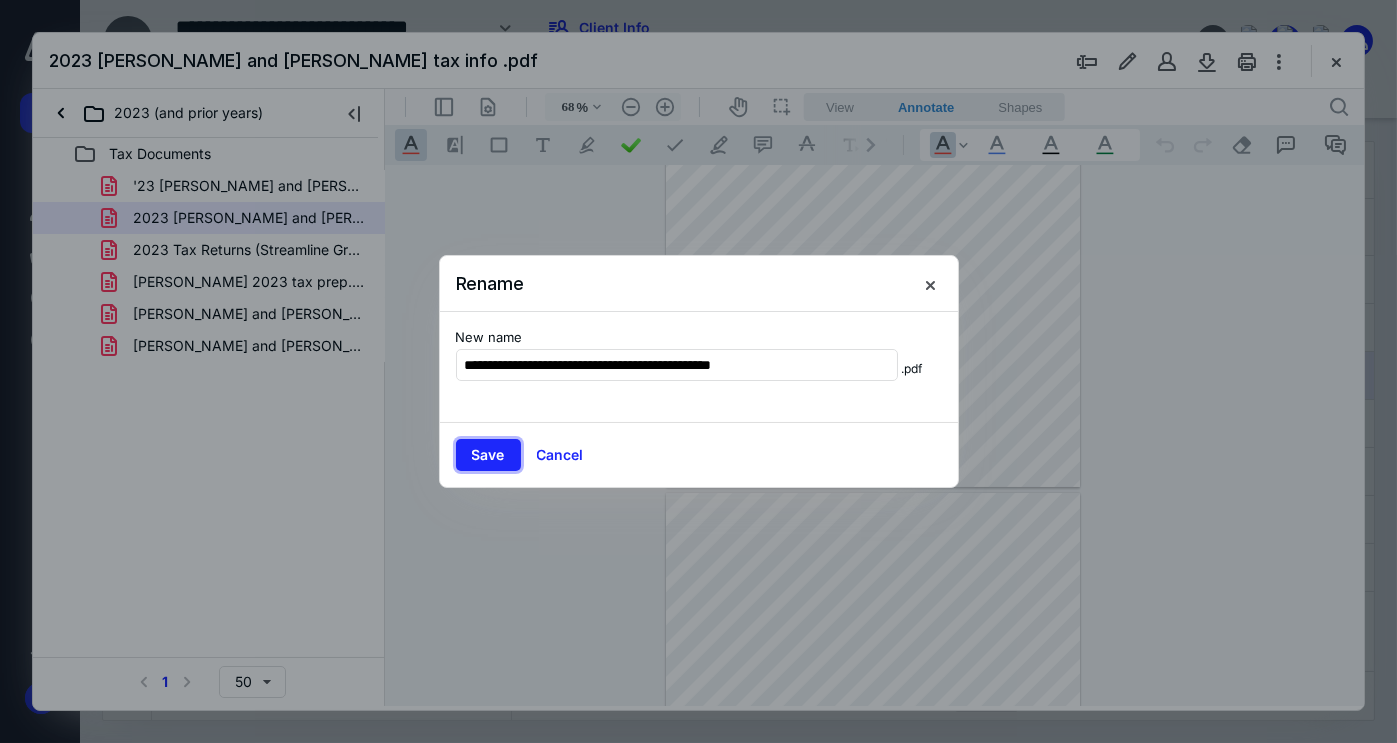 click on "Save" at bounding box center (488, 455) 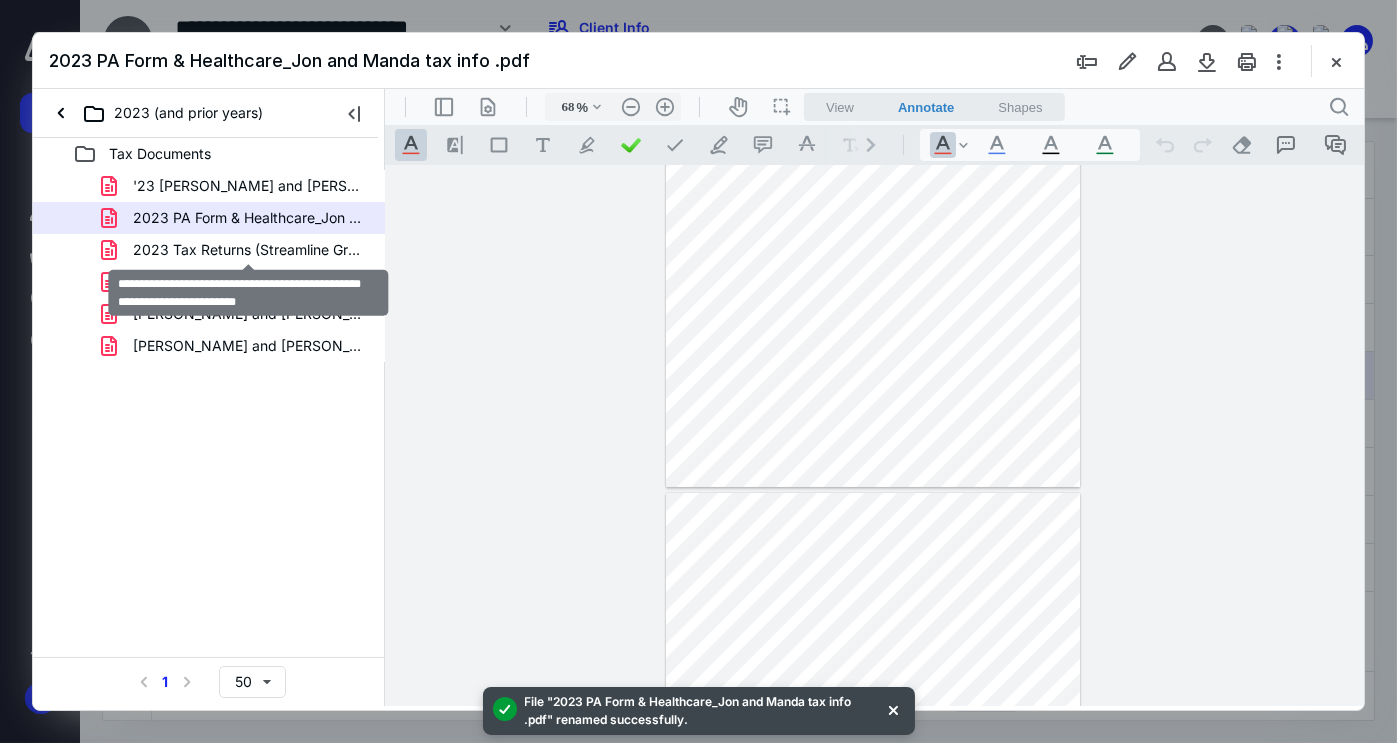 click on "2023 Tax Returns (Streamline Growth Strategies LLC)(signed_[DATE]).pdf" at bounding box center [249, 250] 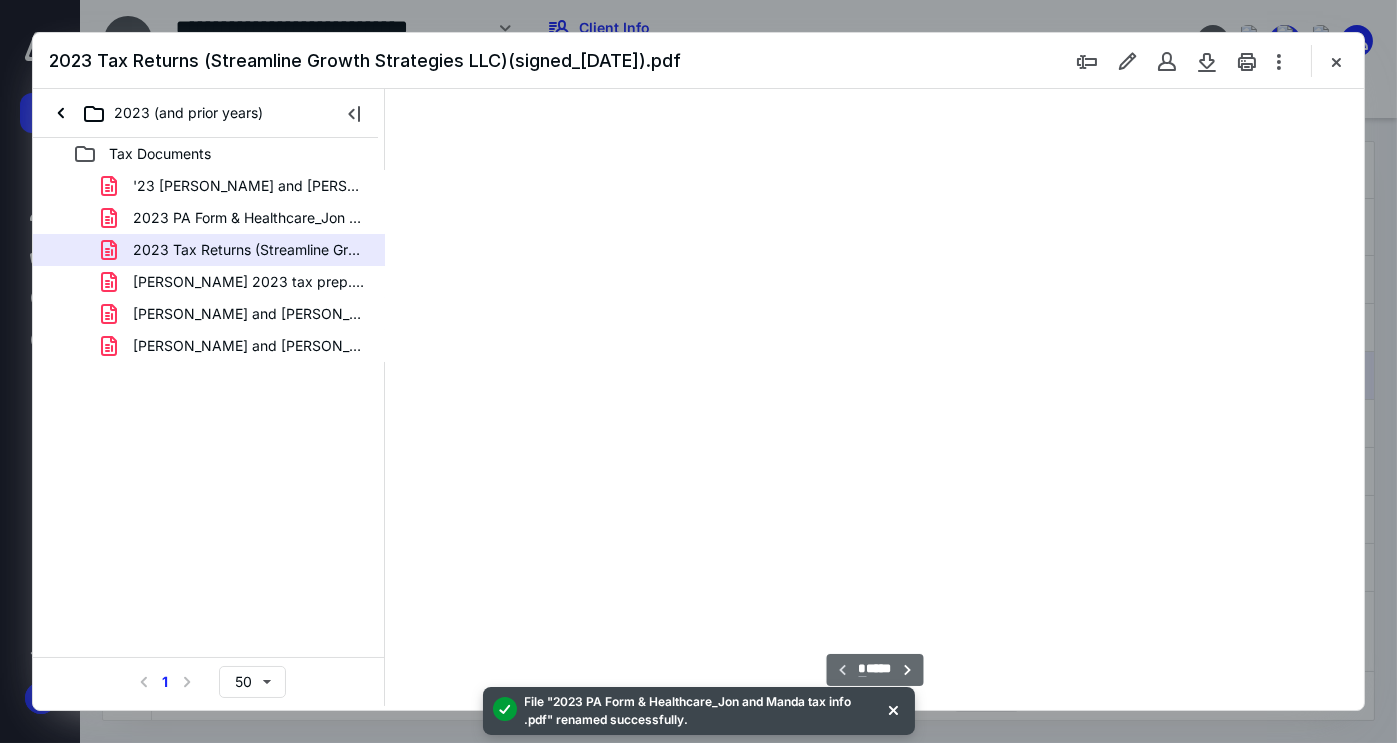 type on "68" 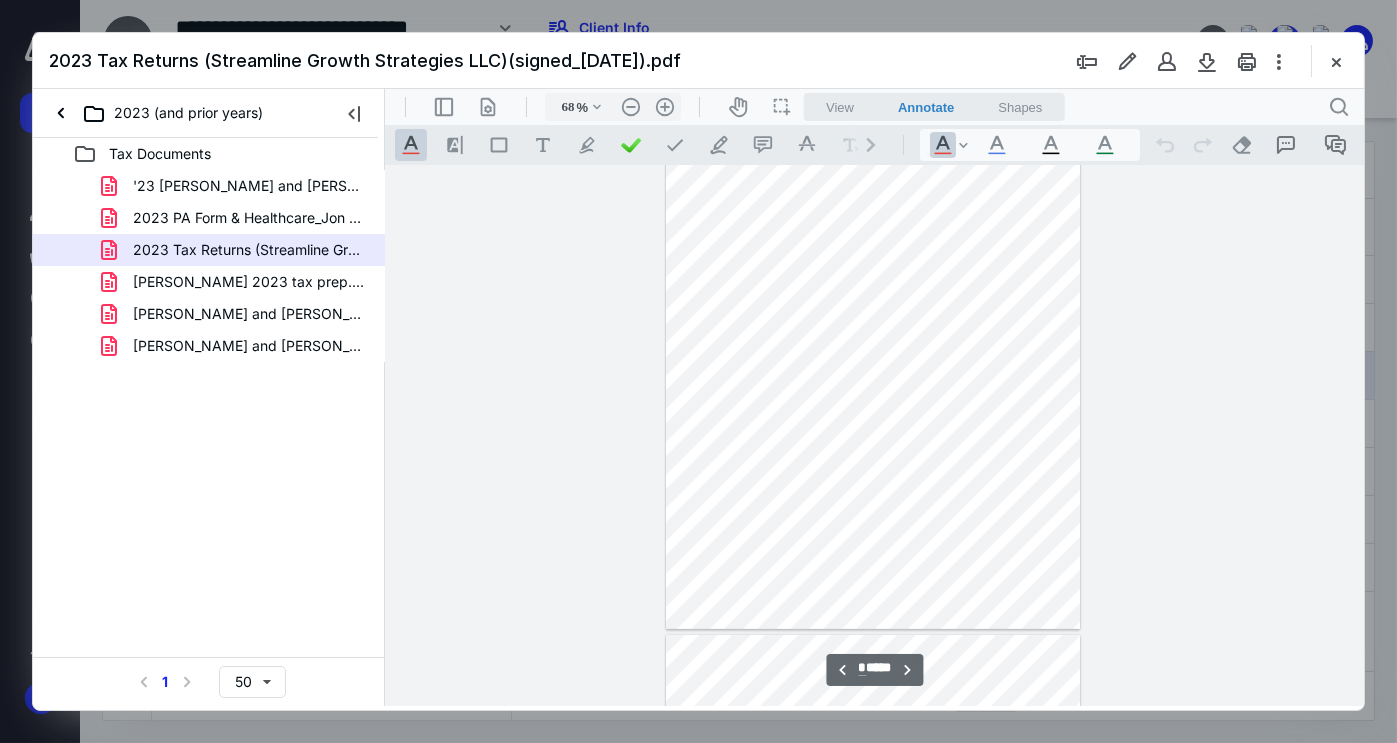 scroll, scrollTop: 2245, scrollLeft: 0, axis: vertical 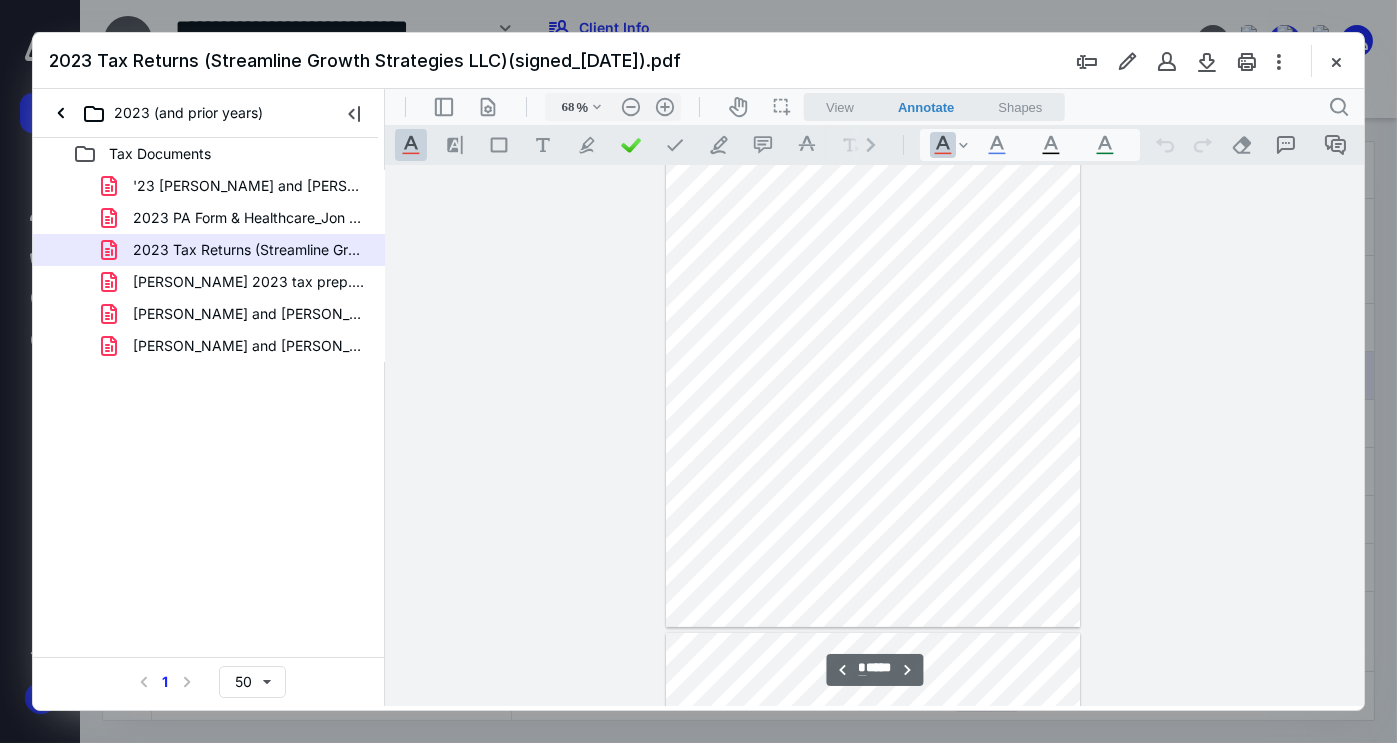 type on "*" 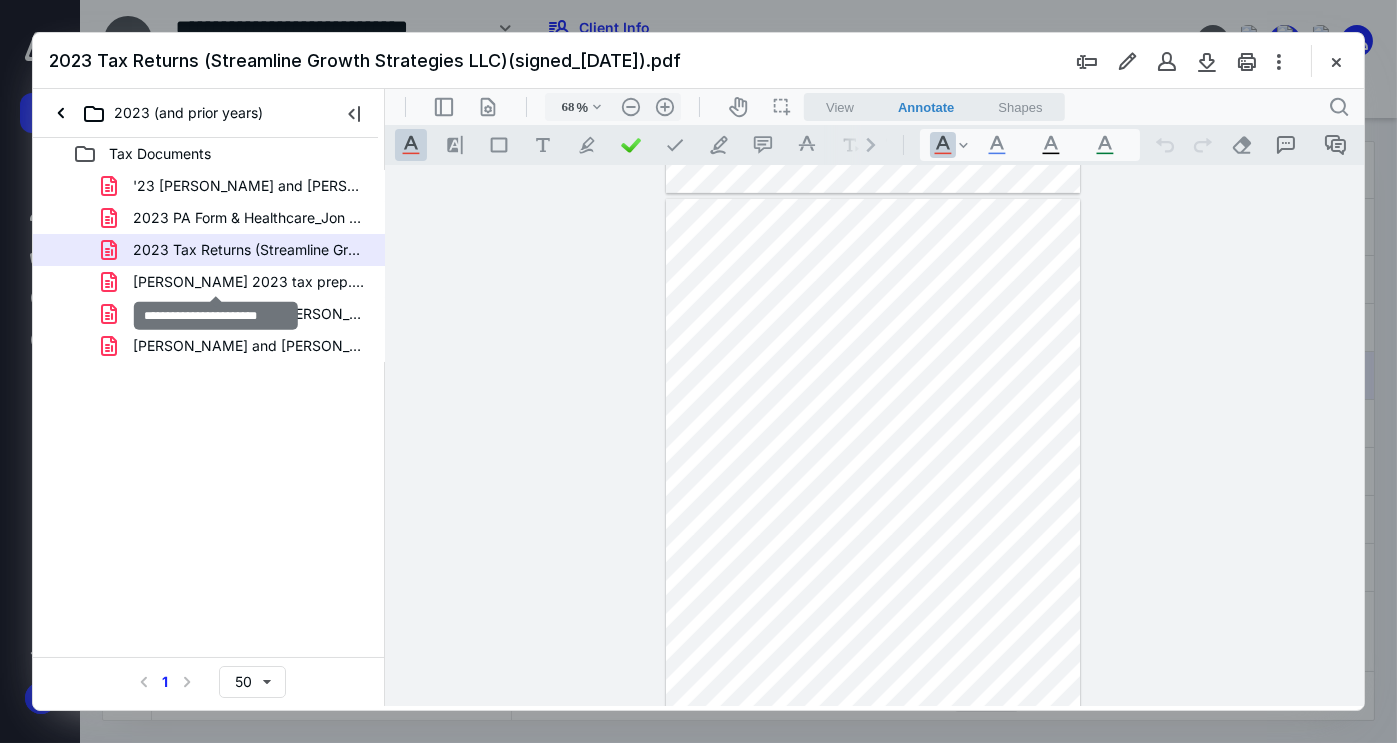 click on "[PERSON_NAME] 2023 tax prep.pdf" at bounding box center [249, 282] 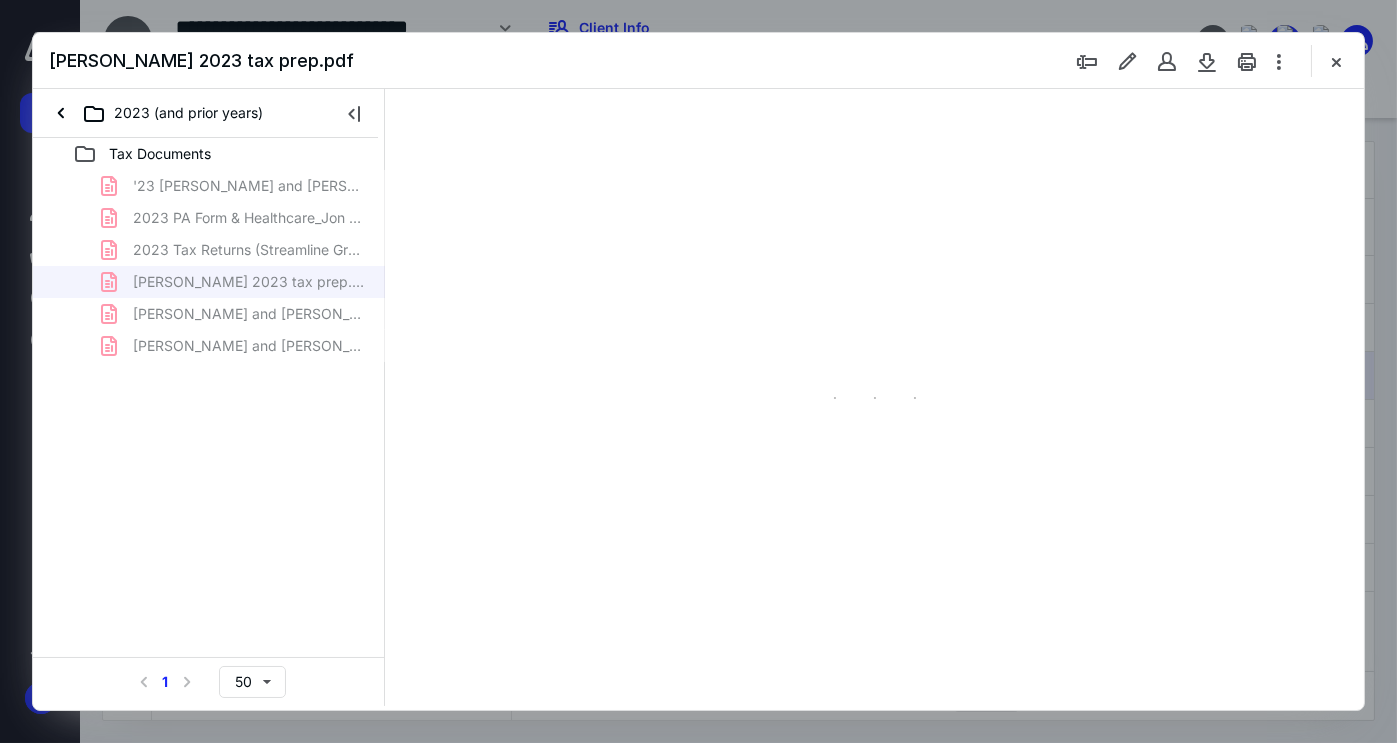 scroll, scrollTop: 79, scrollLeft: 0, axis: vertical 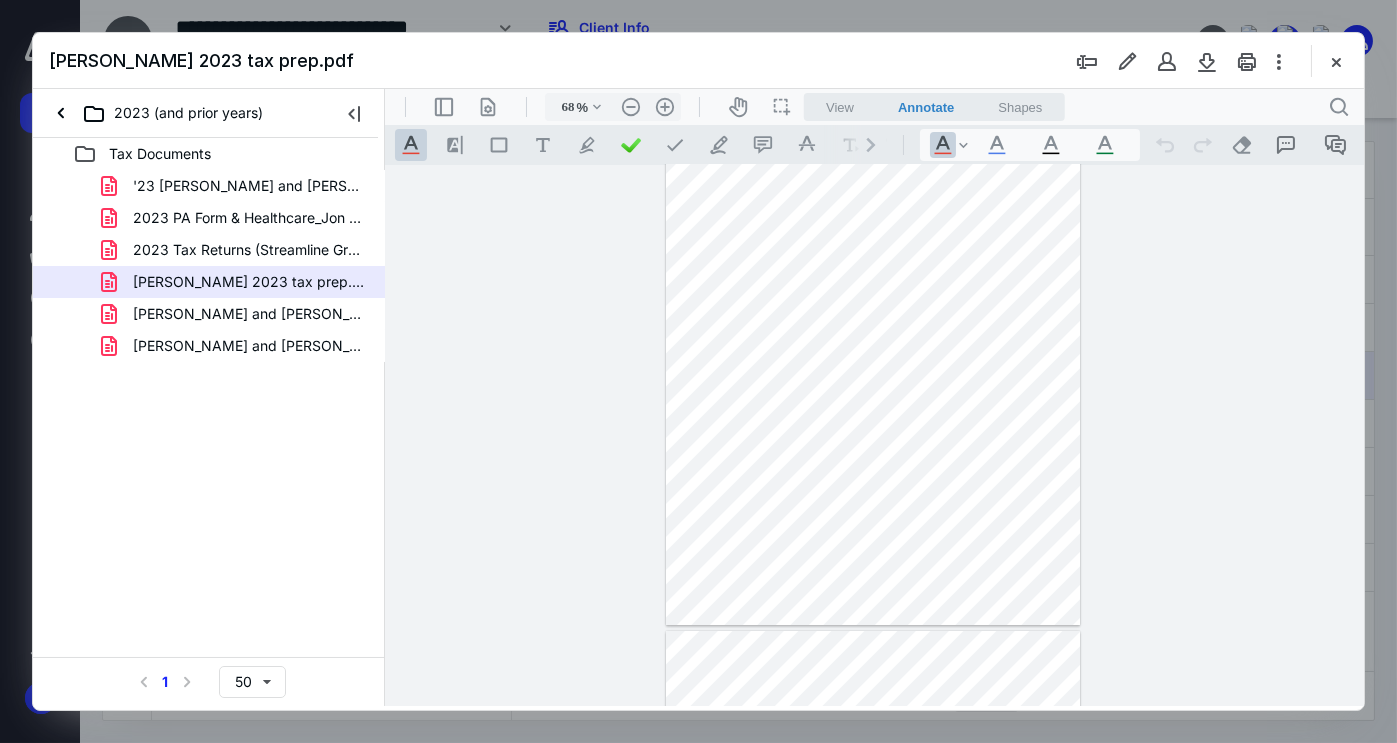 click on "'23 [PERSON_NAME] and [PERSON_NAME] tax info .pdf" at bounding box center [249, 186] 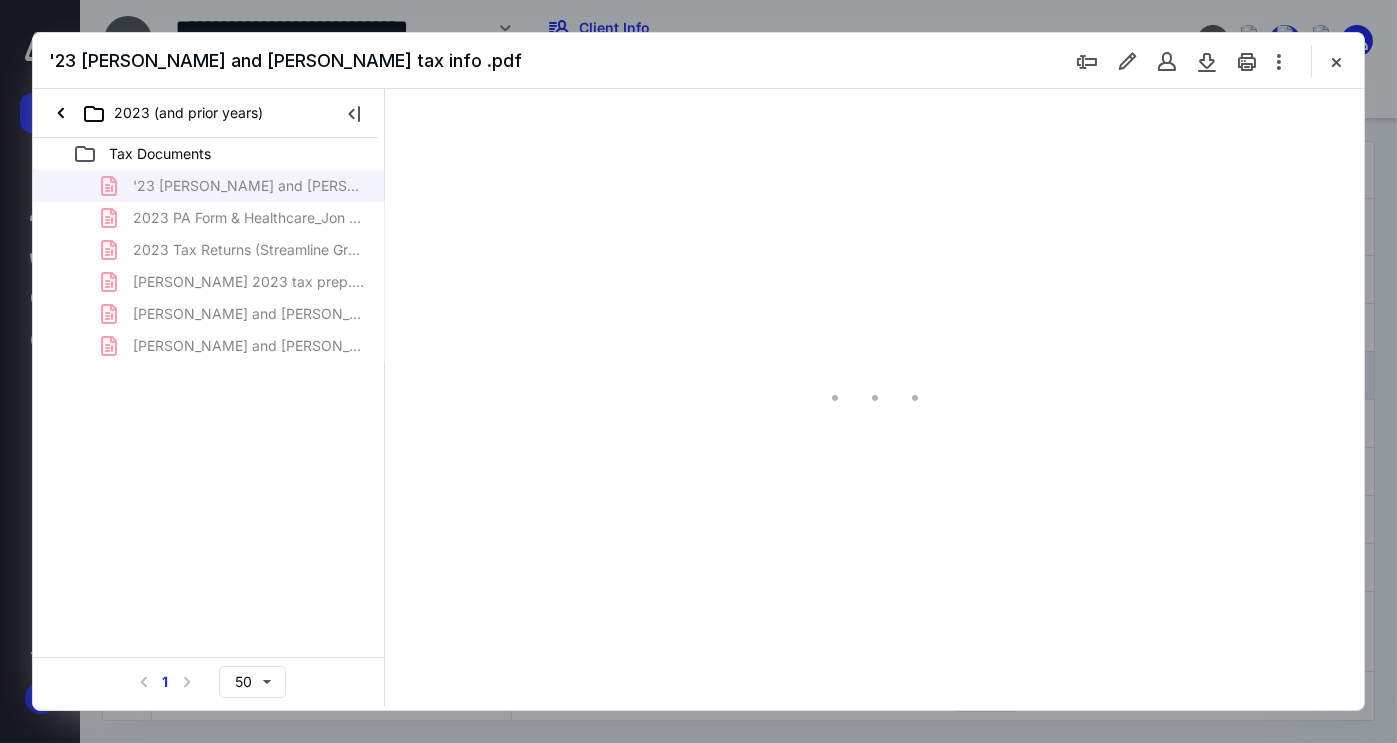 type on "68" 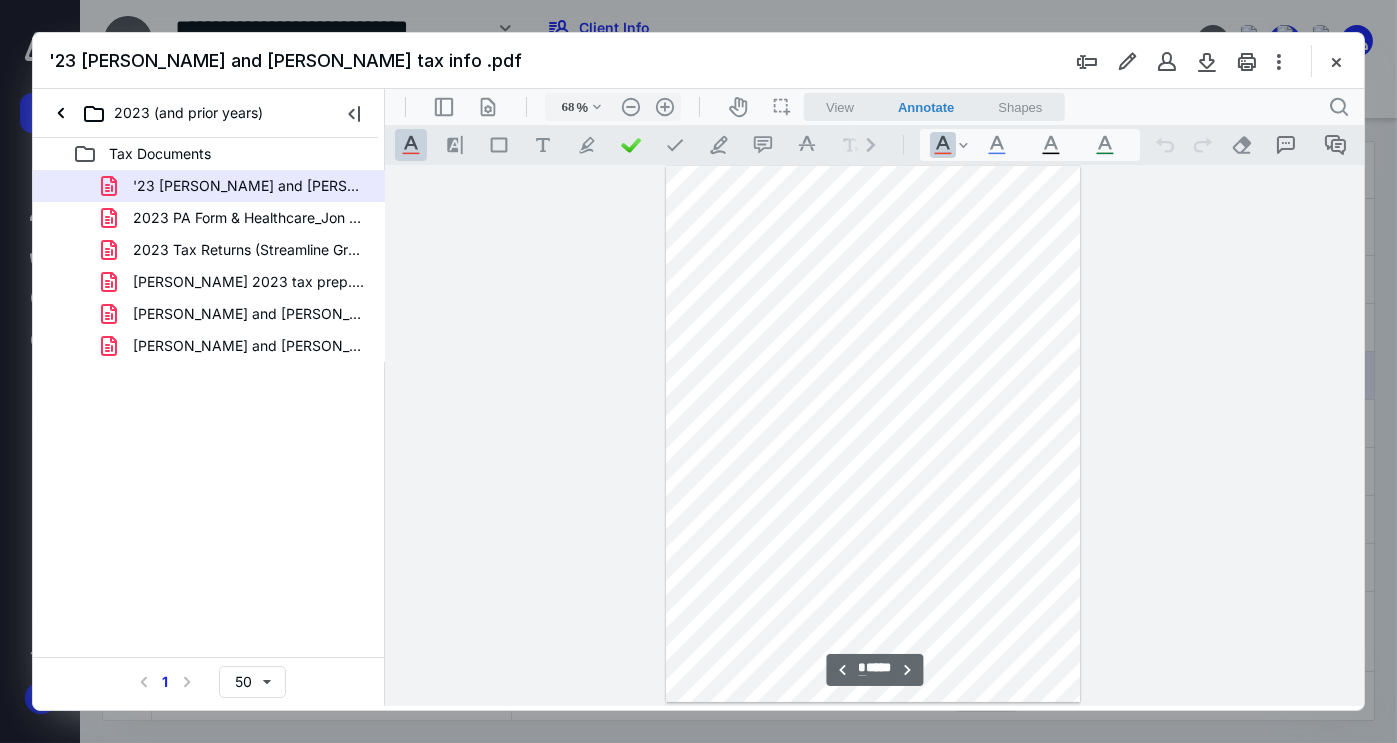 scroll, scrollTop: 38, scrollLeft: 0, axis: vertical 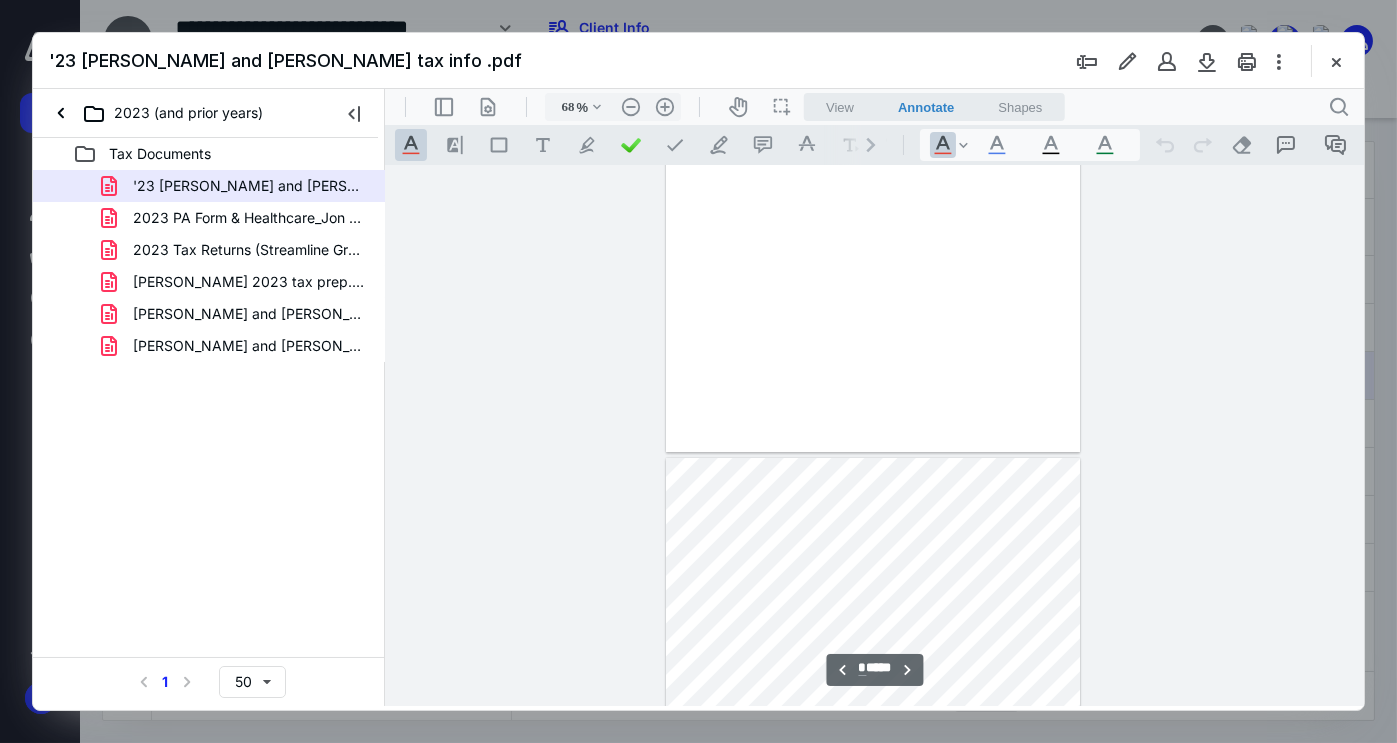 type on "*" 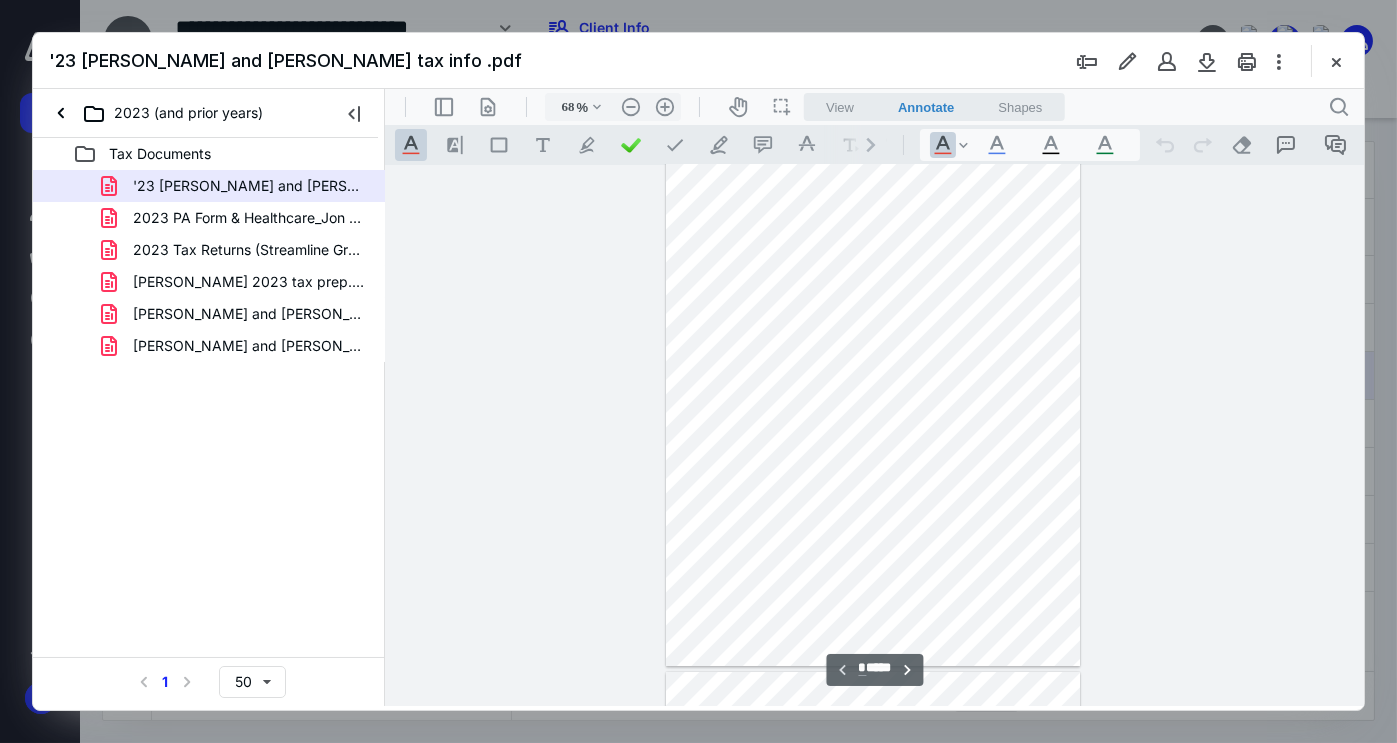 scroll, scrollTop: 0, scrollLeft: 0, axis: both 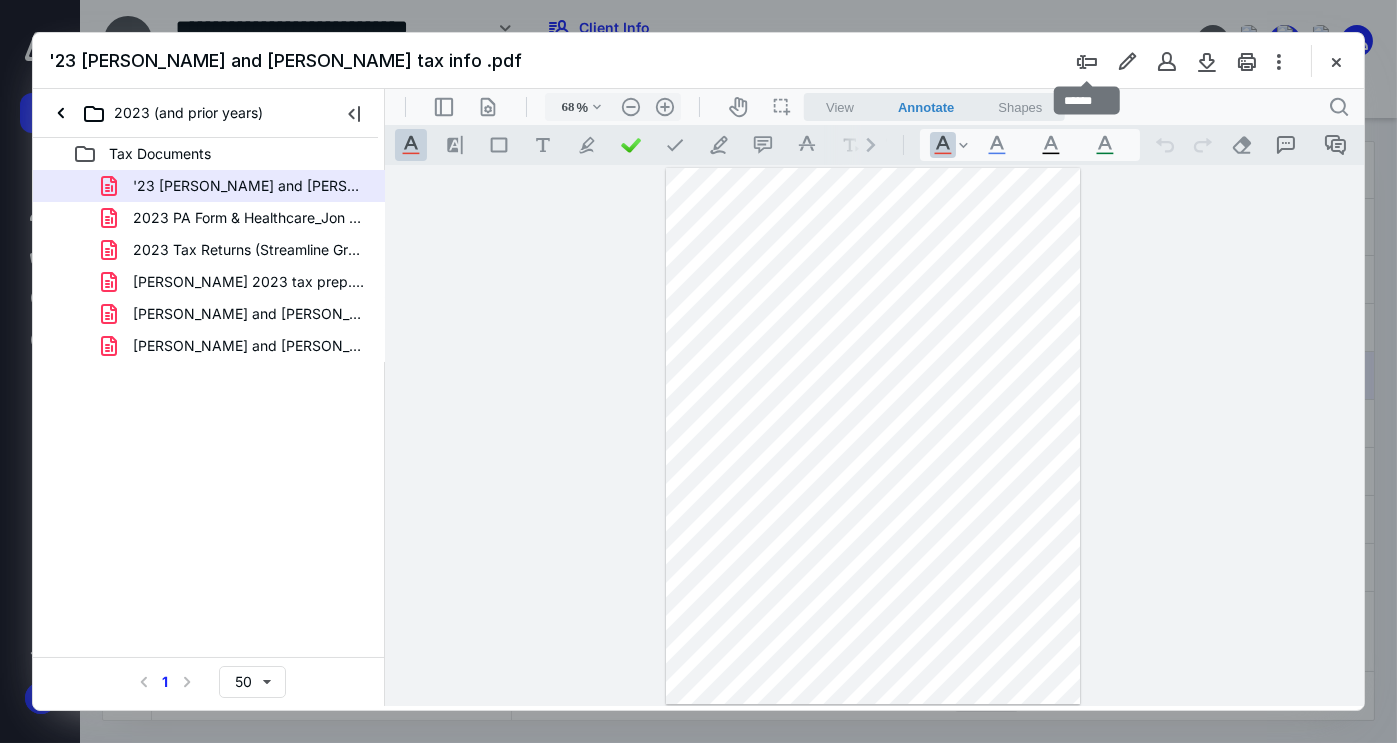 click at bounding box center [1087, 61] 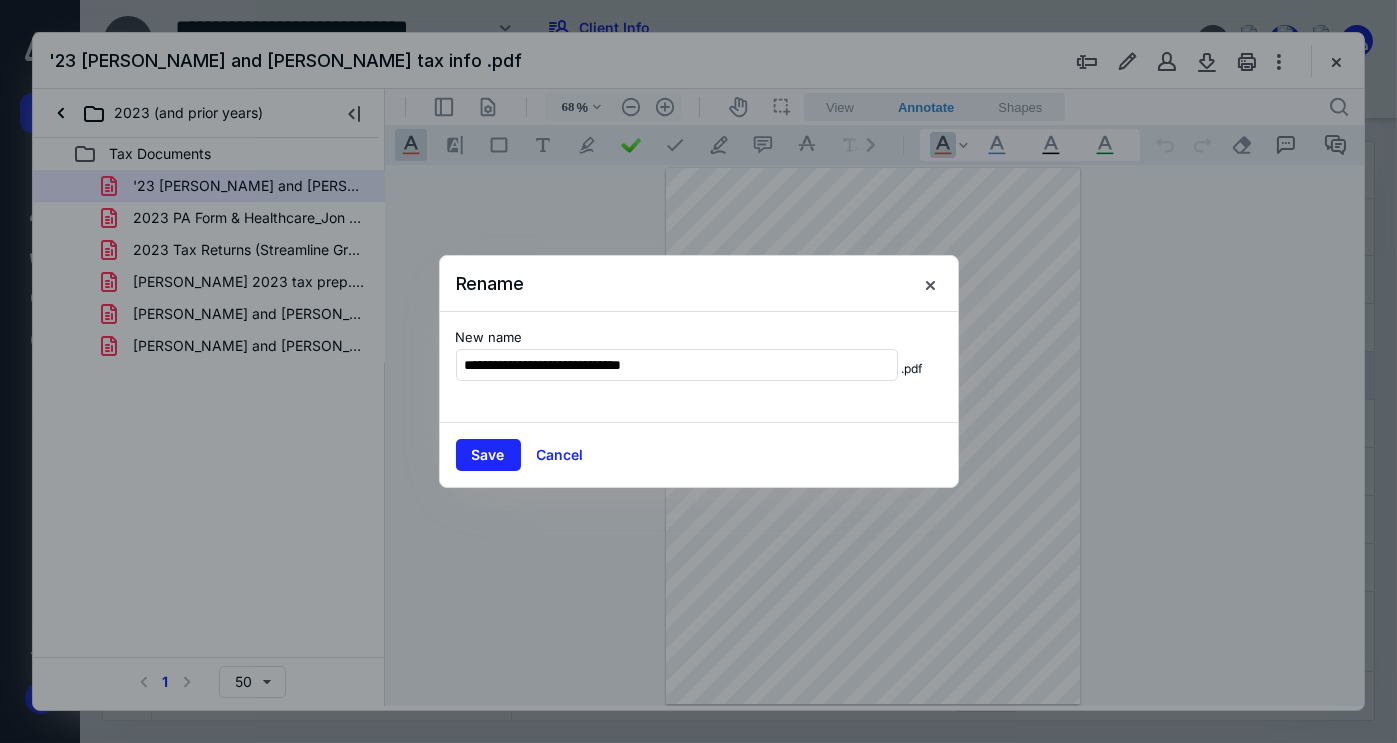 type on "**********" 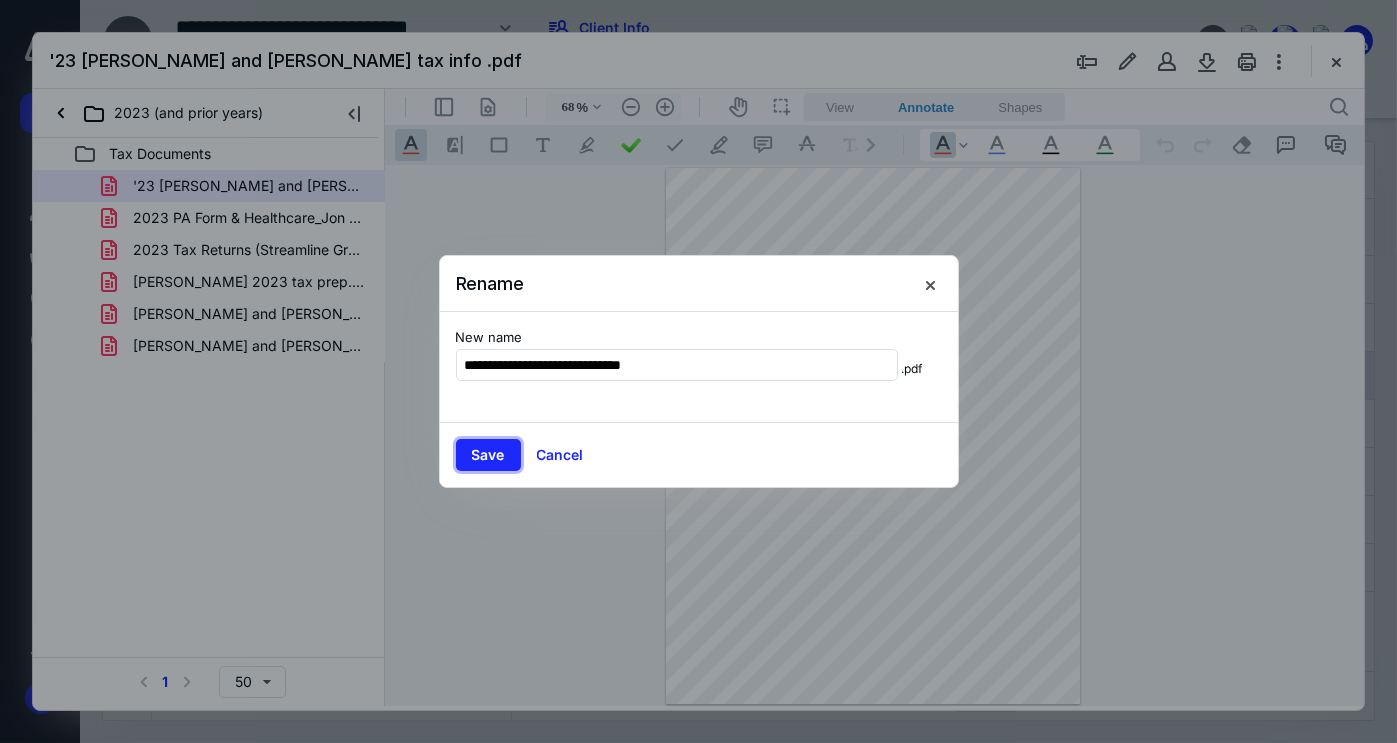 click on "Save" at bounding box center (488, 455) 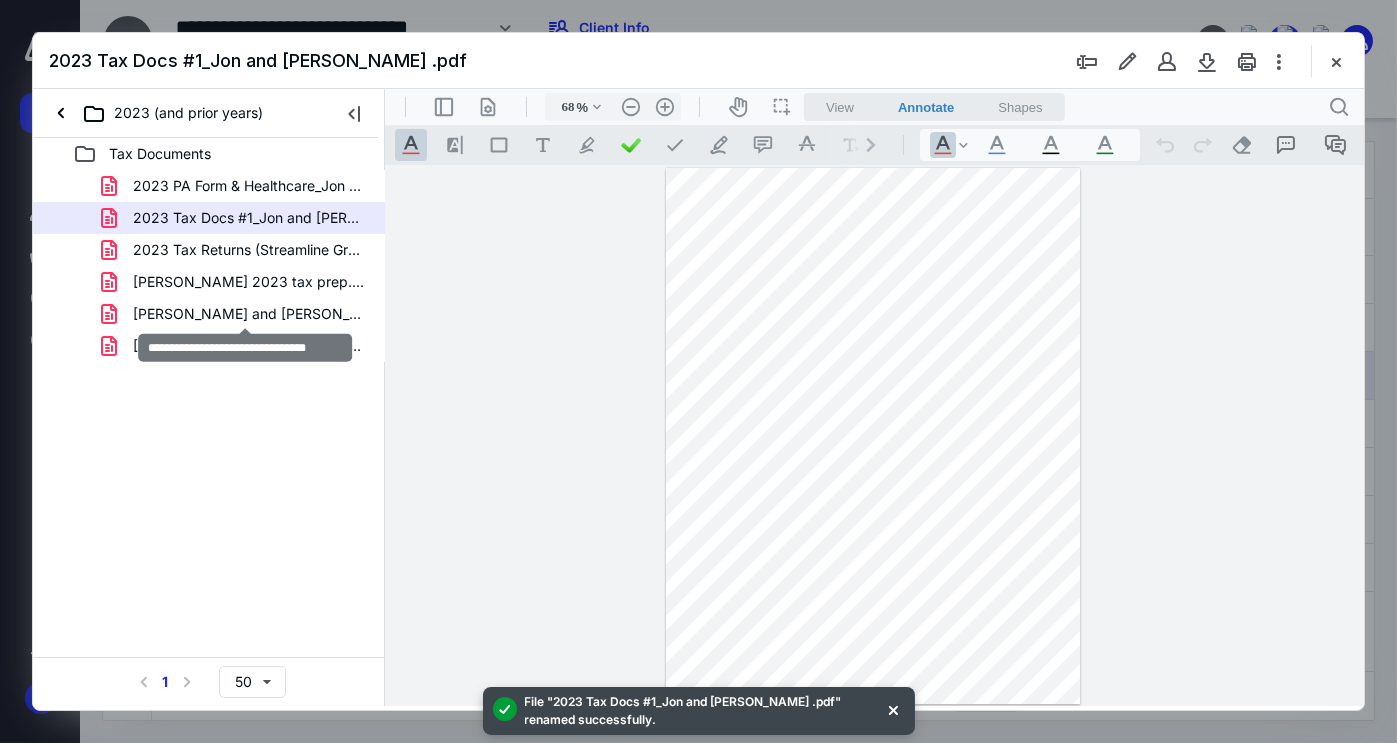 click on "[PERSON_NAME] and [PERSON_NAME] 2023 tax info .pdf" at bounding box center [249, 314] 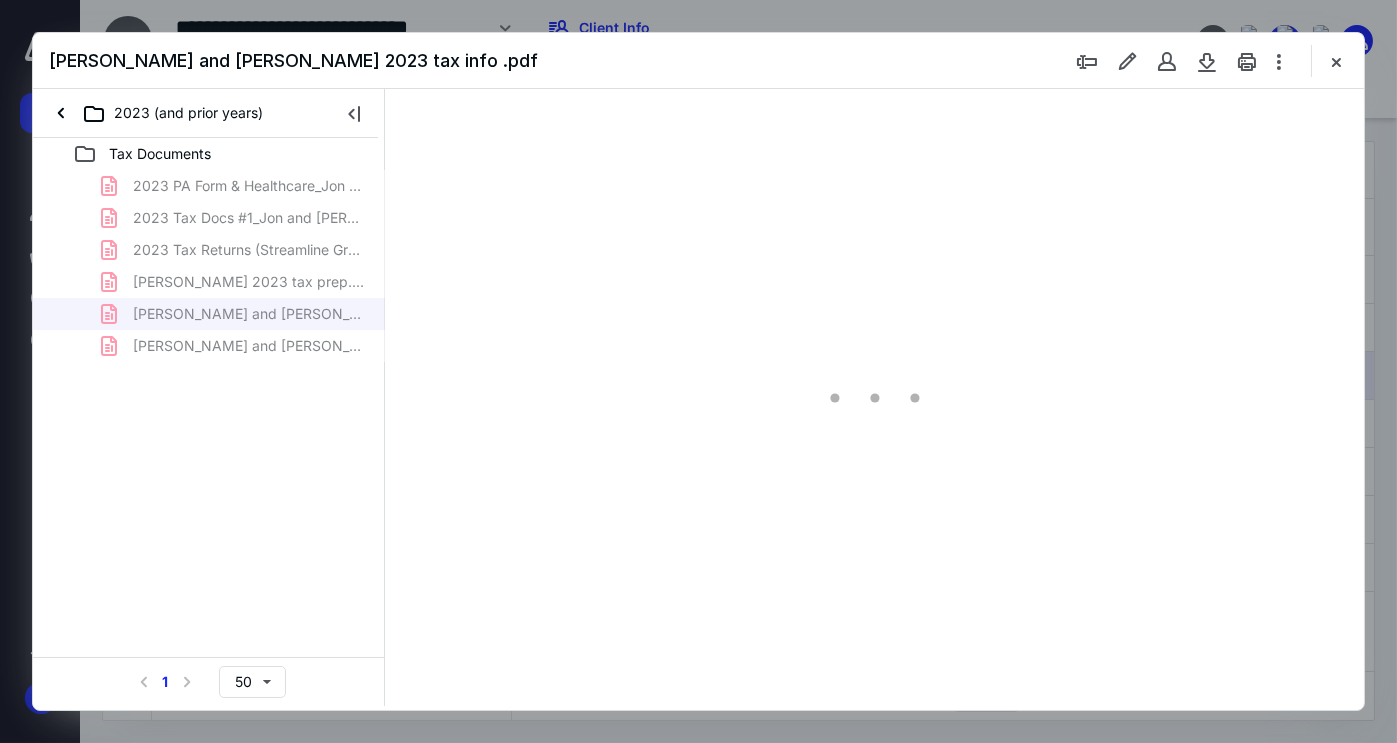 type on "68" 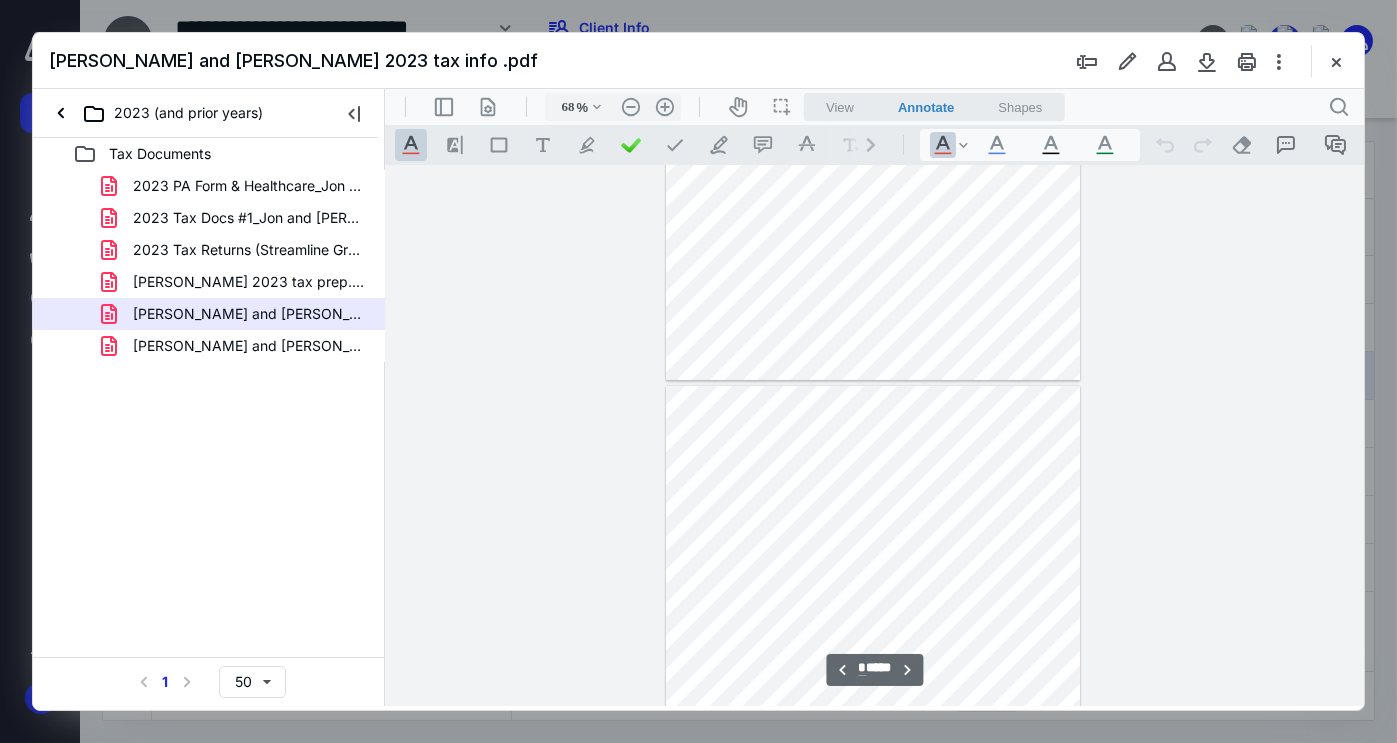 scroll, scrollTop: 1300, scrollLeft: 0, axis: vertical 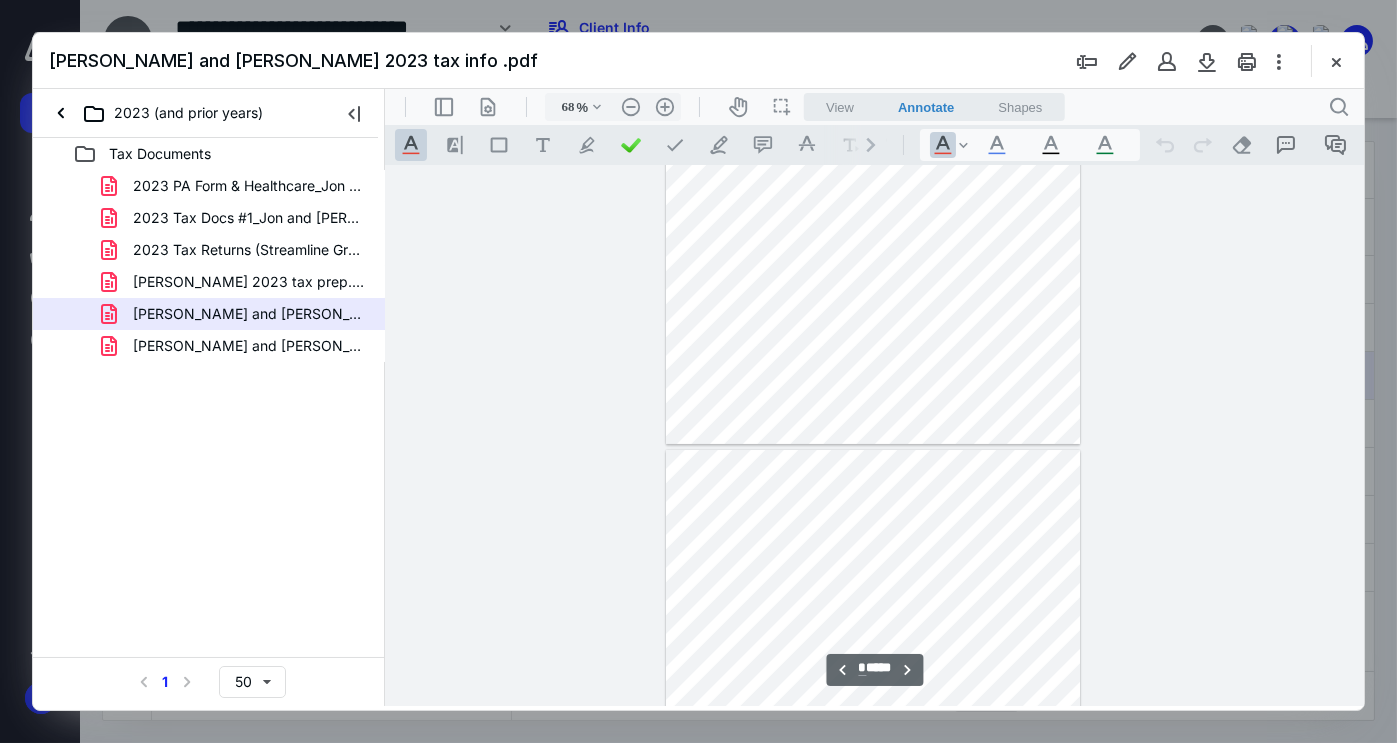 type on "*" 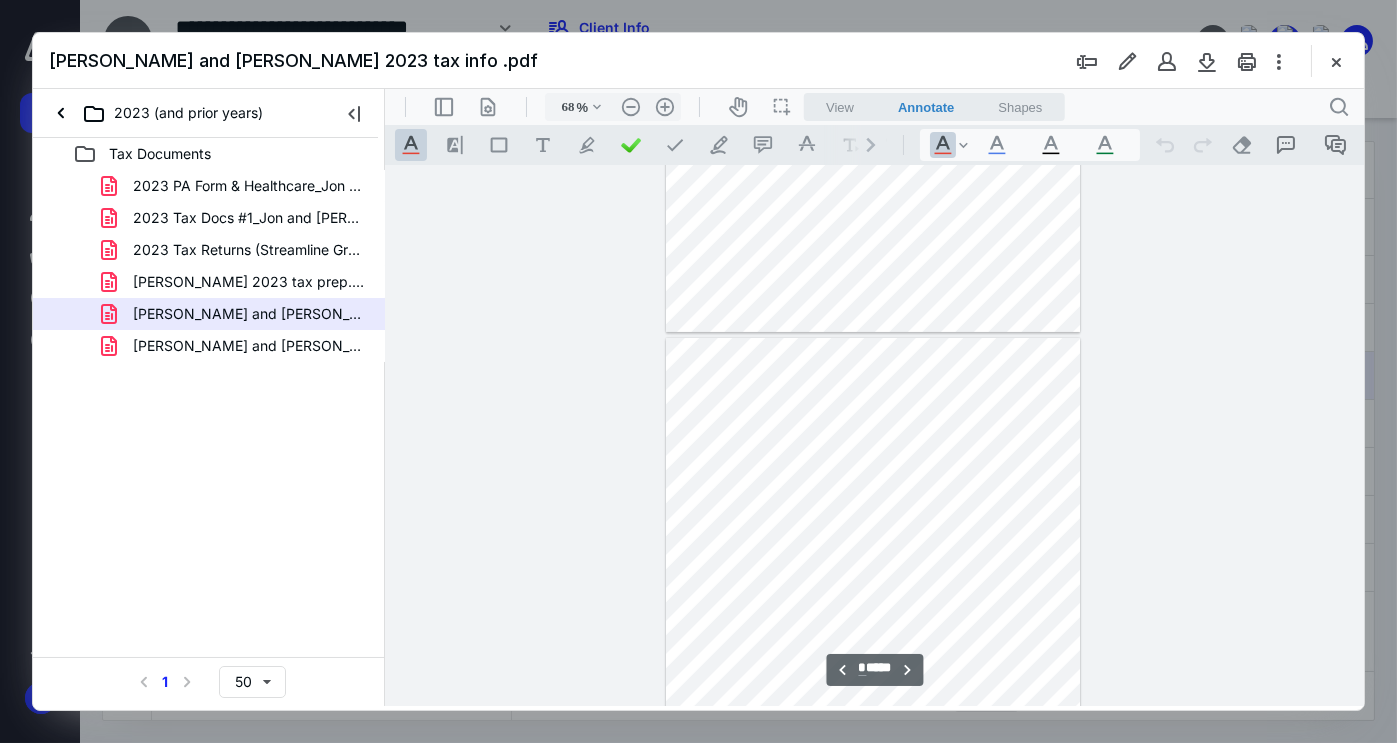 scroll, scrollTop: 1504, scrollLeft: 0, axis: vertical 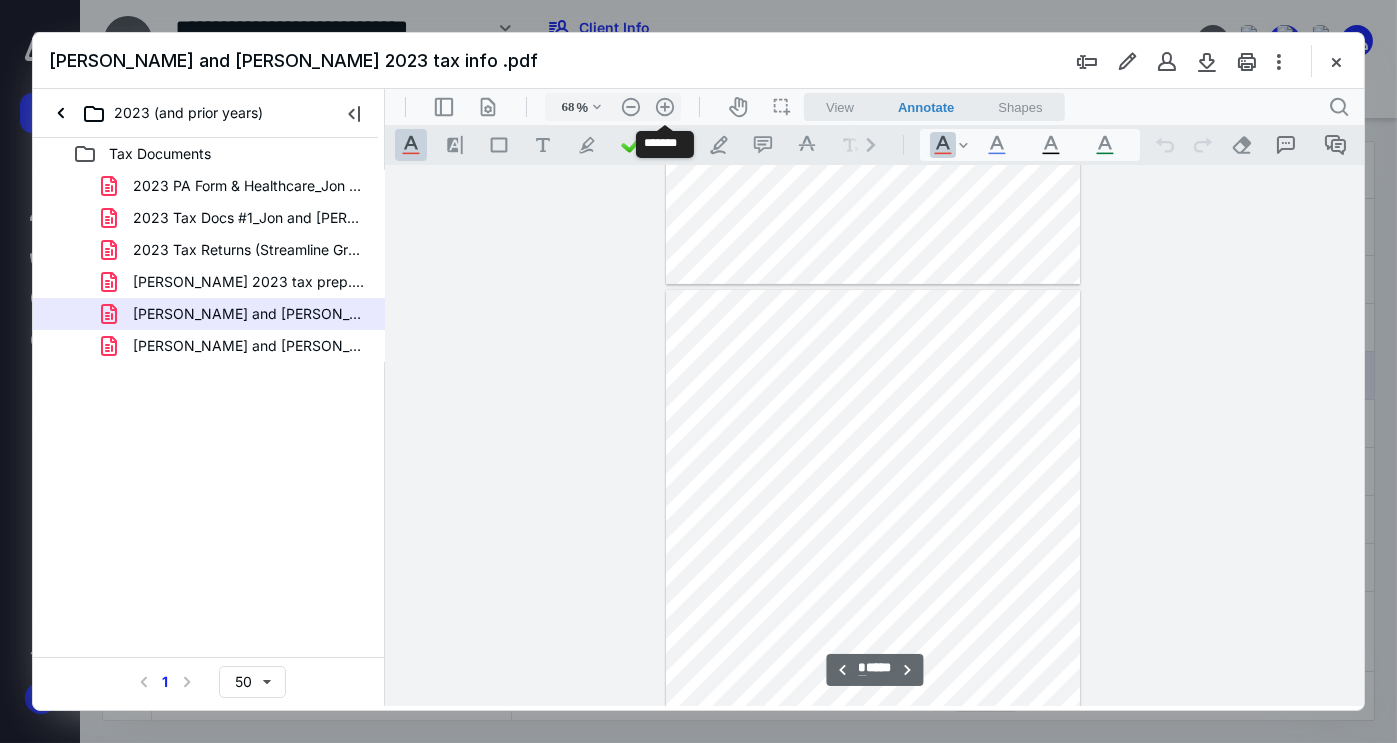 click on ".cls-1{fill:#abb0c4;} icon - header - zoom - in - line" at bounding box center [664, 107] 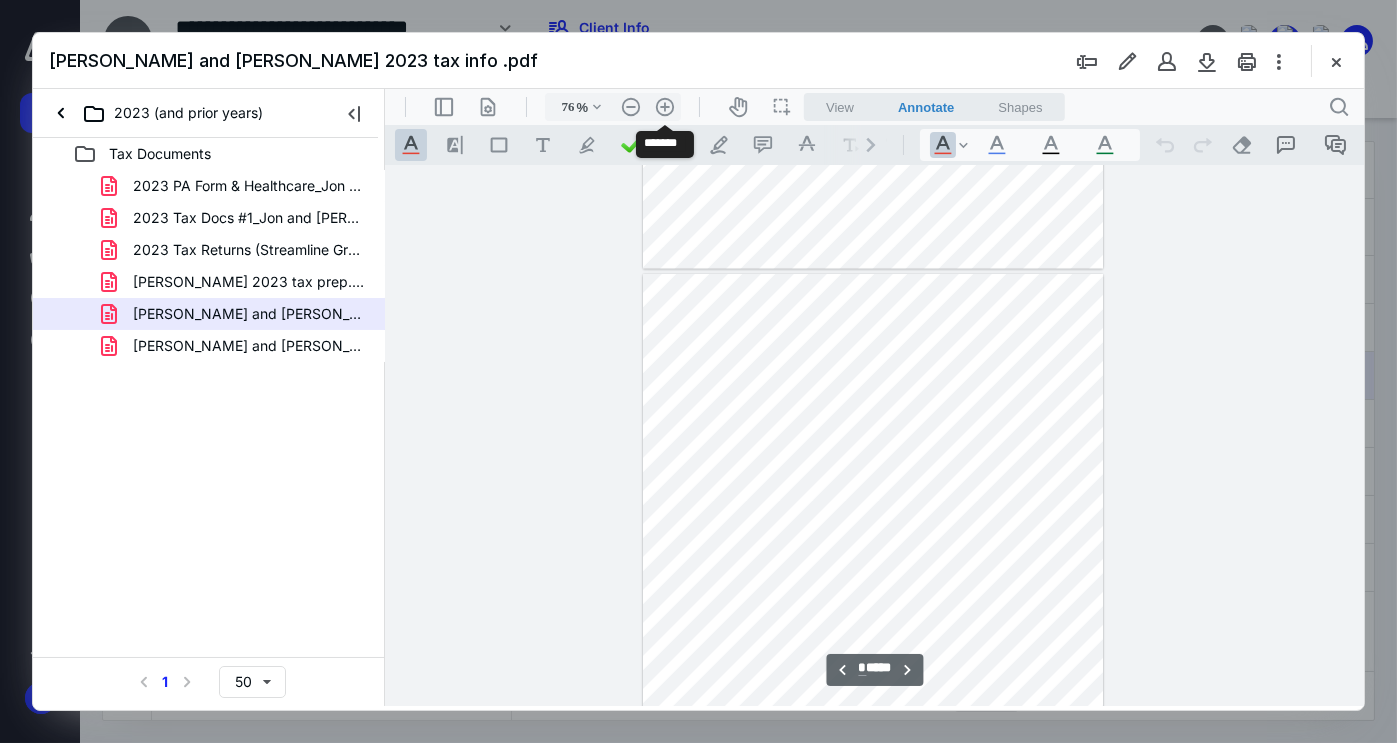 click on ".cls-1{fill:#abb0c4;} icon - header - zoom - in - line" at bounding box center [664, 107] 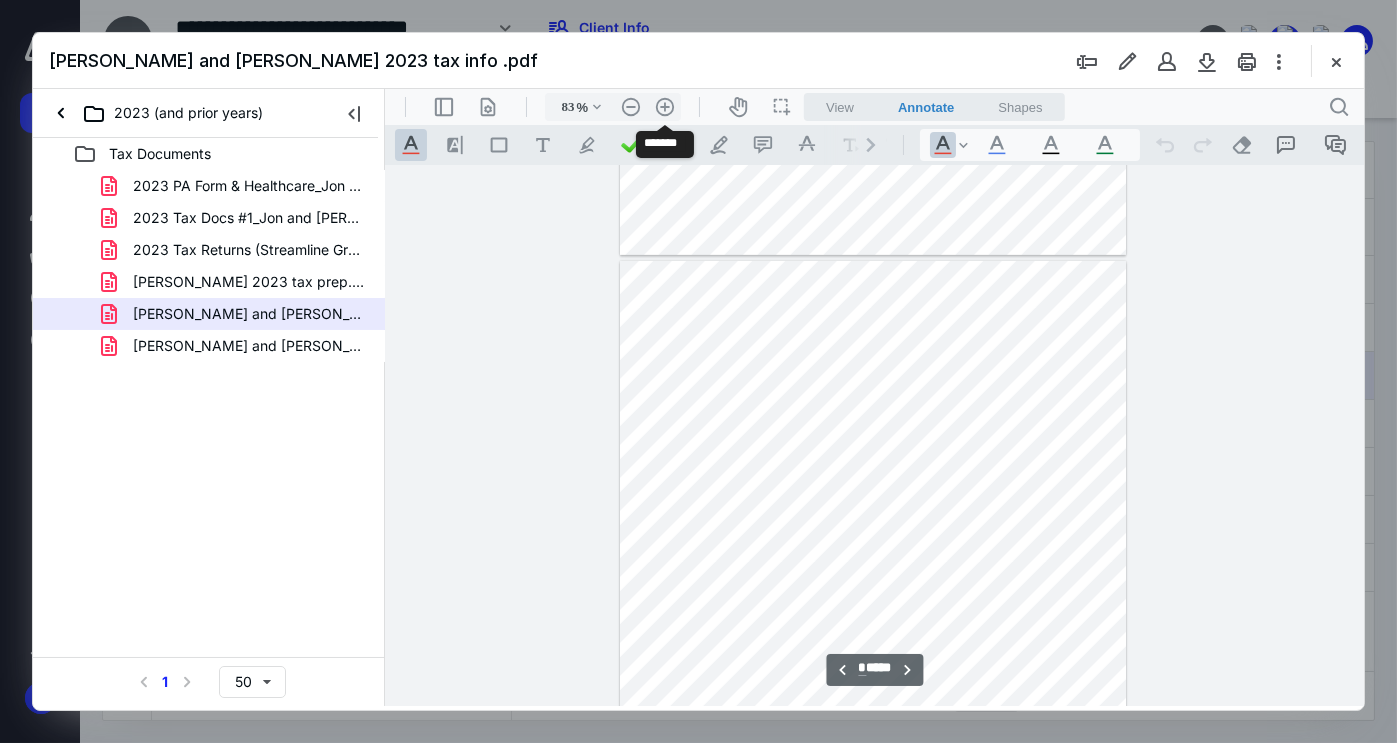 click on ".cls-1{fill:#abb0c4;} icon - header - zoom - in - line" at bounding box center (664, 107) 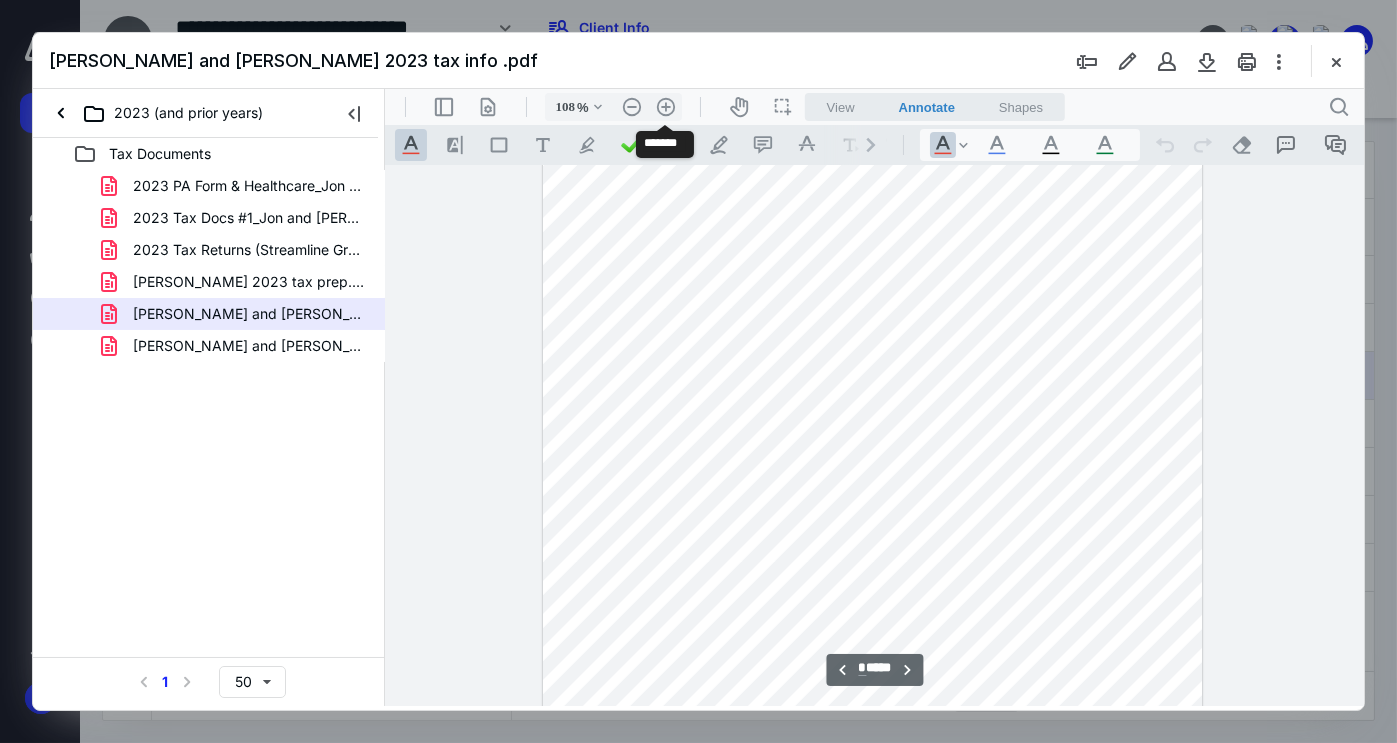 scroll, scrollTop: 2531, scrollLeft: 0, axis: vertical 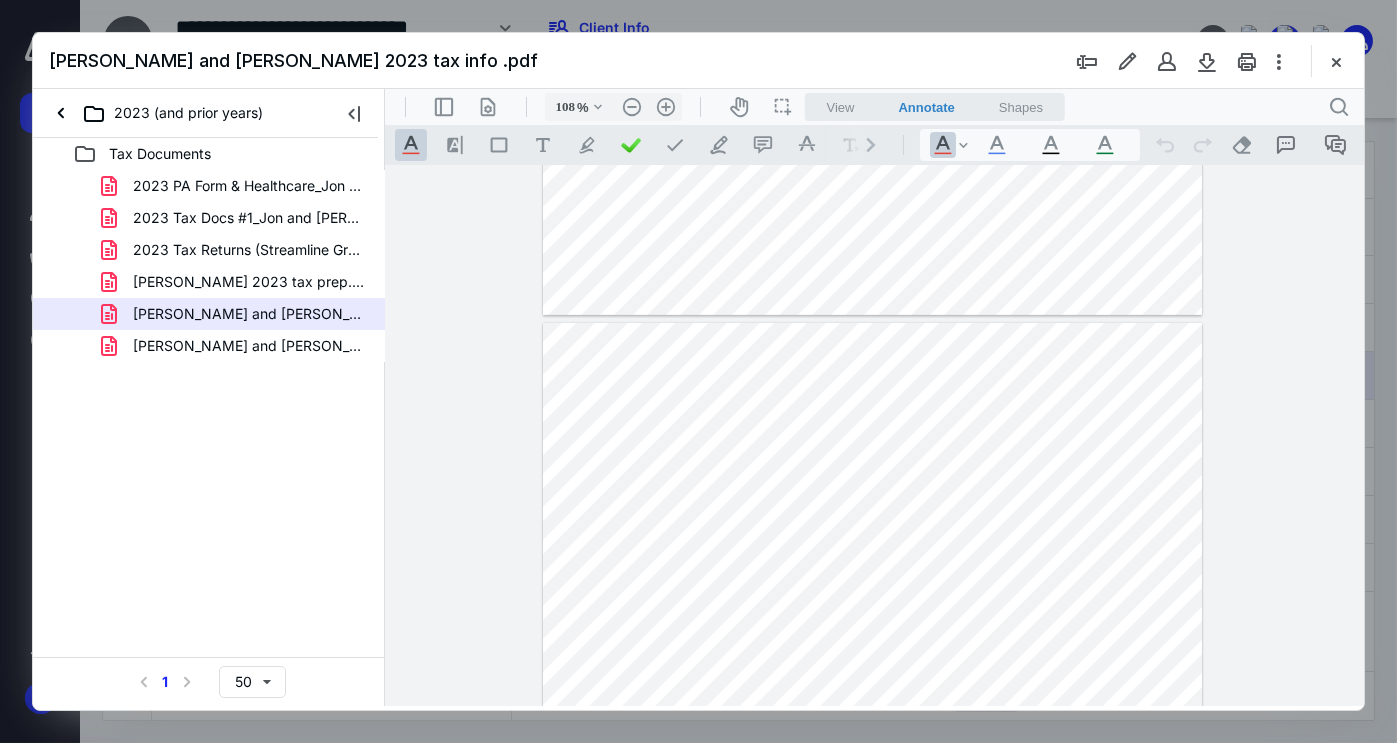 type on "*" 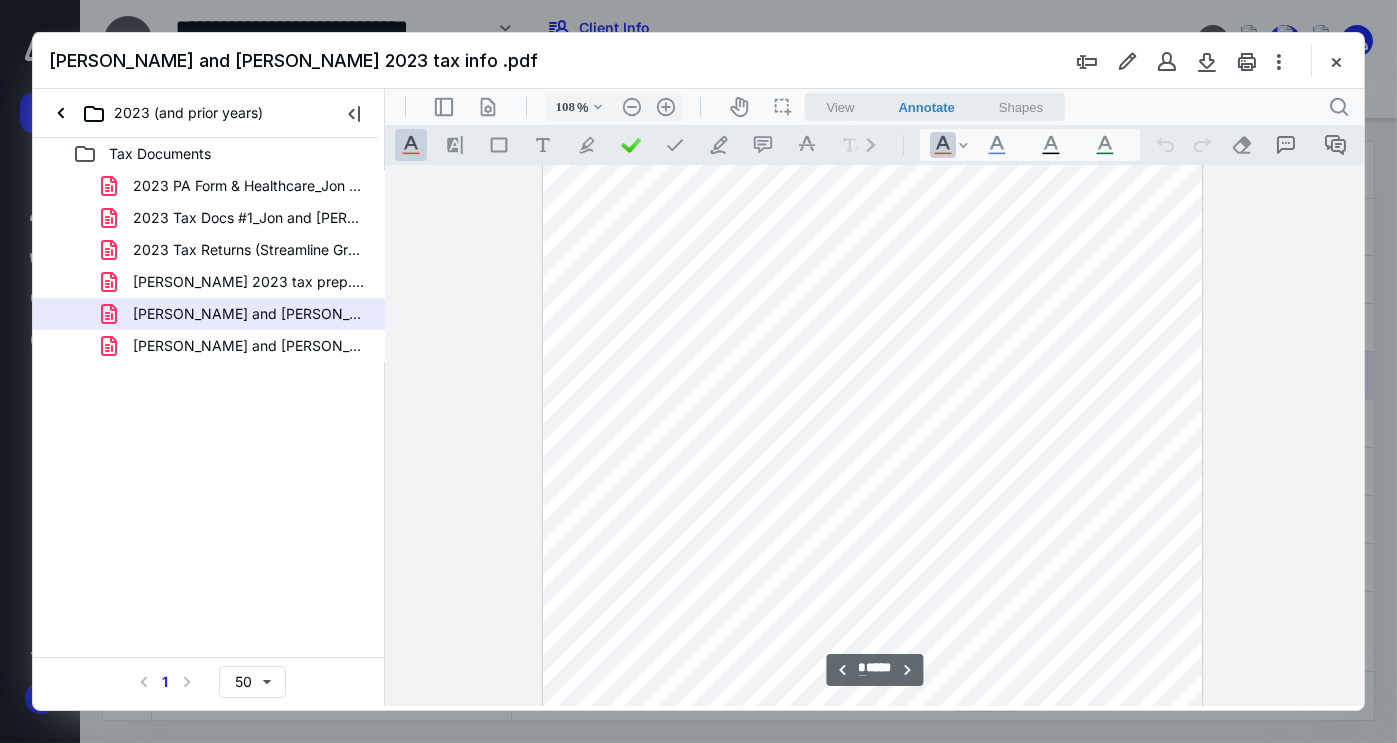 scroll, scrollTop: 1562, scrollLeft: 0, axis: vertical 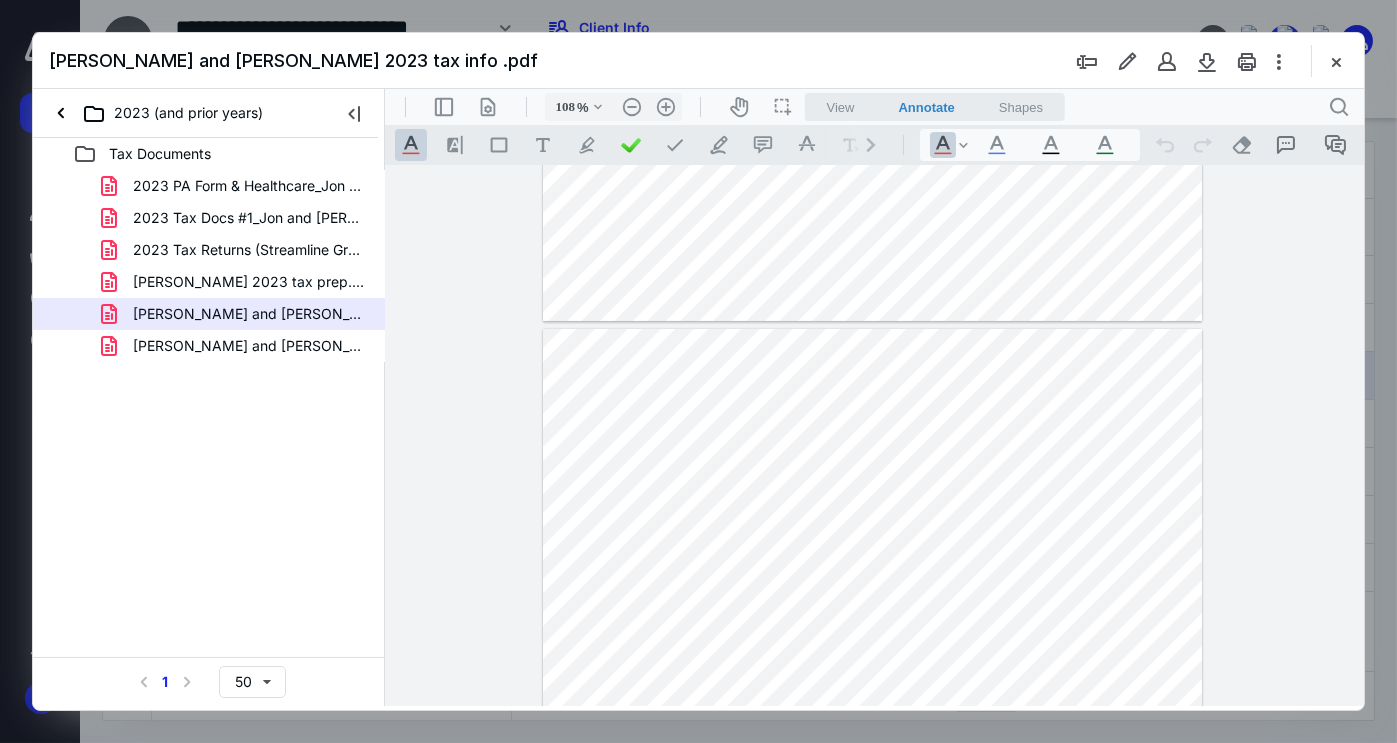 click at bounding box center [1336, 61] 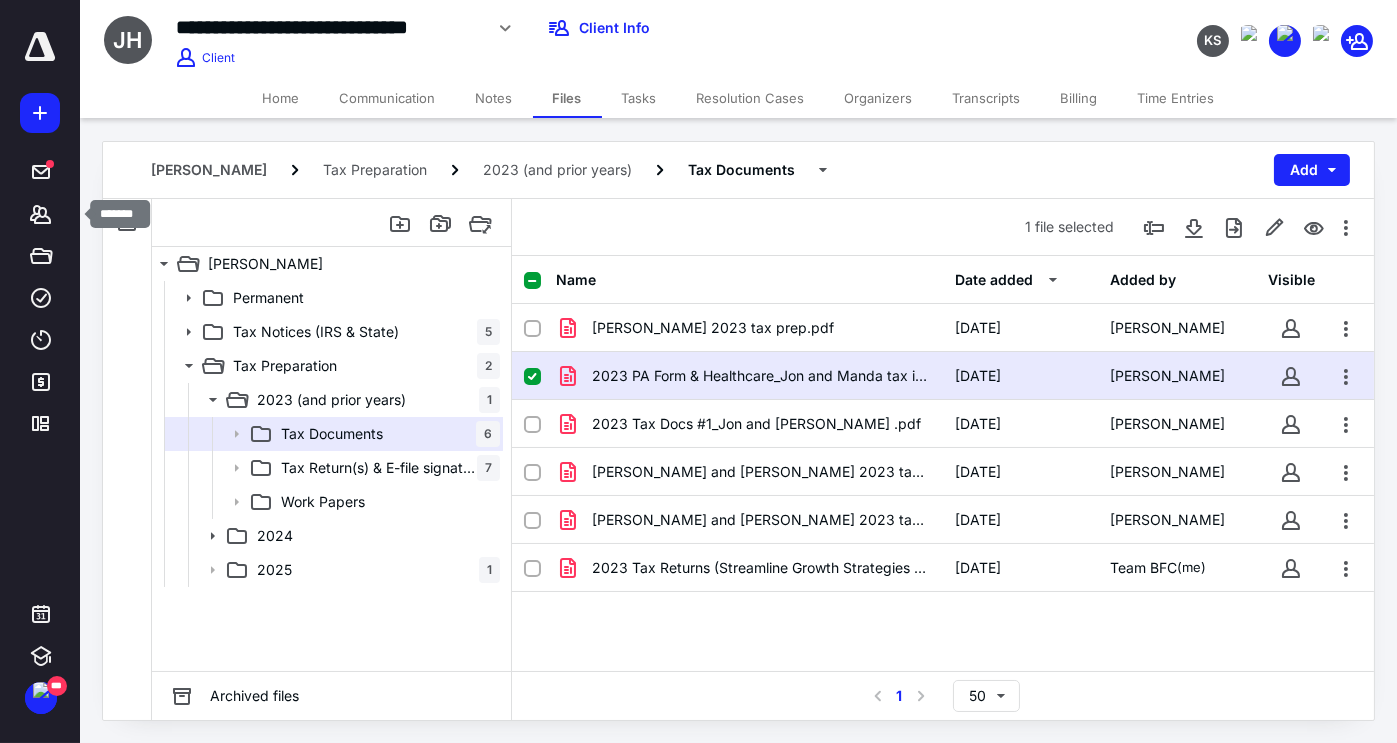 click 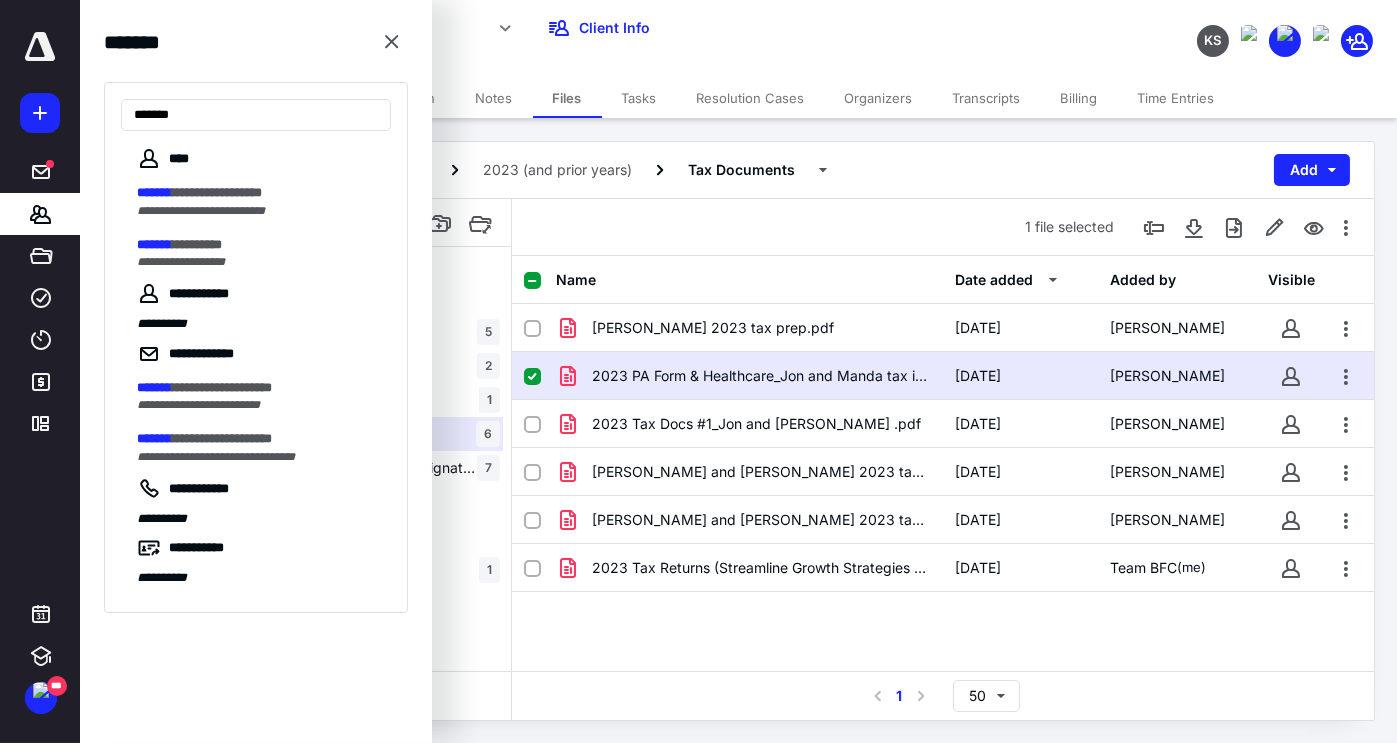 type on "*******" 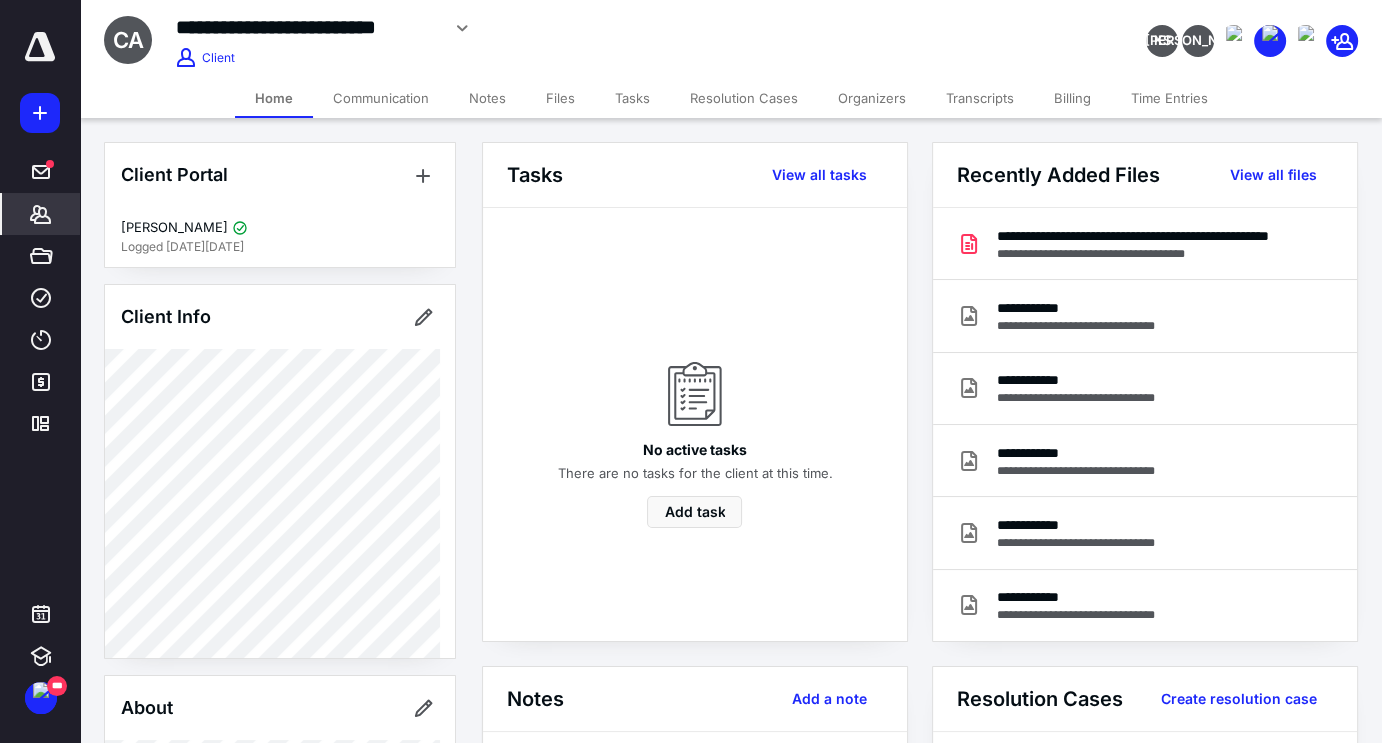 click on "View all files" at bounding box center (1273, 175) 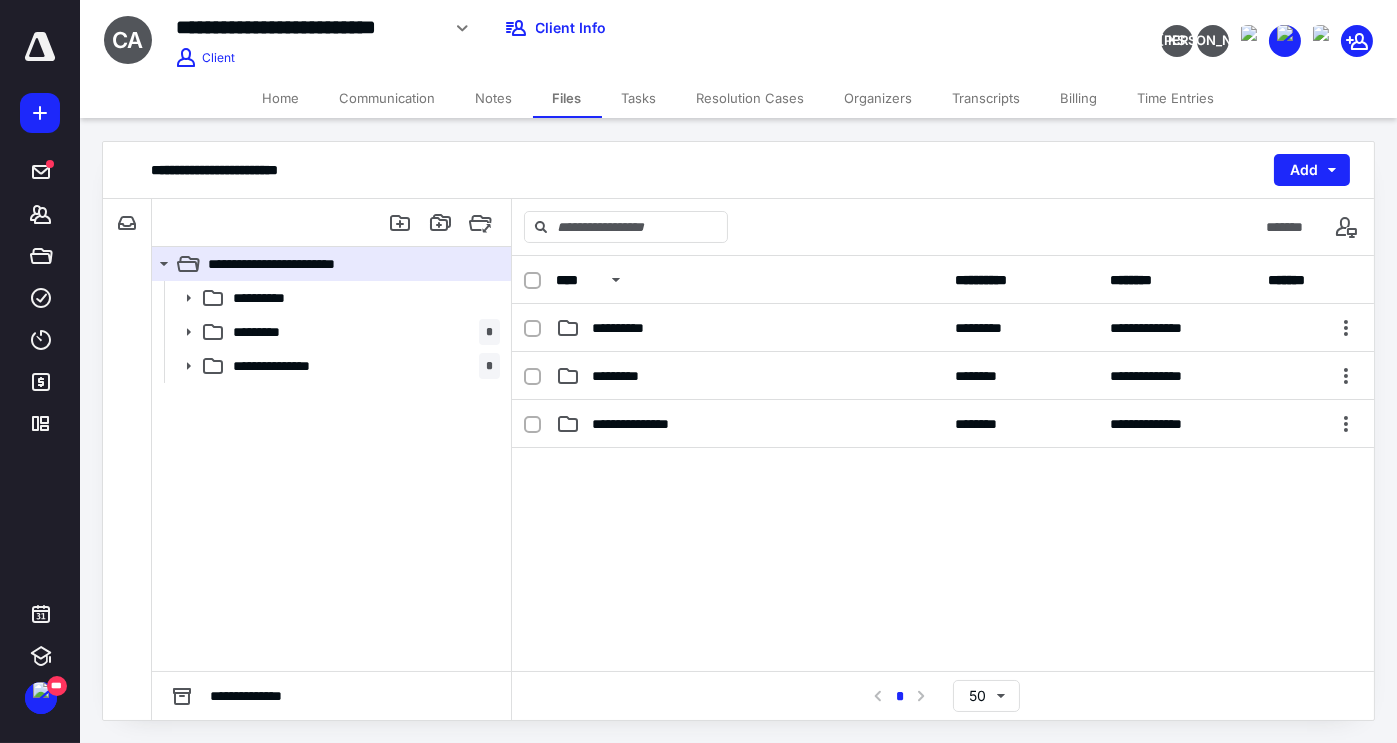 click 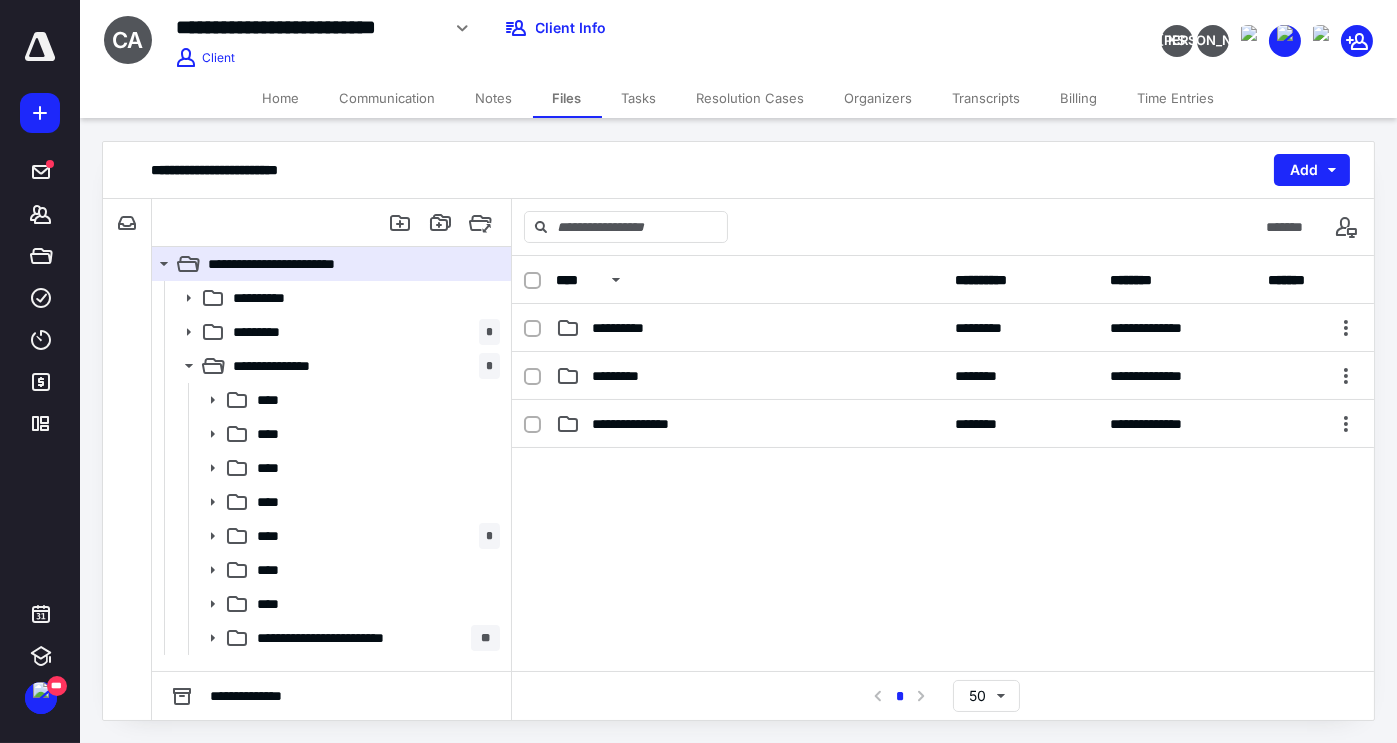 click 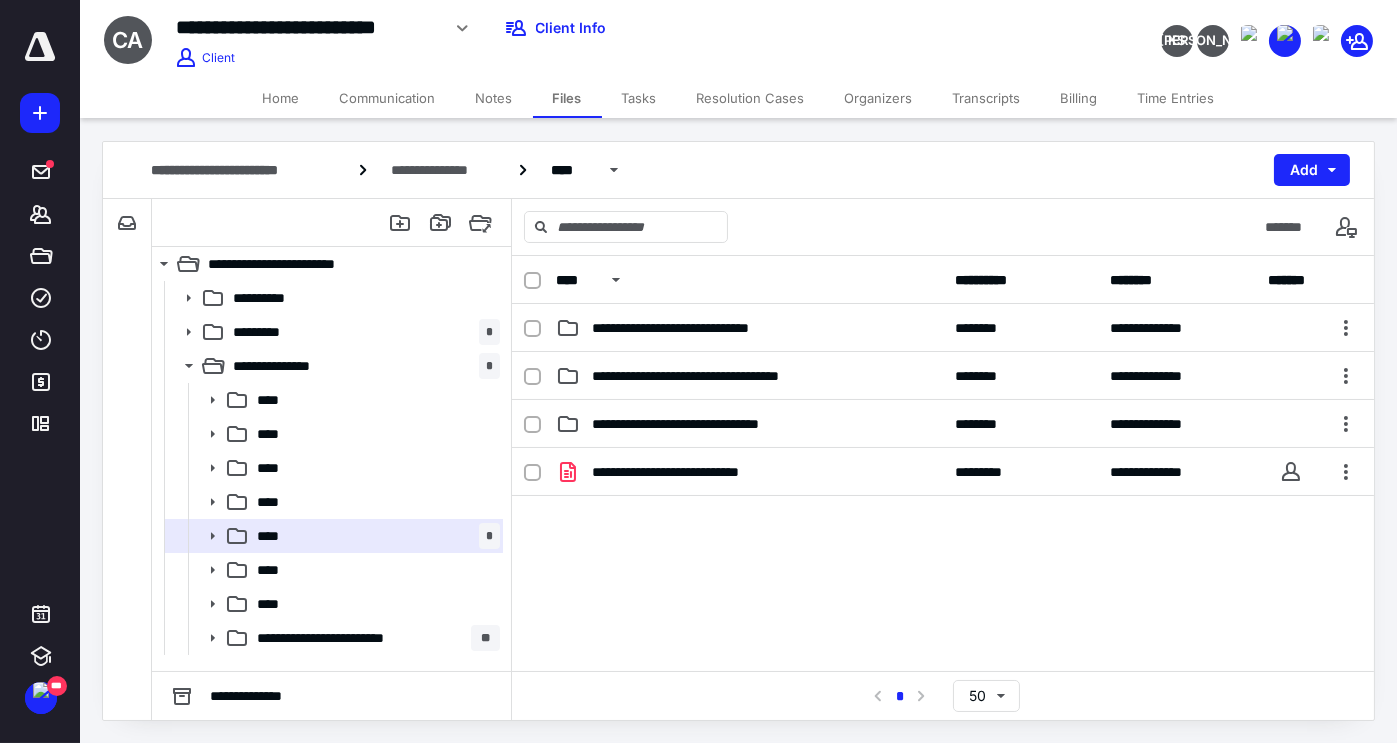 click on "**********" at bounding box center [374, 638] 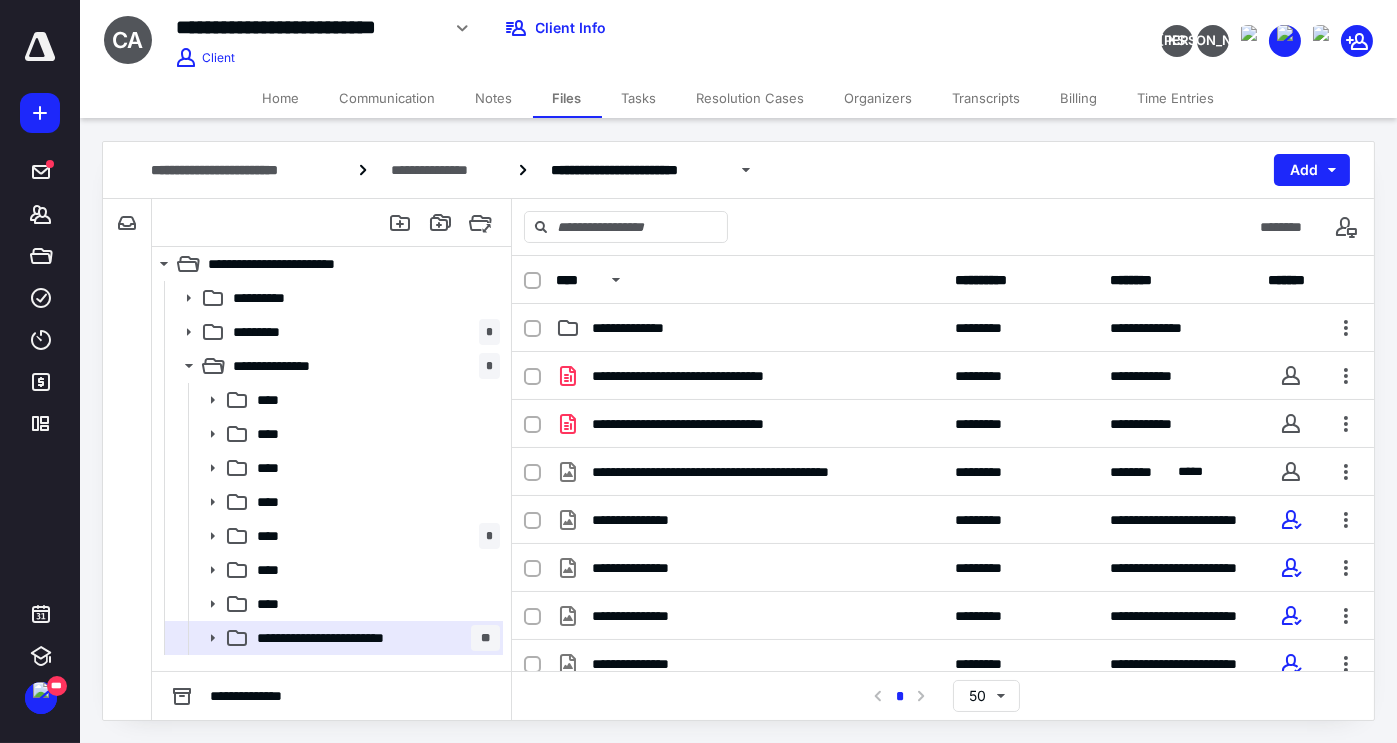 click 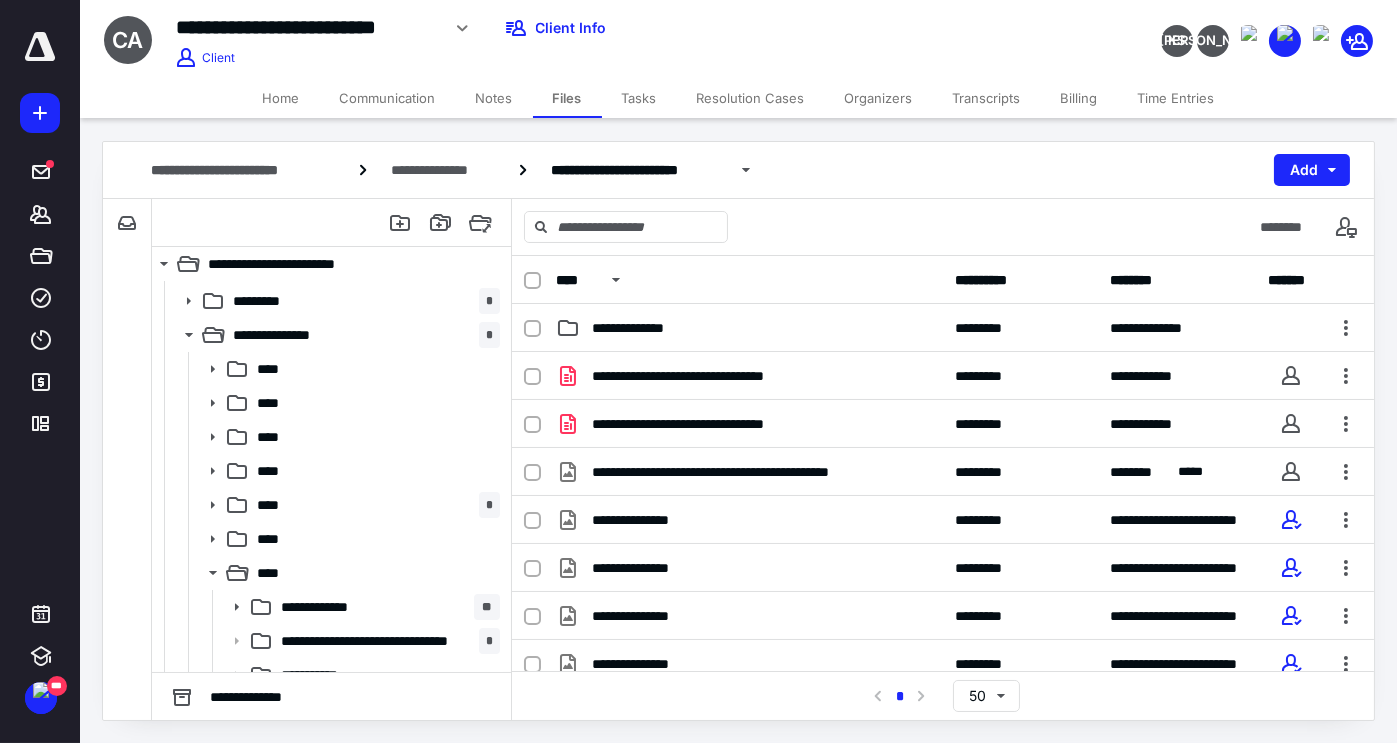 scroll, scrollTop: 84, scrollLeft: 0, axis: vertical 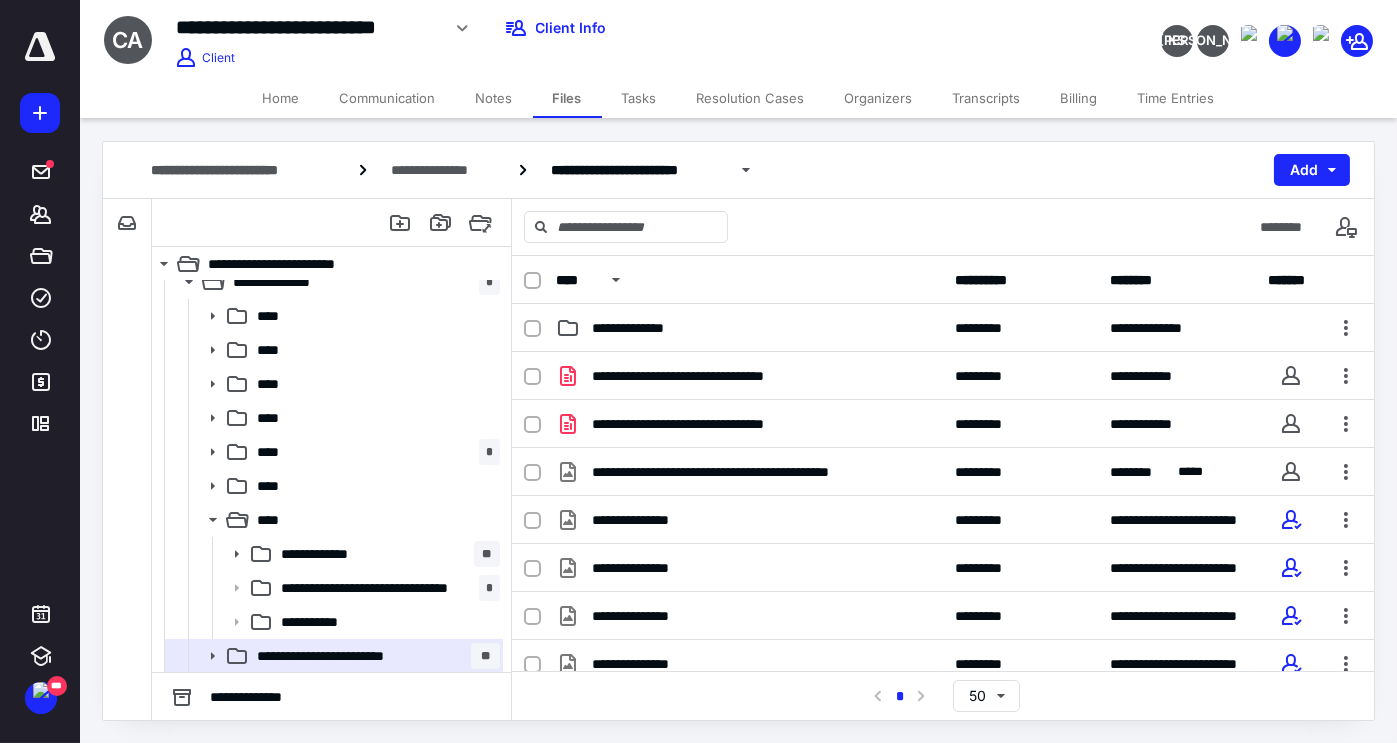 click 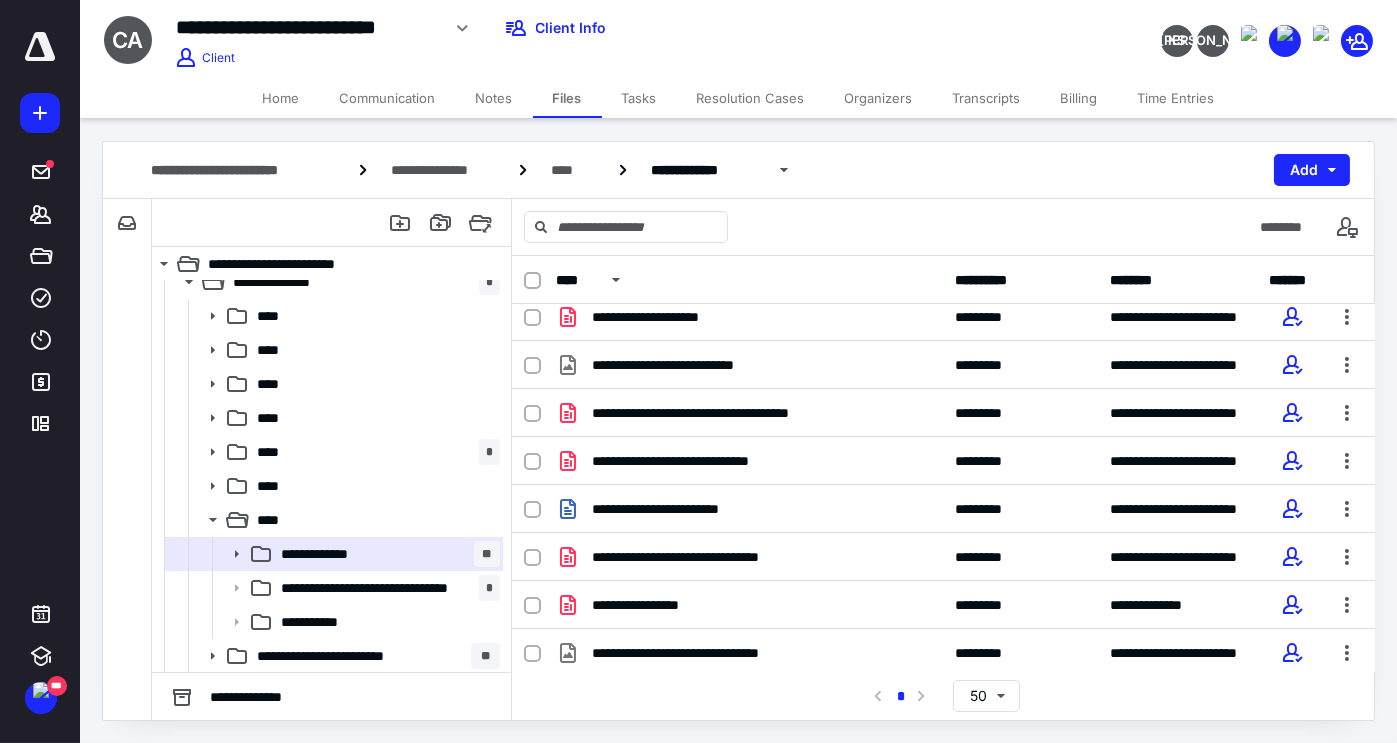 scroll, scrollTop: 0, scrollLeft: 0, axis: both 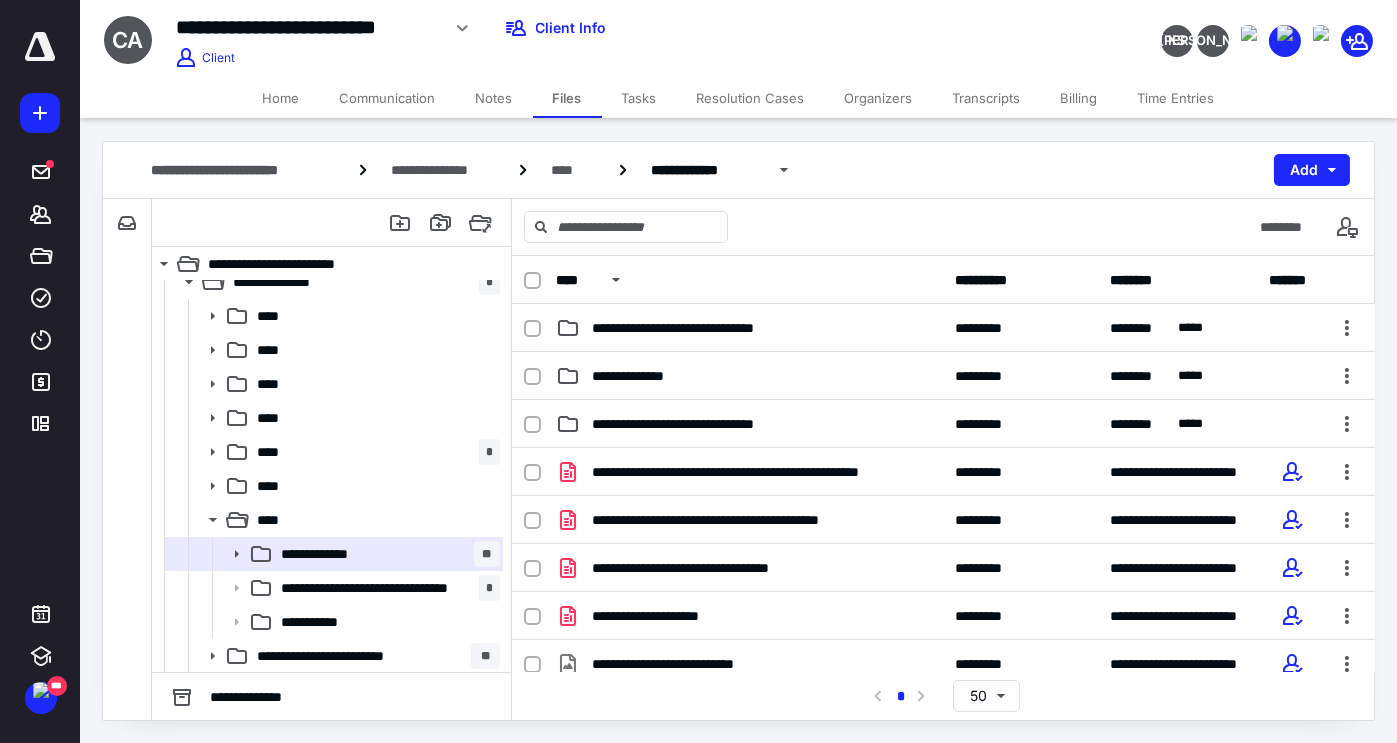 click on "**********" at bounding box center [749, 376] 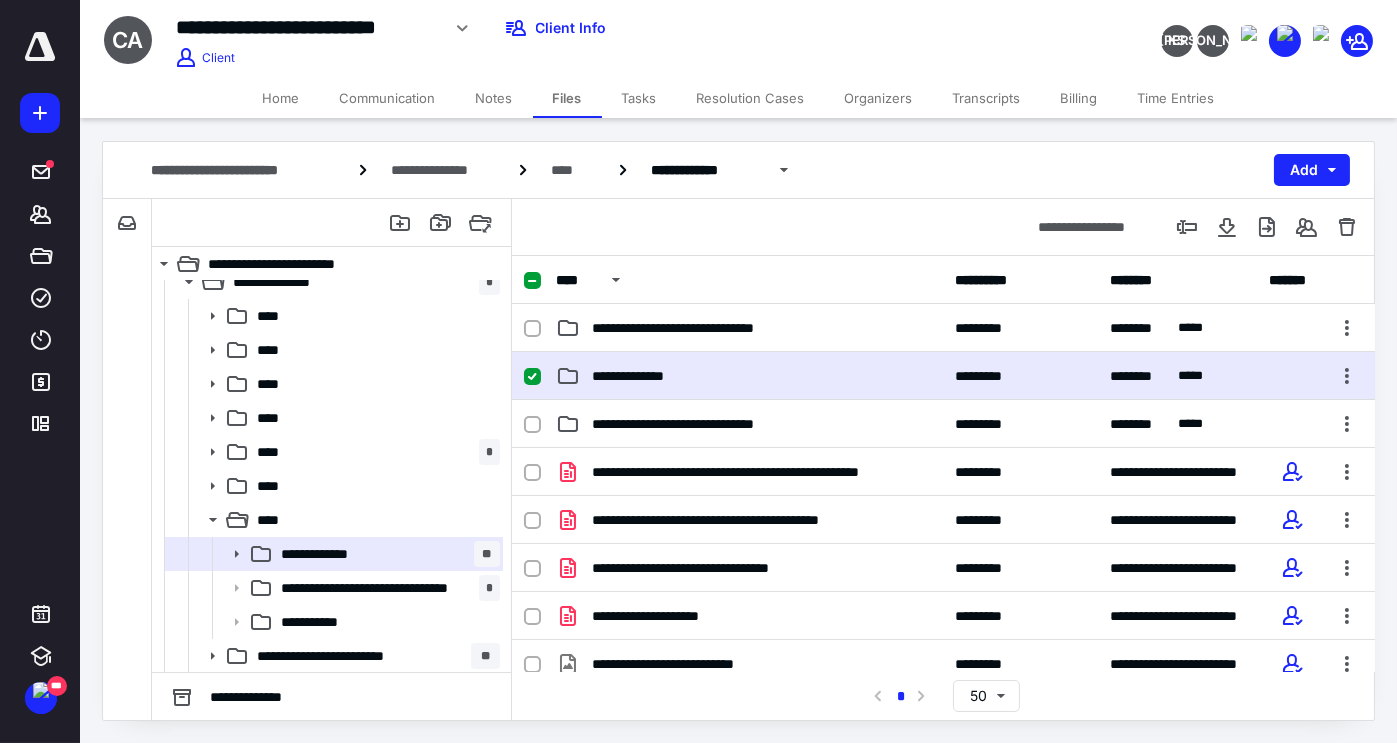click on "**********" at bounding box center [749, 376] 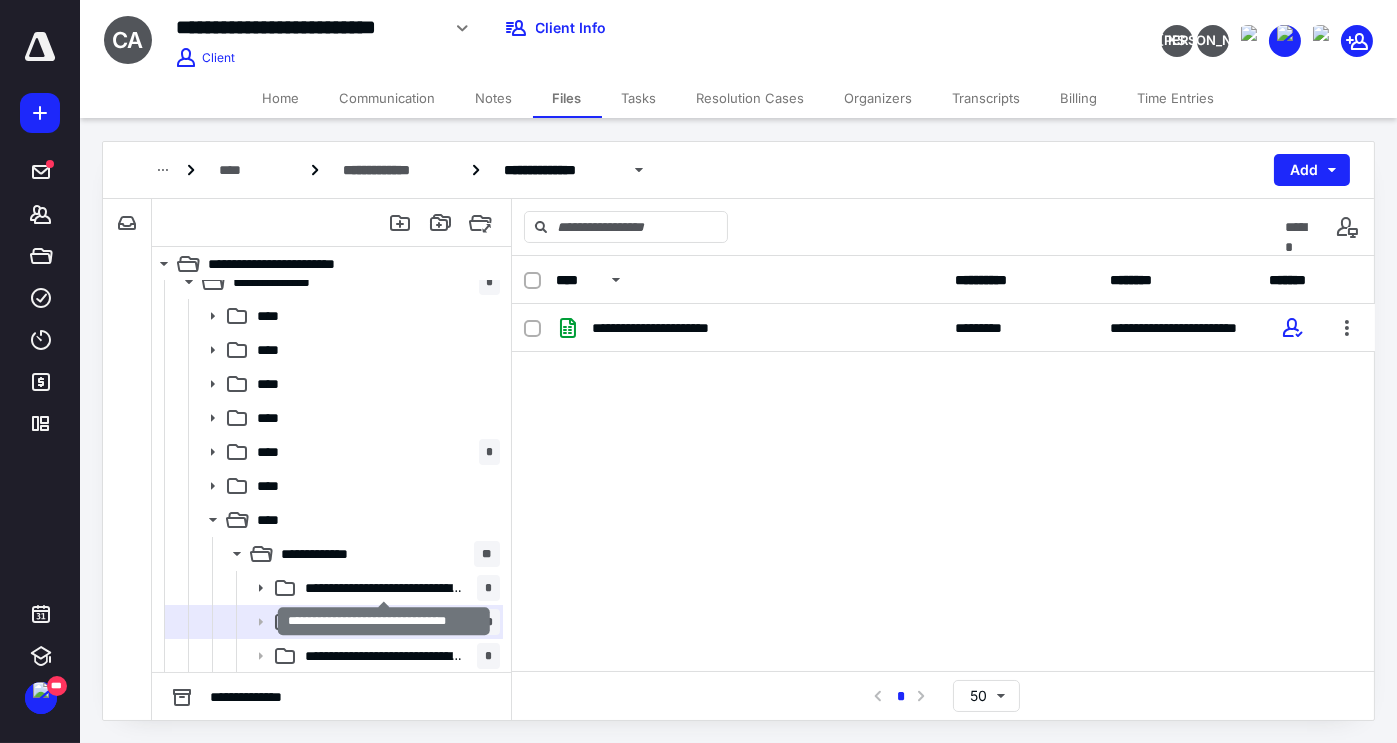 click on "**********" at bounding box center [385, 588] 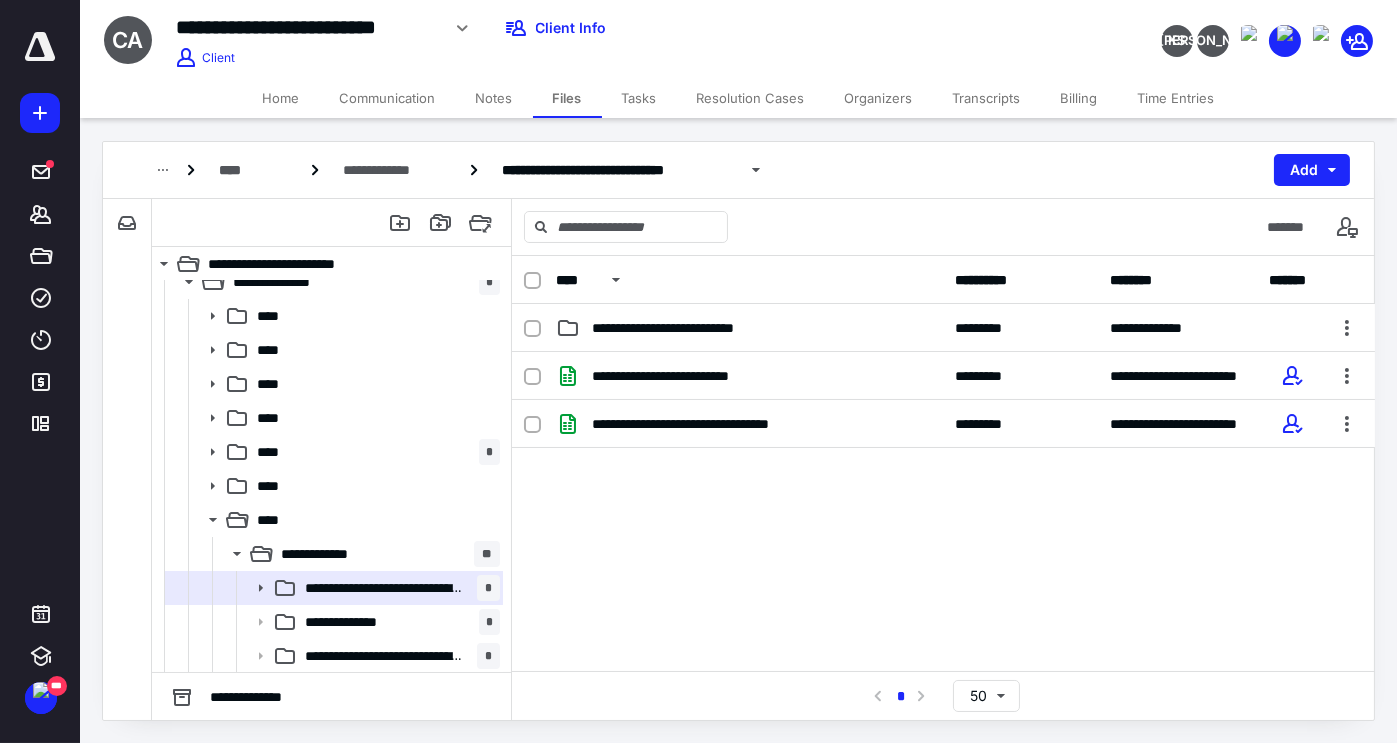 click on "**********" at bounding box center [332, 554] 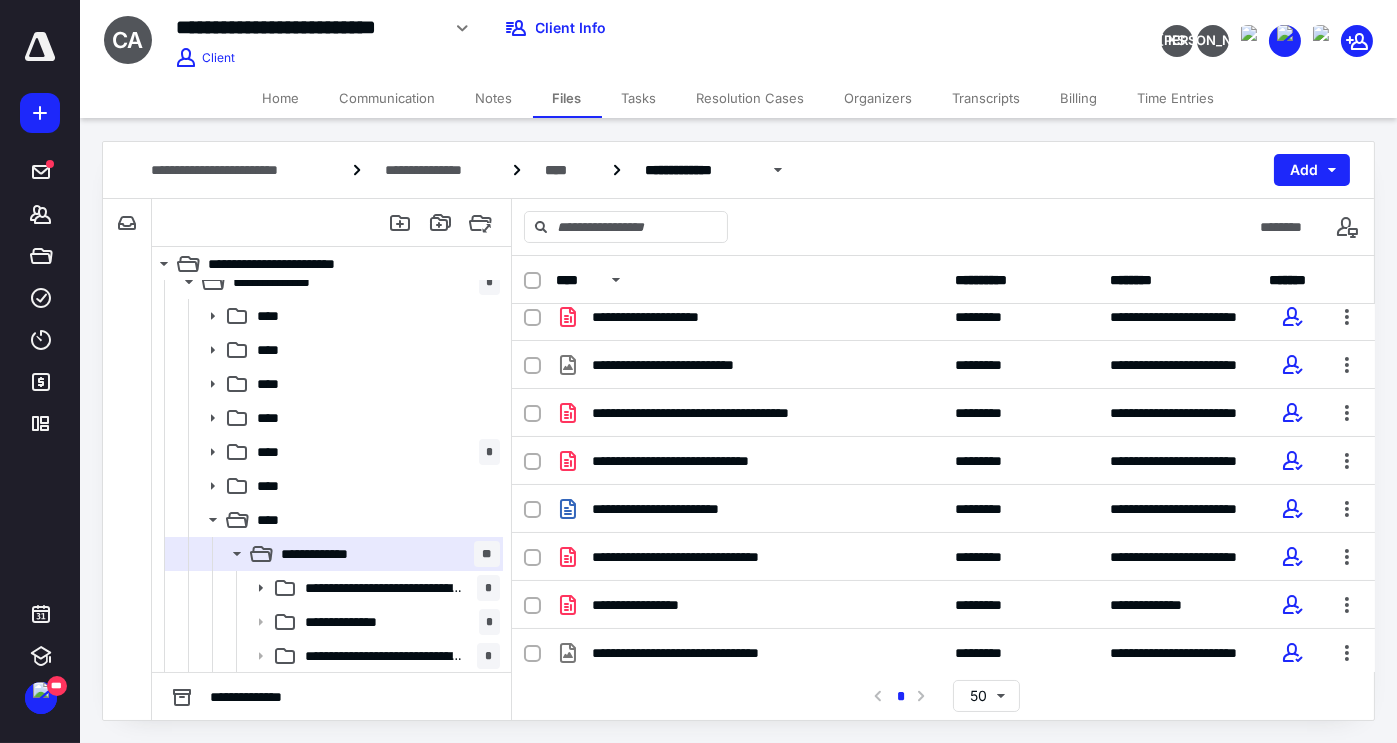 scroll, scrollTop: 0, scrollLeft: 0, axis: both 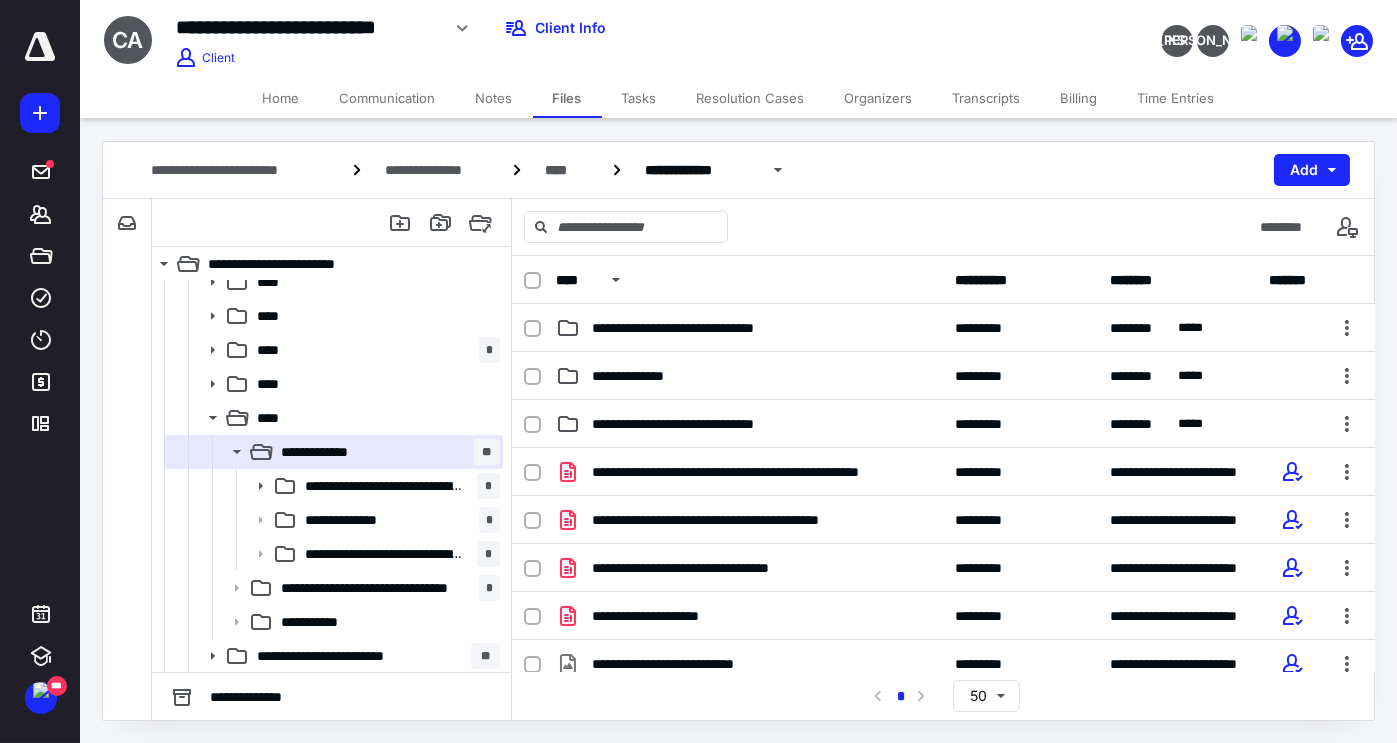 click on "**********" at bounding box center [323, 622] 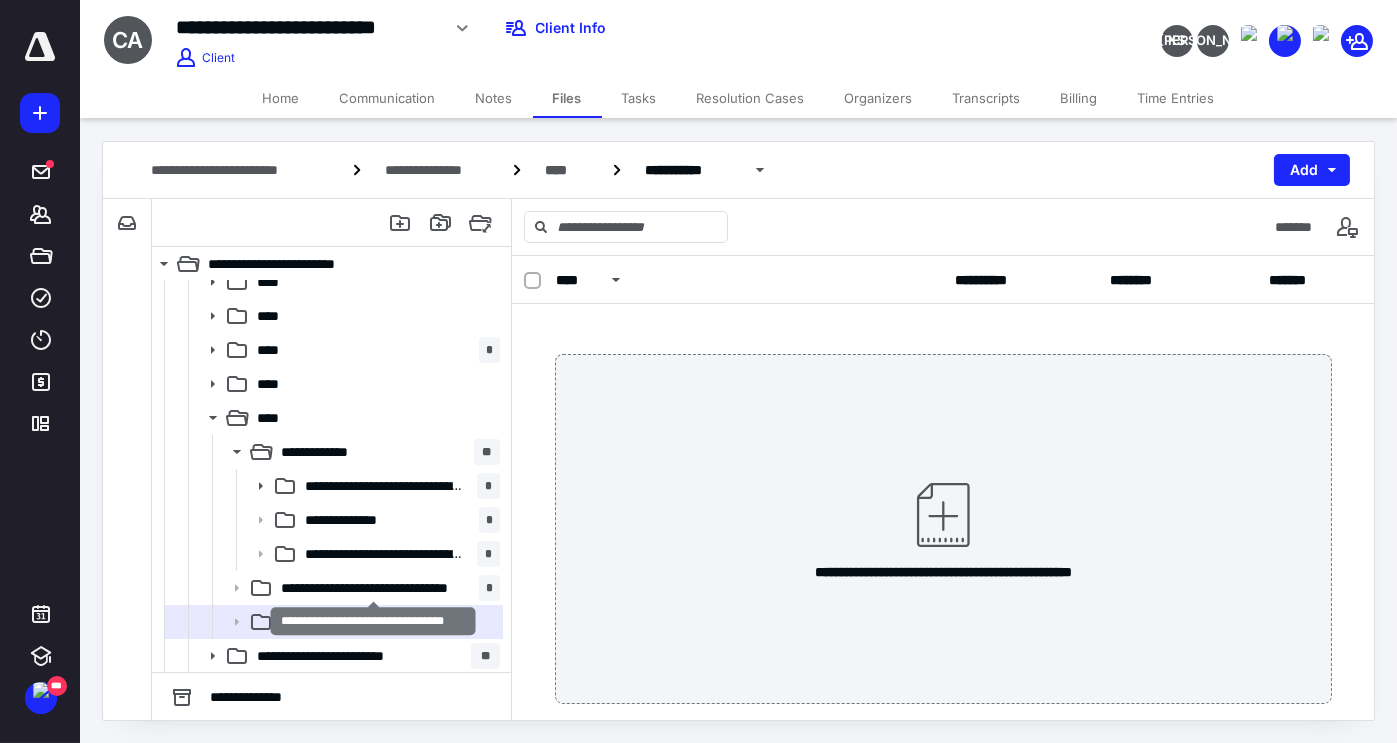 click on "**********" at bounding box center (374, 588) 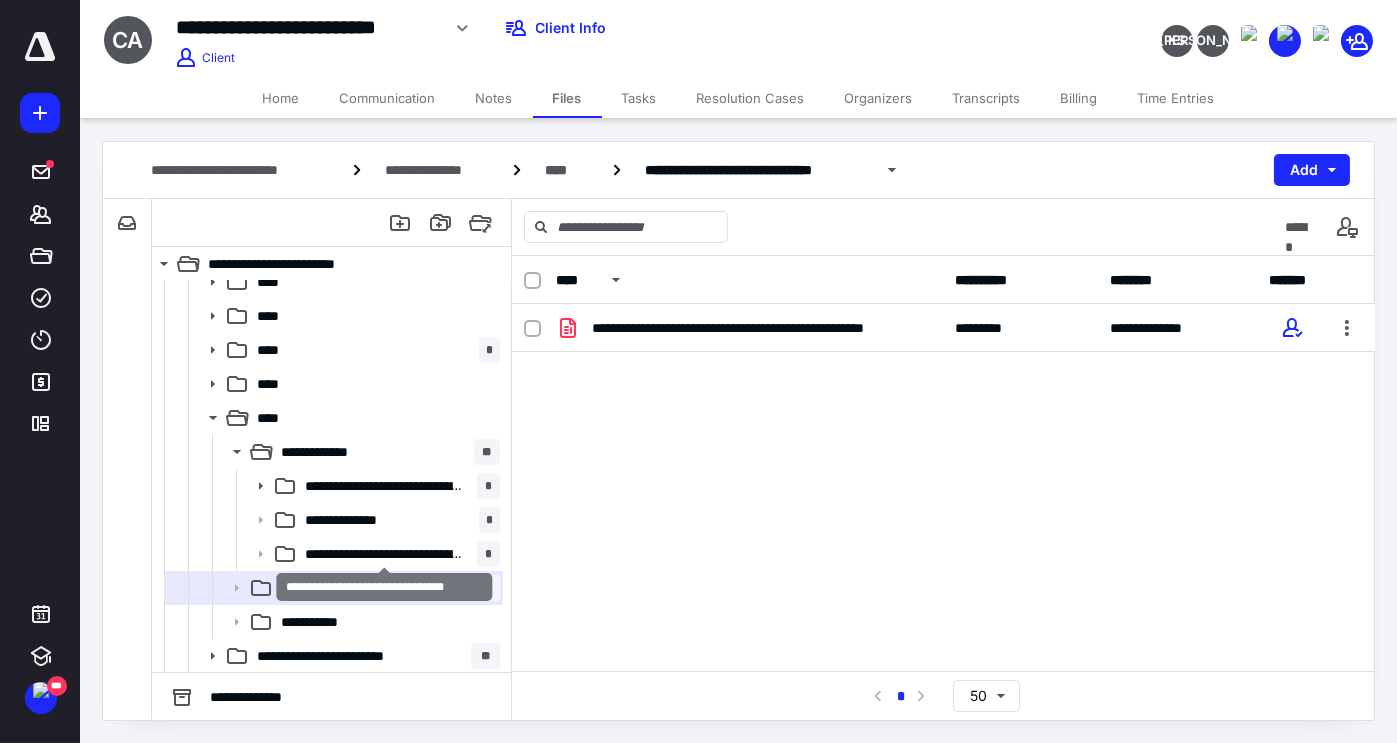 click on "**********" at bounding box center (385, 554) 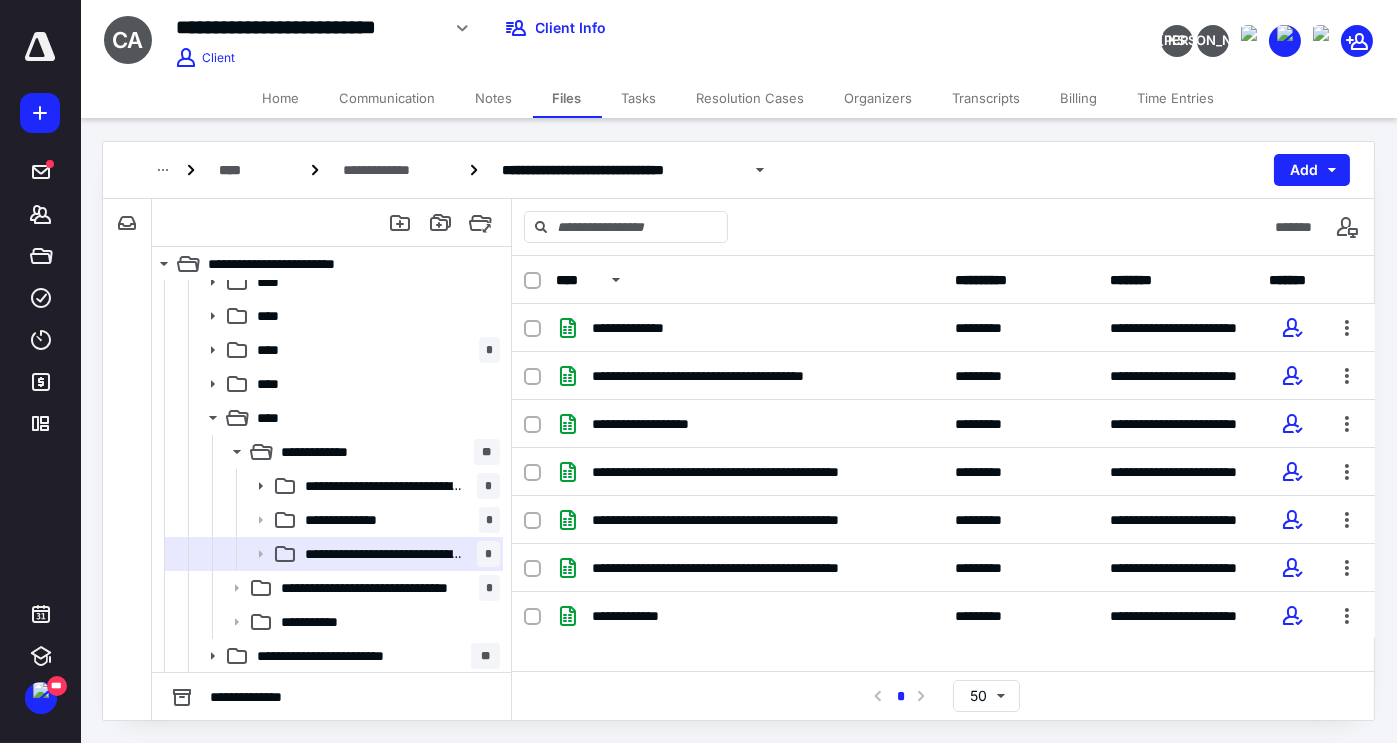click on "**********" at bounding box center [385, 486] 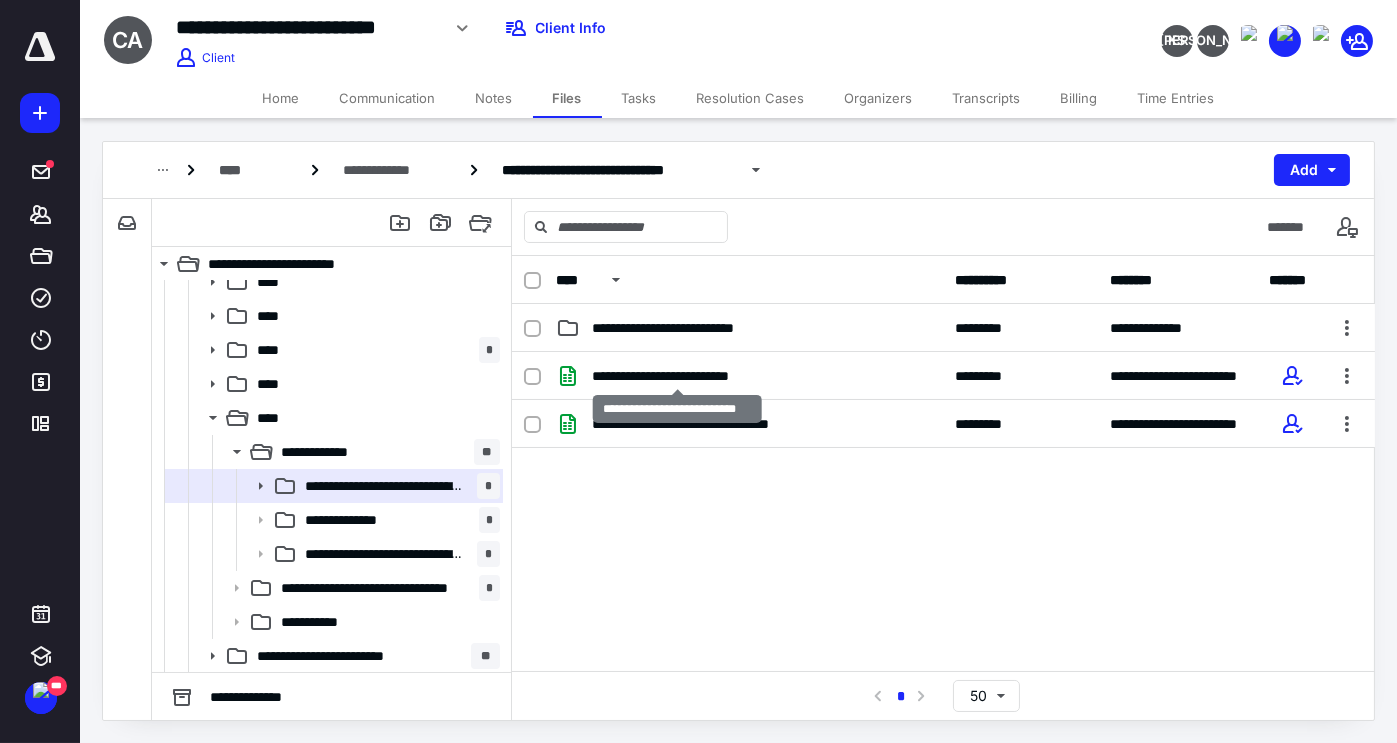 click on "**********" at bounding box center (677, 376) 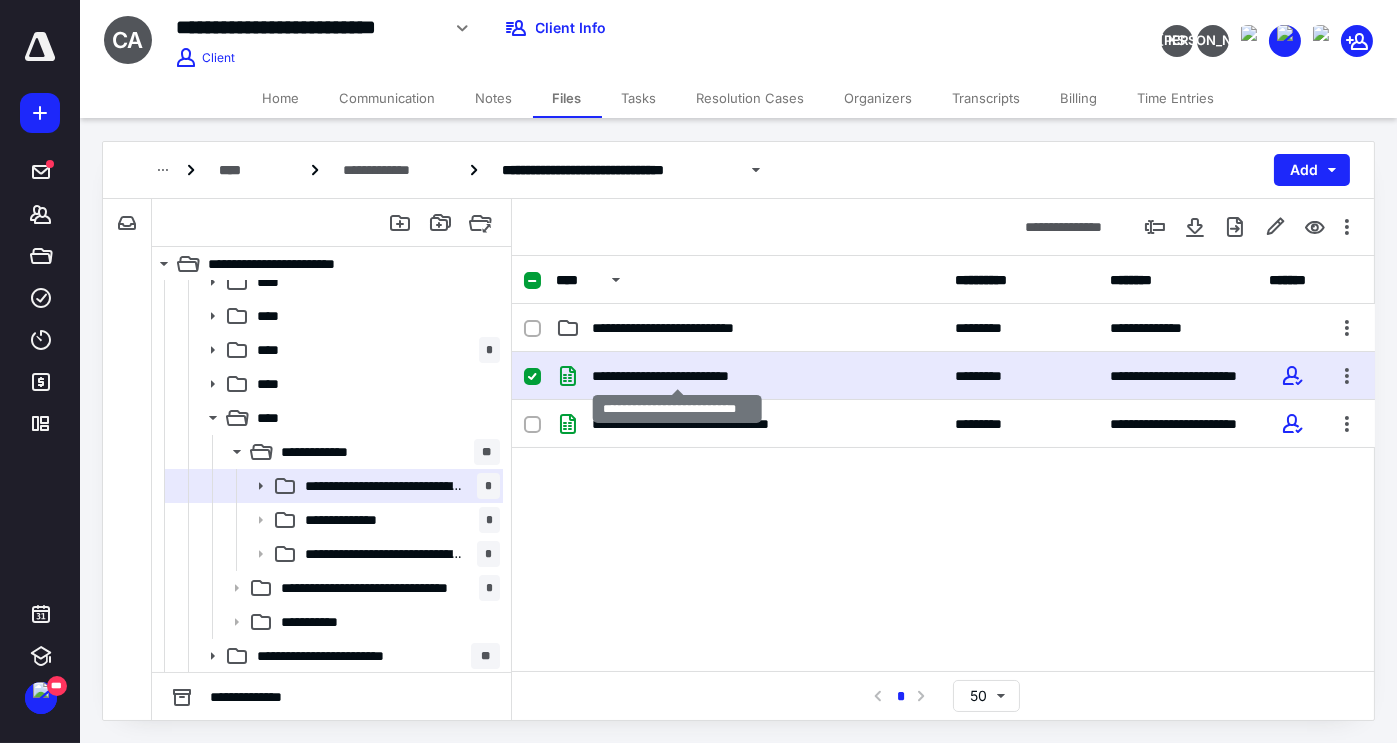 click on "**********" at bounding box center [677, 376] 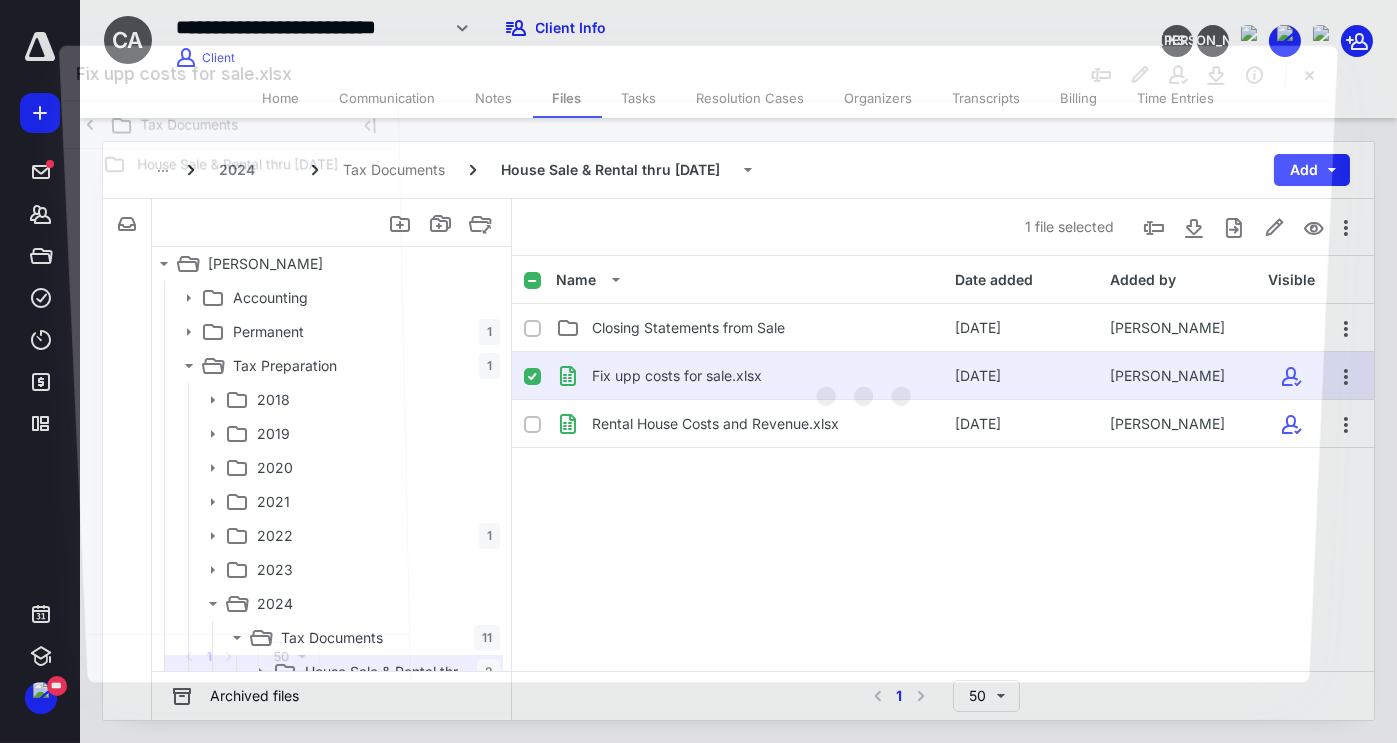scroll, scrollTop: 186, scrollLeft: 0, axis: vertical 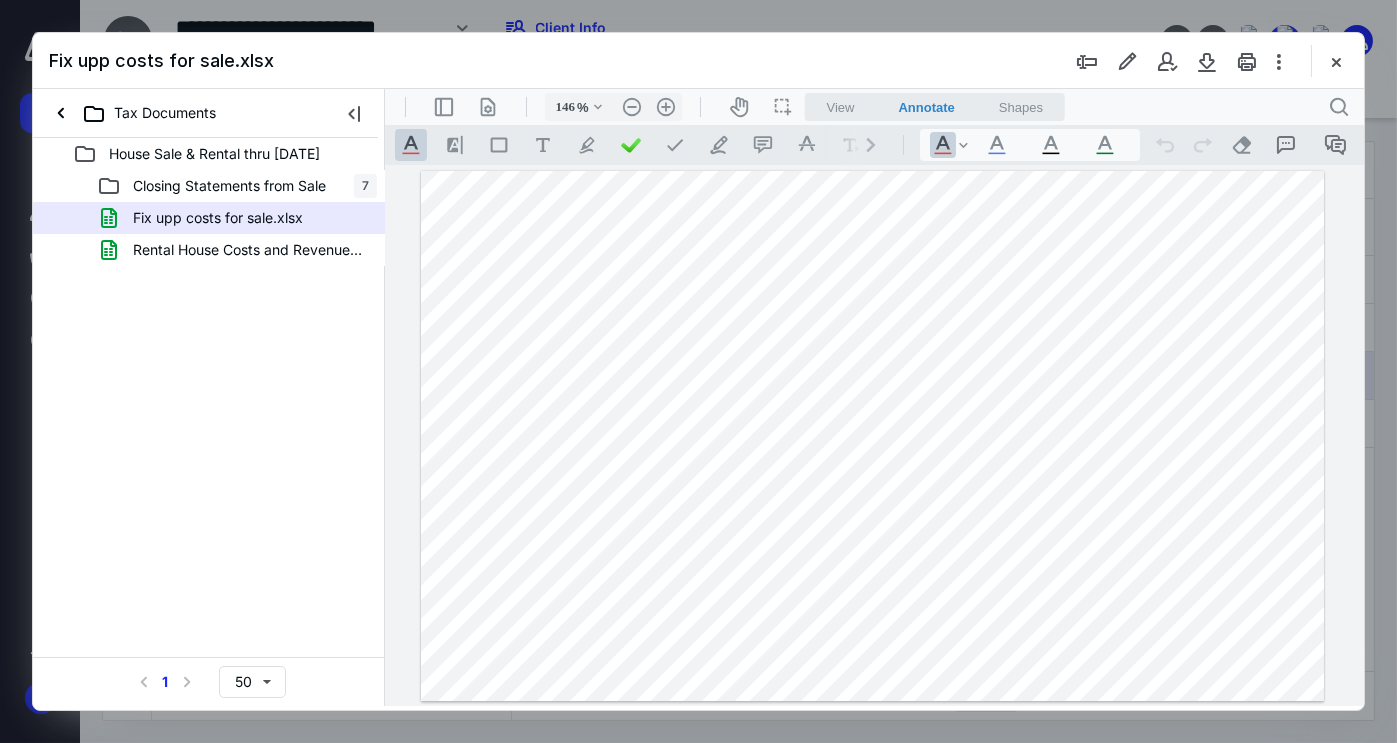 click on "Rental House Costs and Revenue.xlsx" at bounding box center [249, 250] 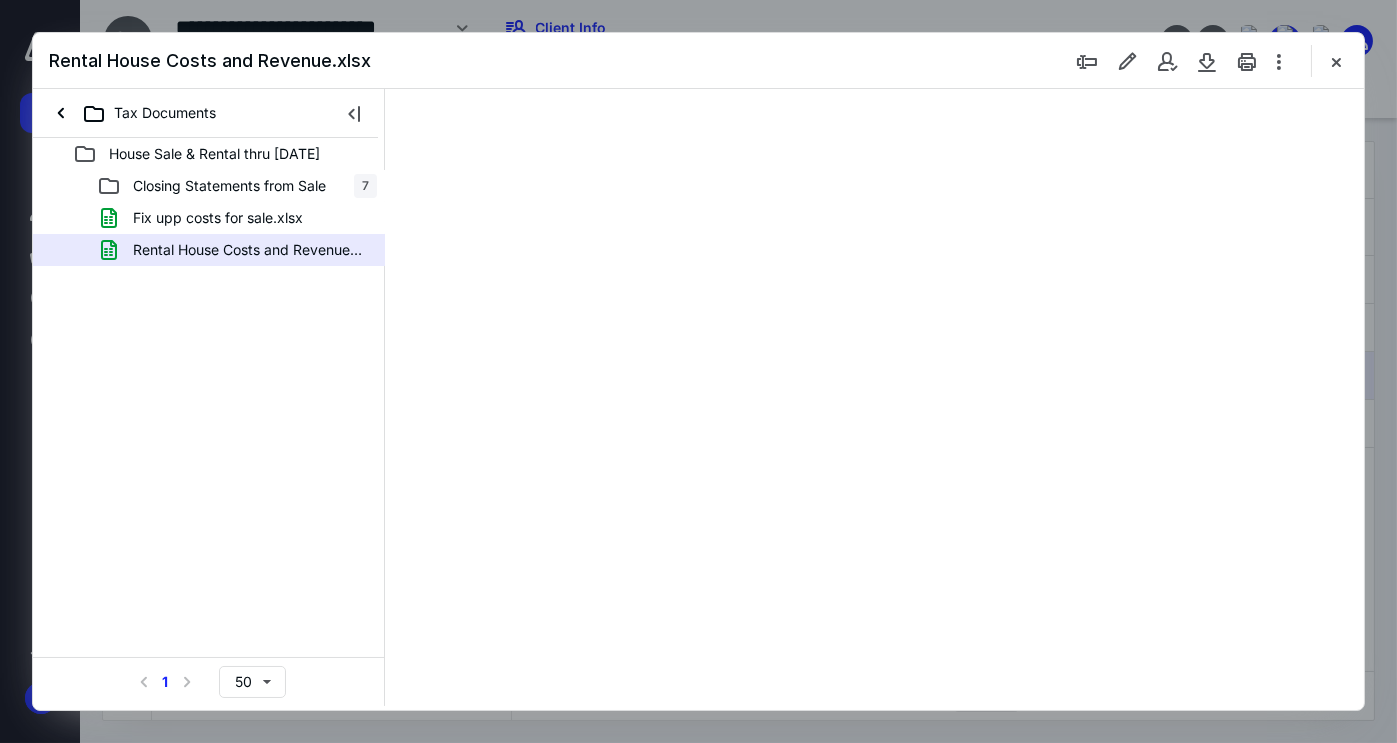type on "91" 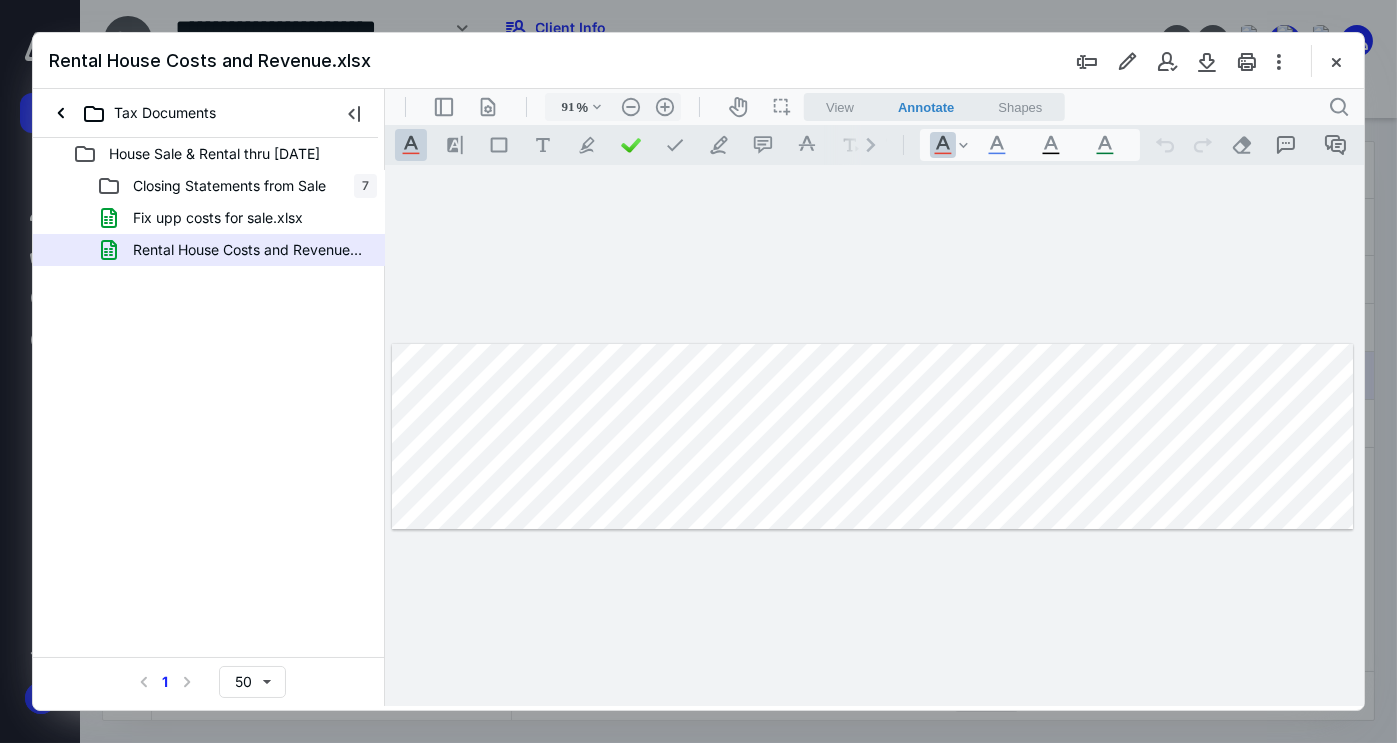 click at bounding box center [1336, 61] 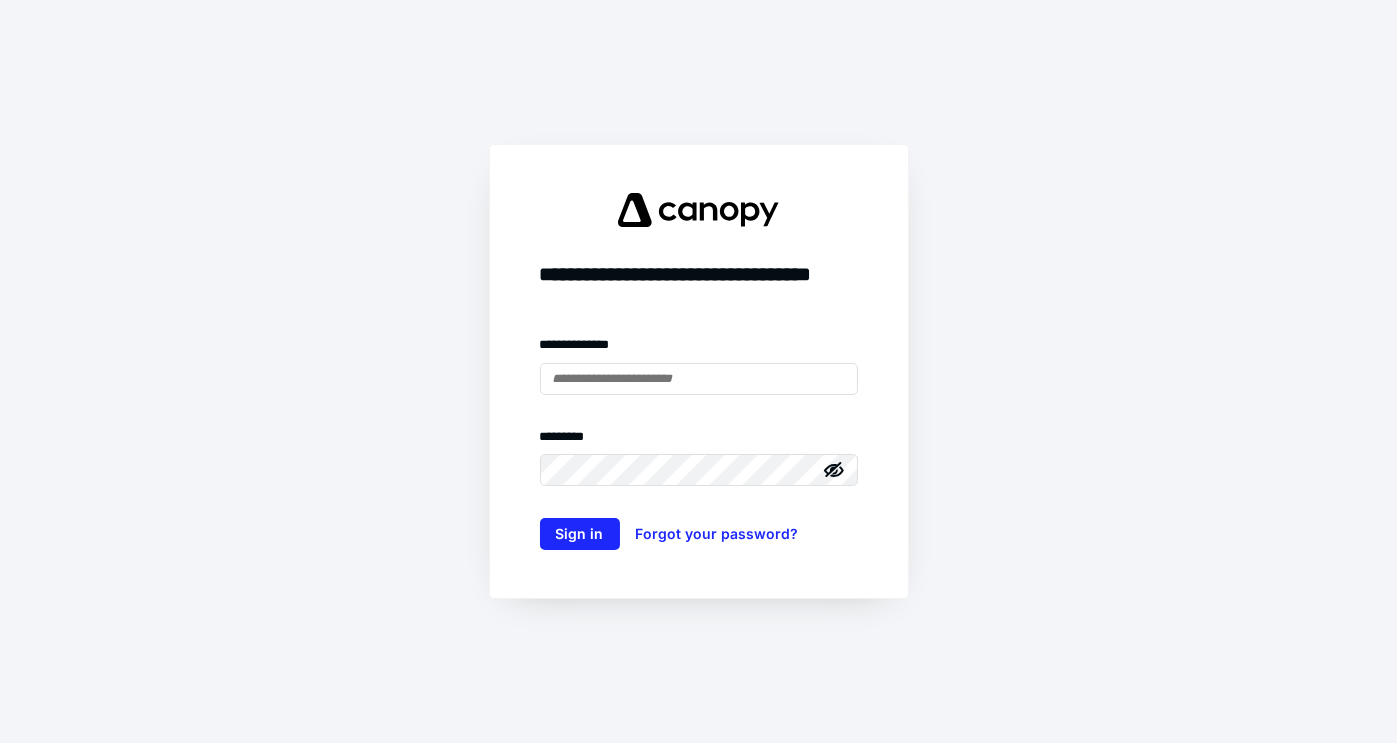 scroll, scrollTop: 0, scrollLeft: 0, axis: both 